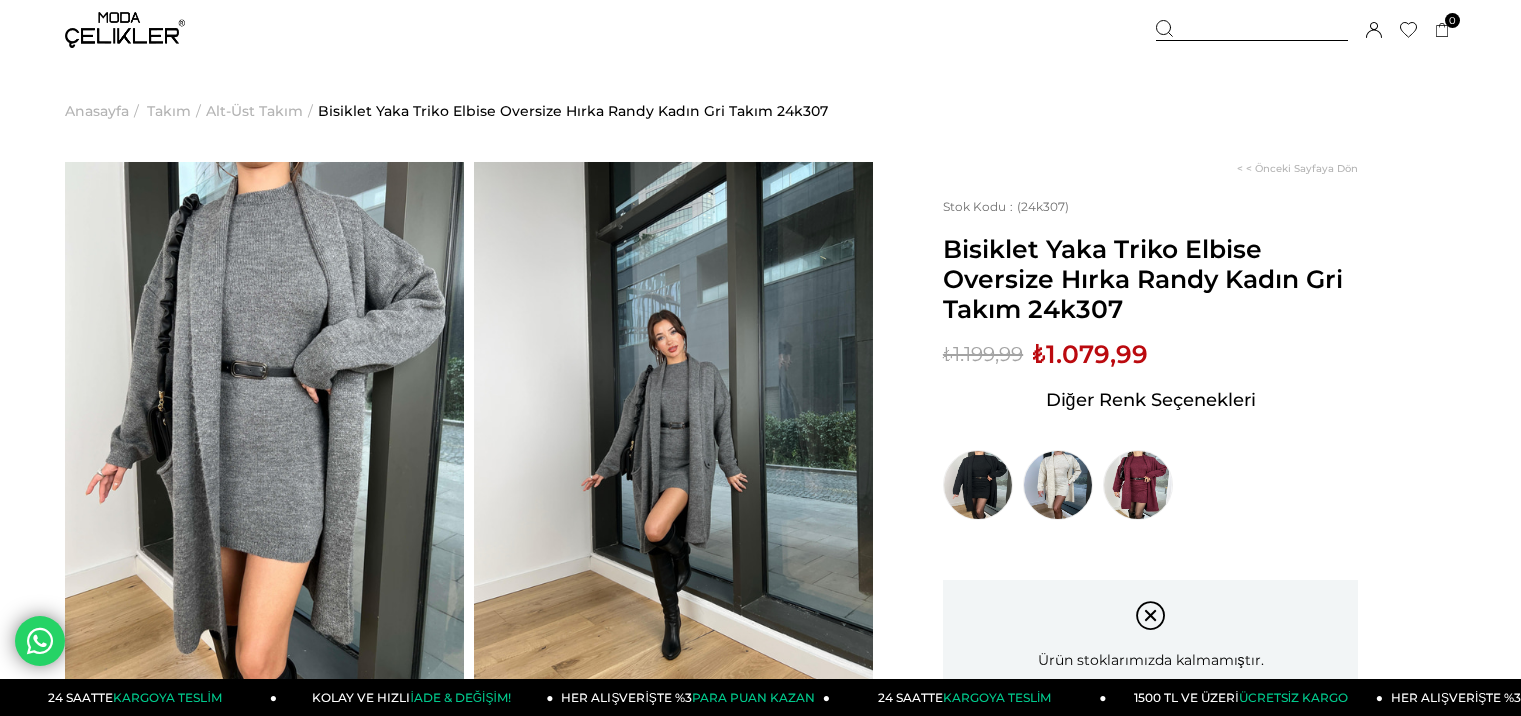 scroll, scrollTop: 0, scrollLeft: 0, axis: both 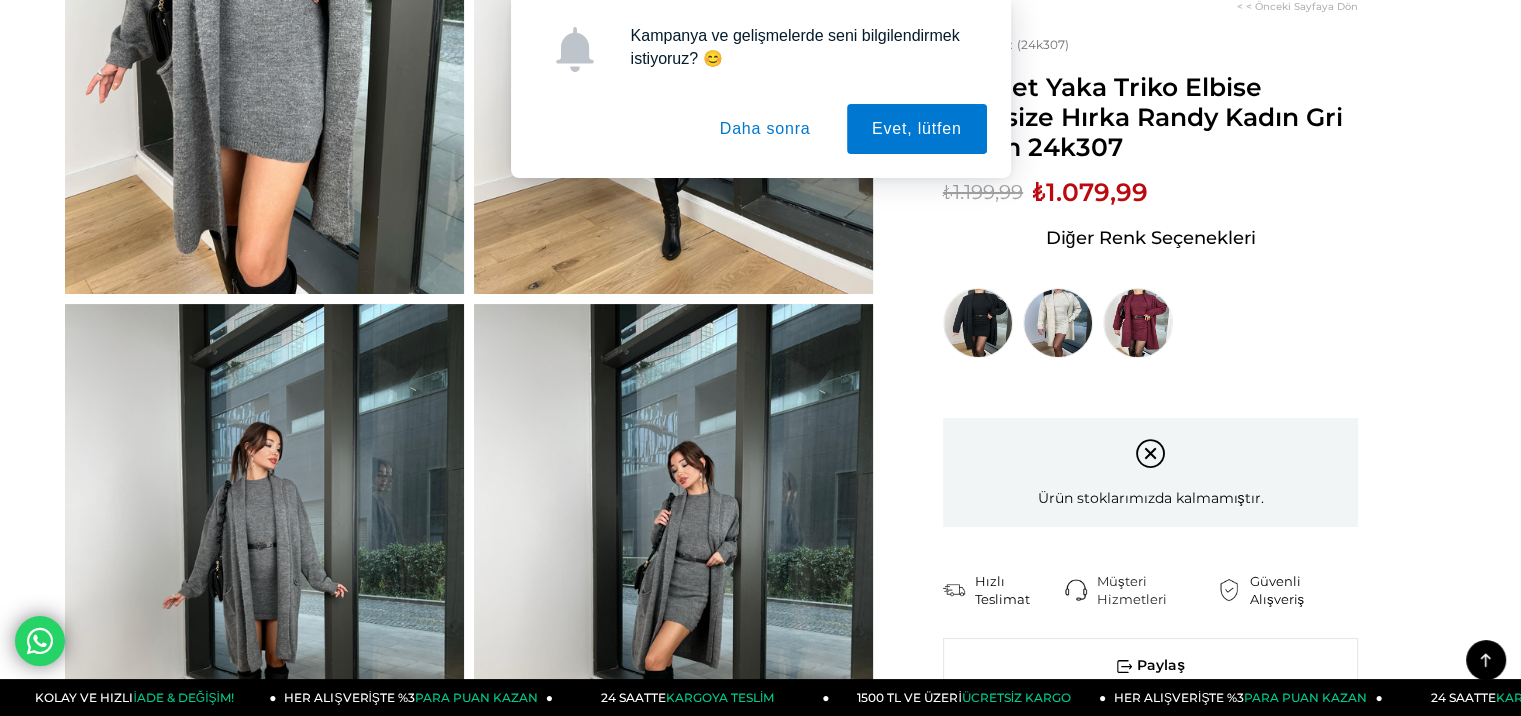 drag, startPoint x: 733, startPoint y: 116, endPoint x: 748, endPoint y: 116, distance: 15 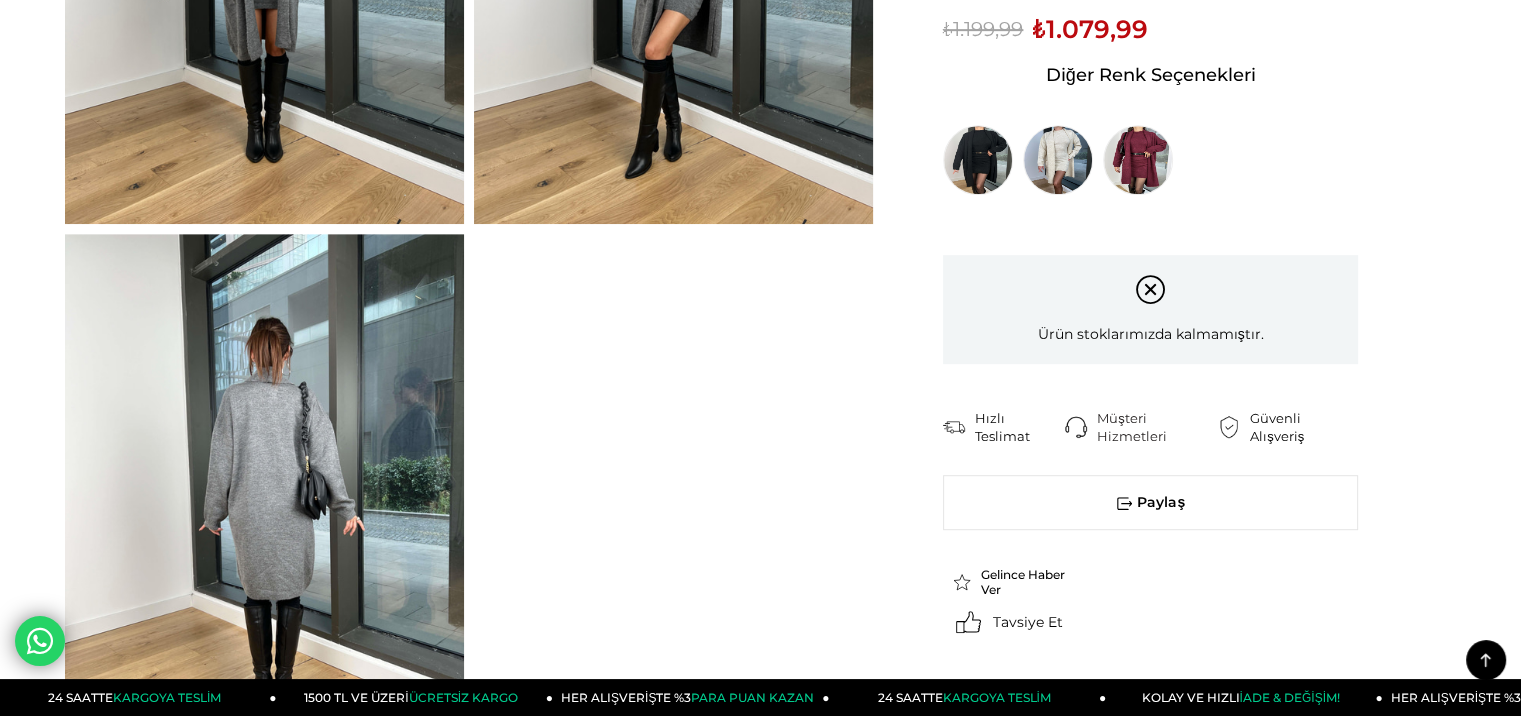 scroll, scrollTop: 1000, scrollLeft: 0, axis: vertical 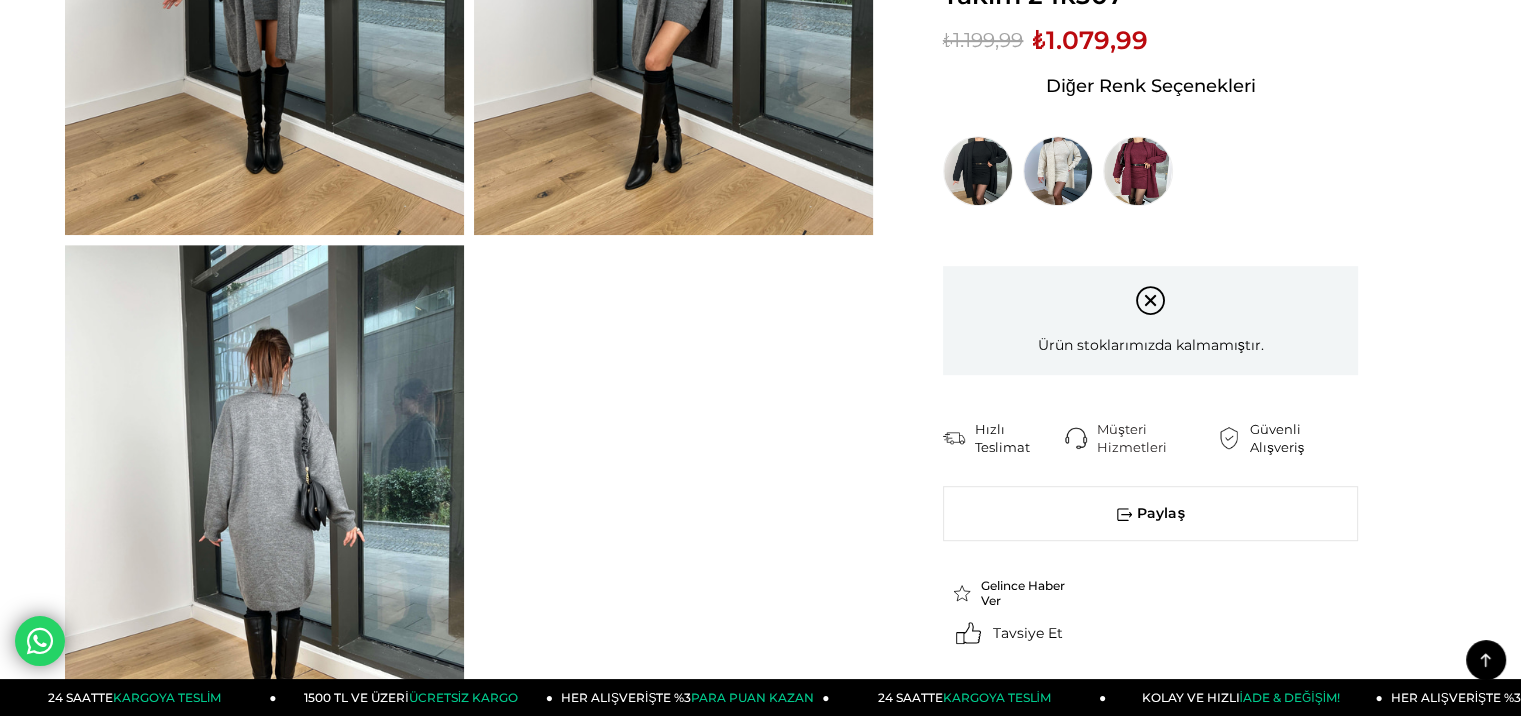 click at bounding box center [264, 511] 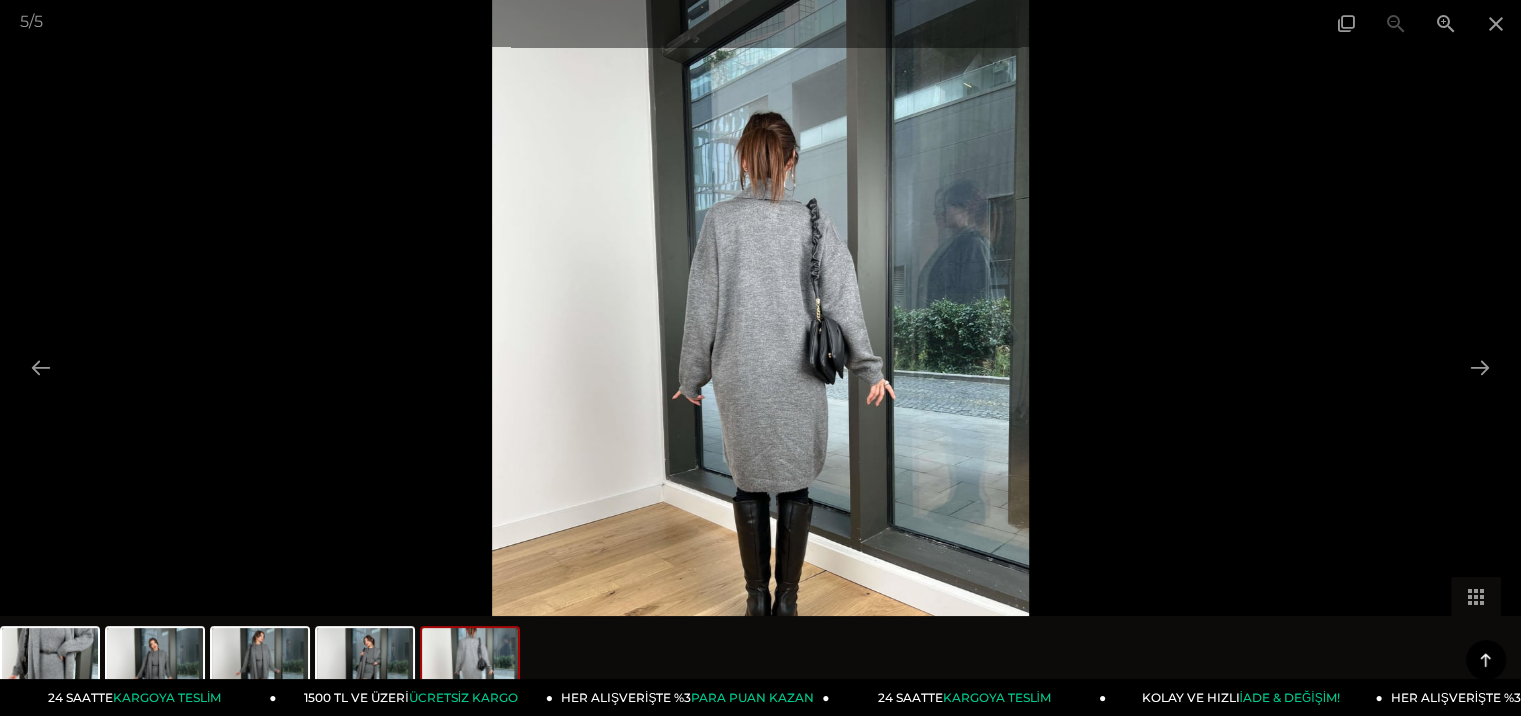 click 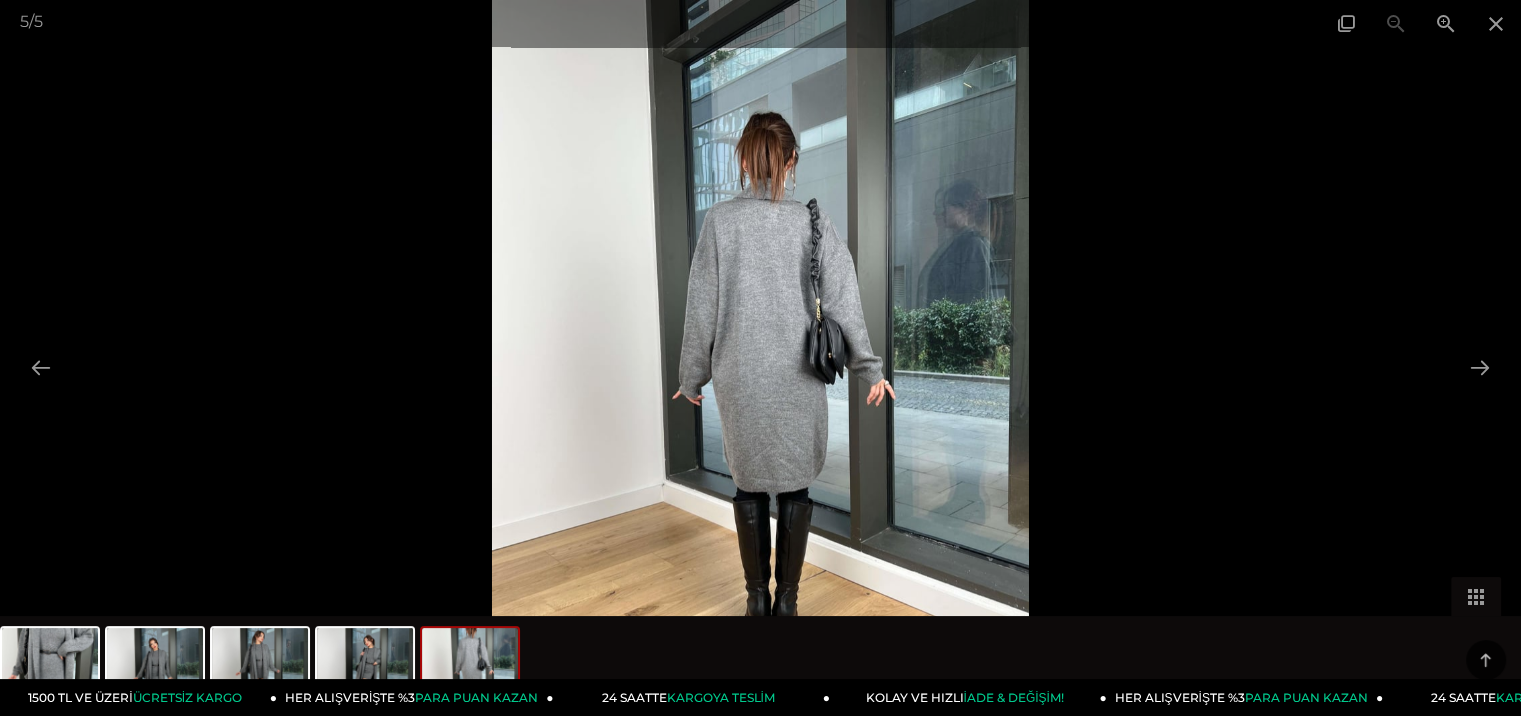 scroll, scrollTop: 0, scrollLeft: 0, axis: both 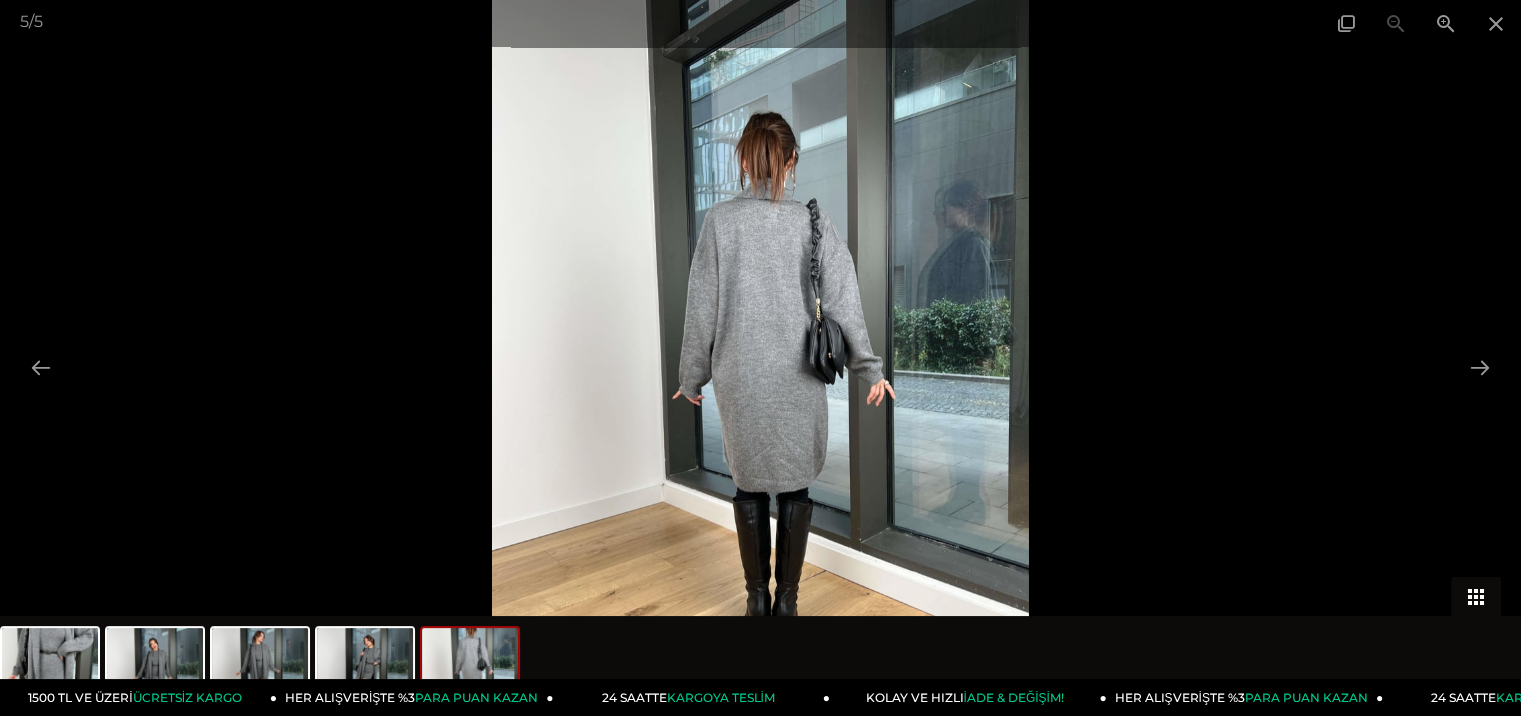 click at bounding box center [1476, 596] 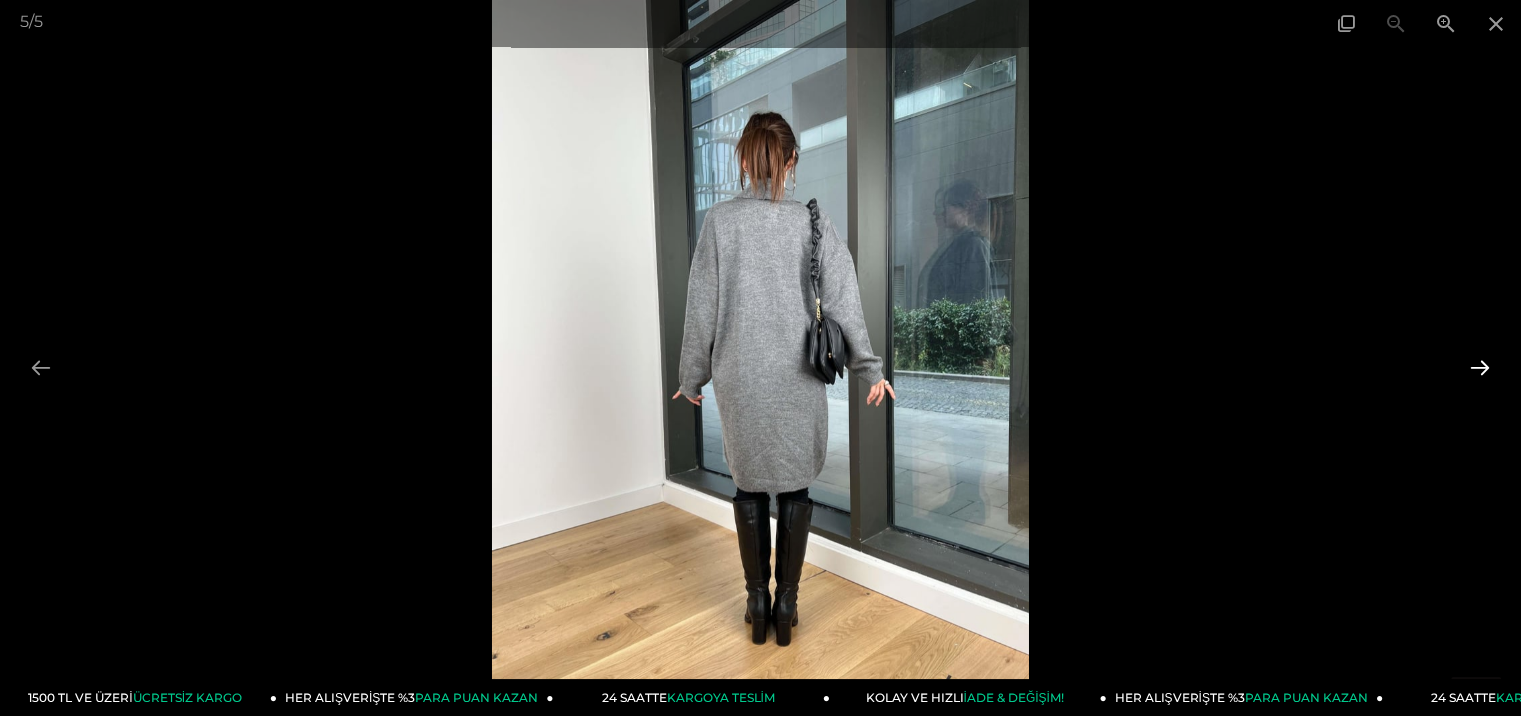 click at bounding box center [1480, 367] 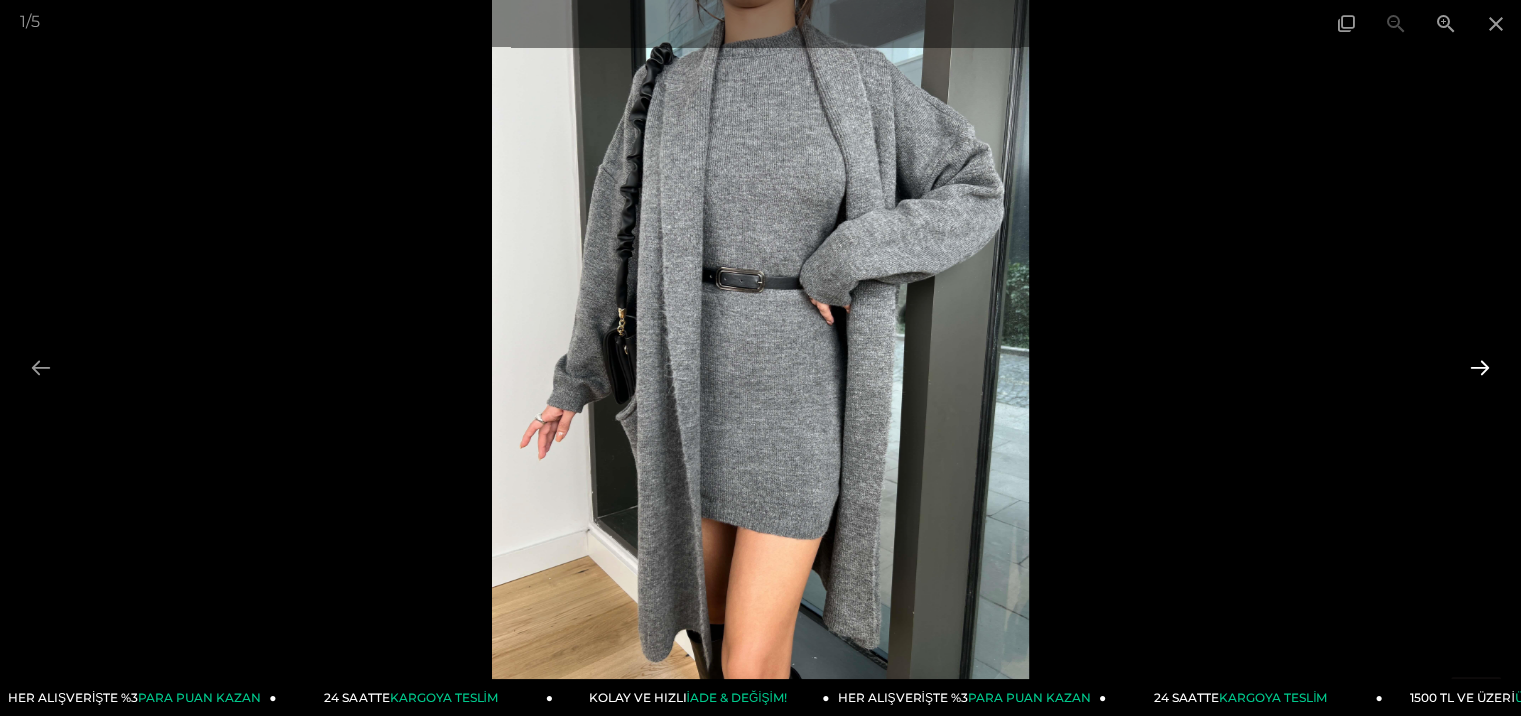 click at bounding box center (1480, 367) 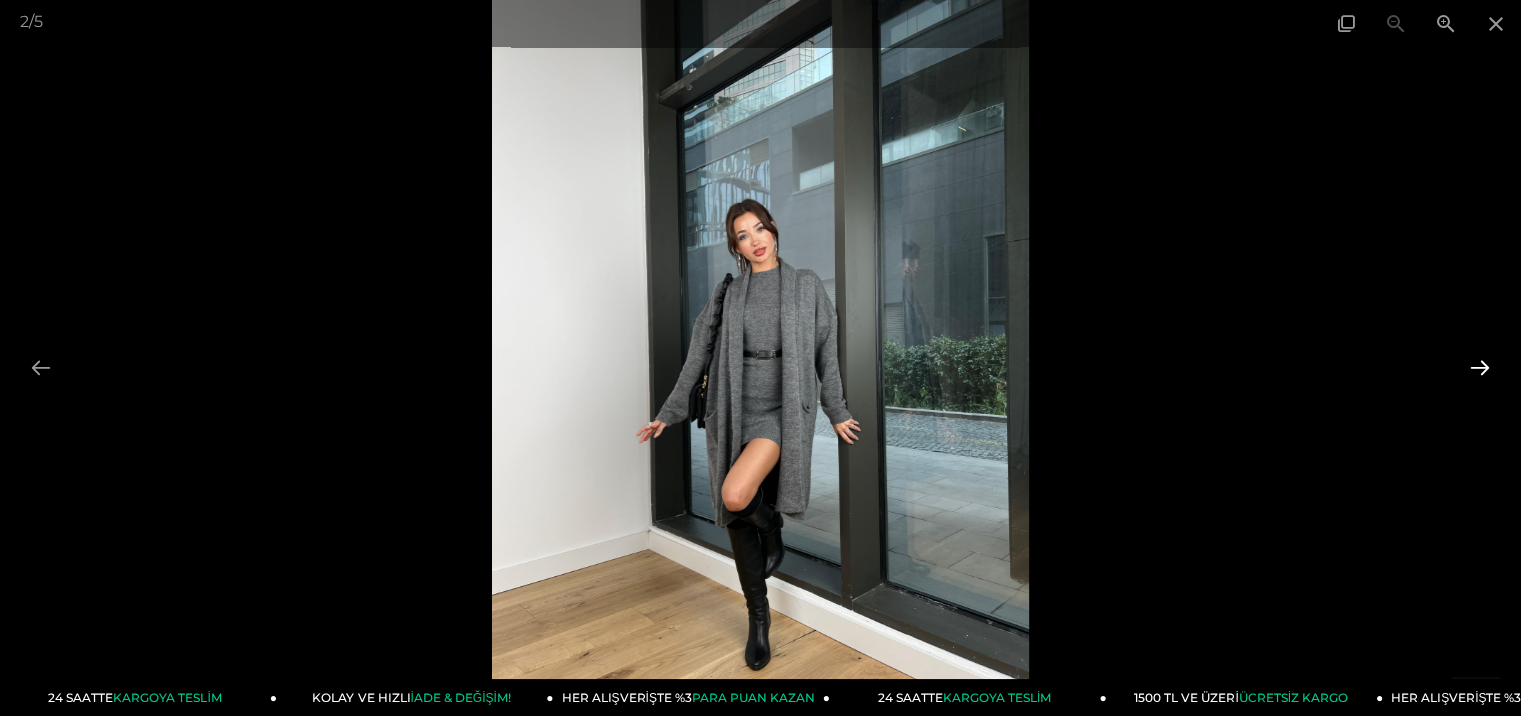 click at bounding box center [1480, 367] 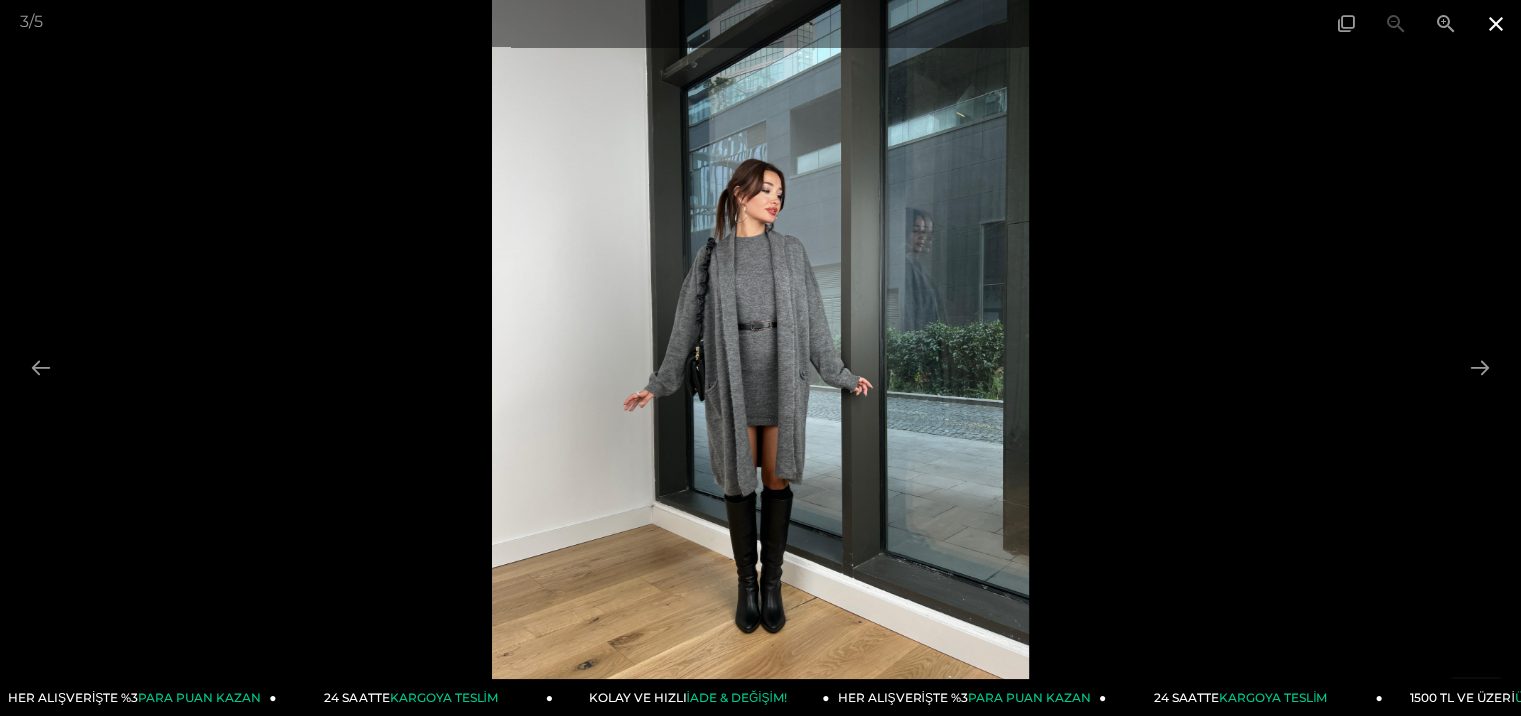 click at bounding box center (1496, 23) 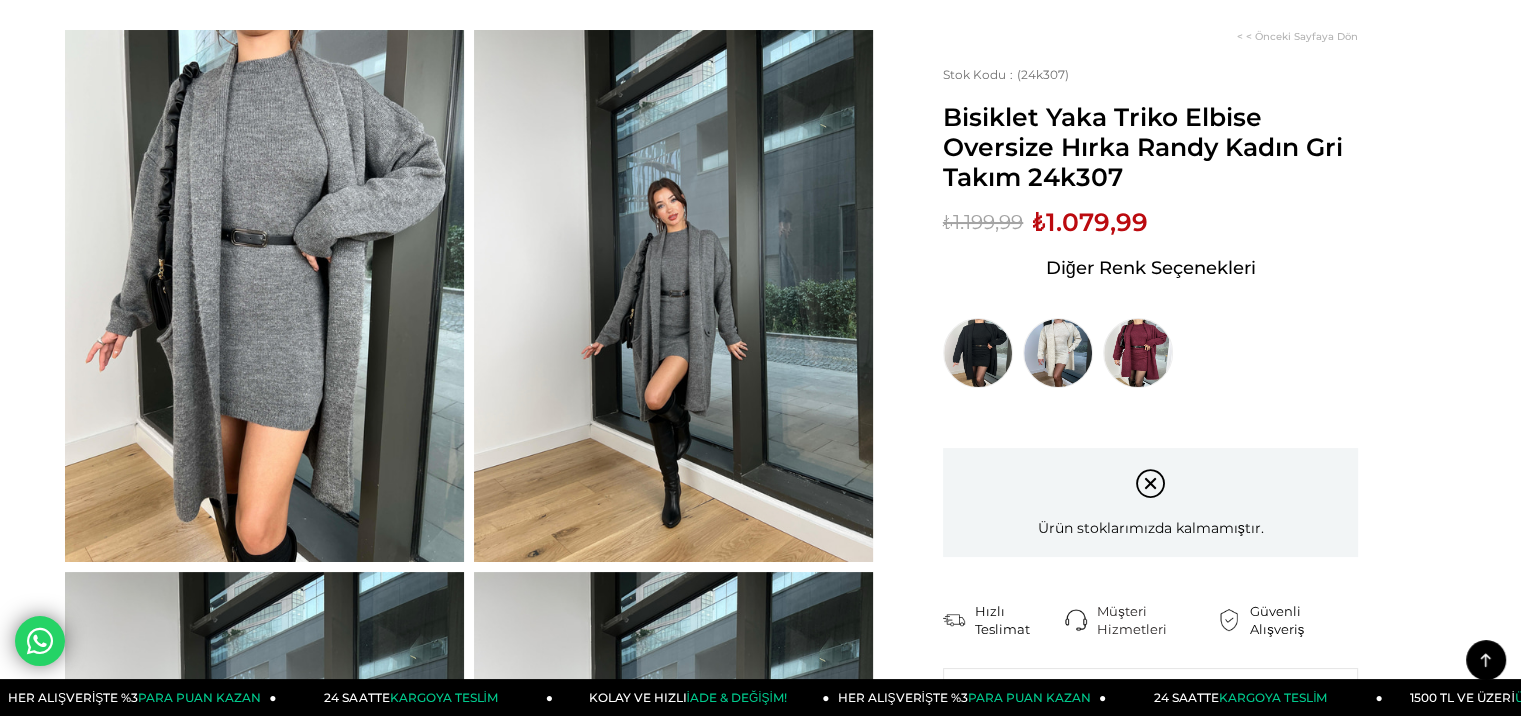 scroll, scrollTop: 0, scrollLeft: 0, axis: both 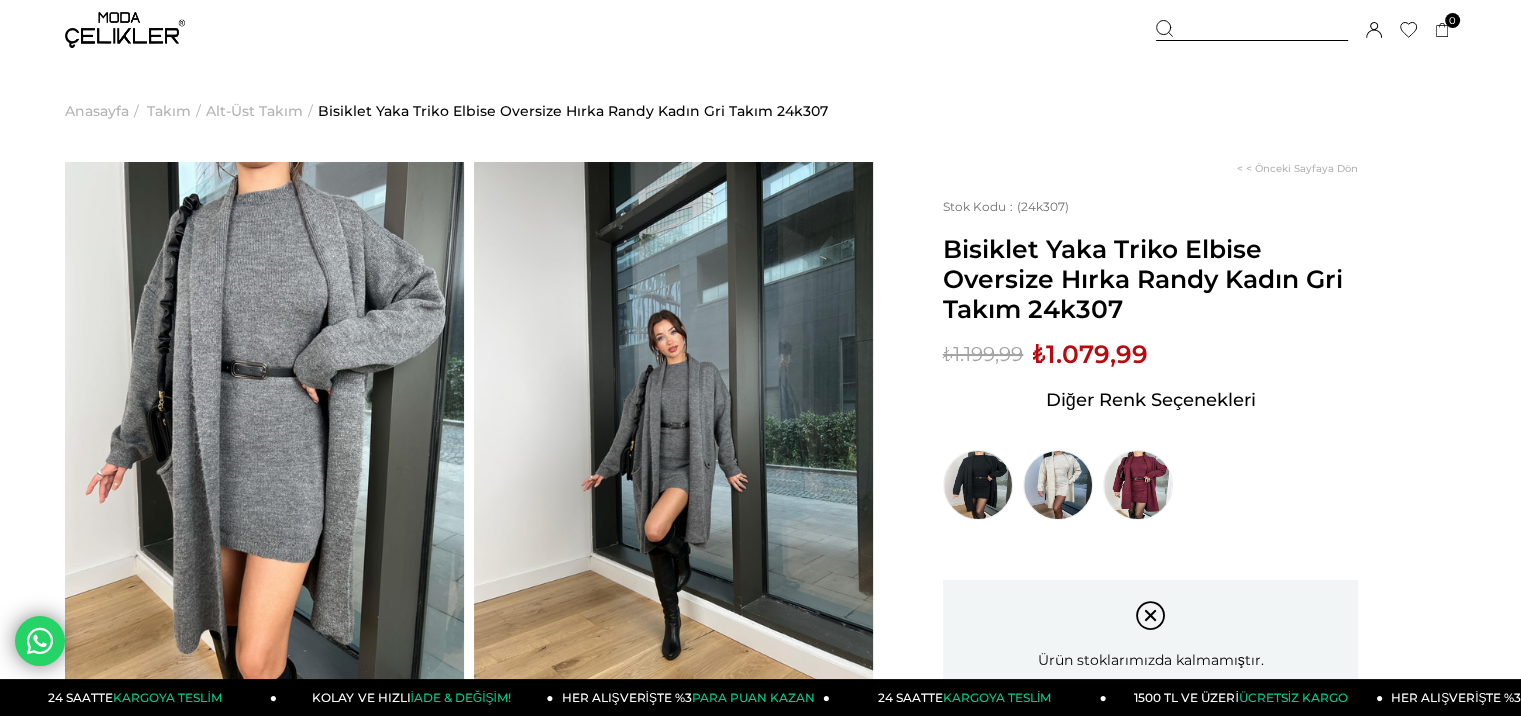 click on "Anasayfa" at bounding box center (97, 111) 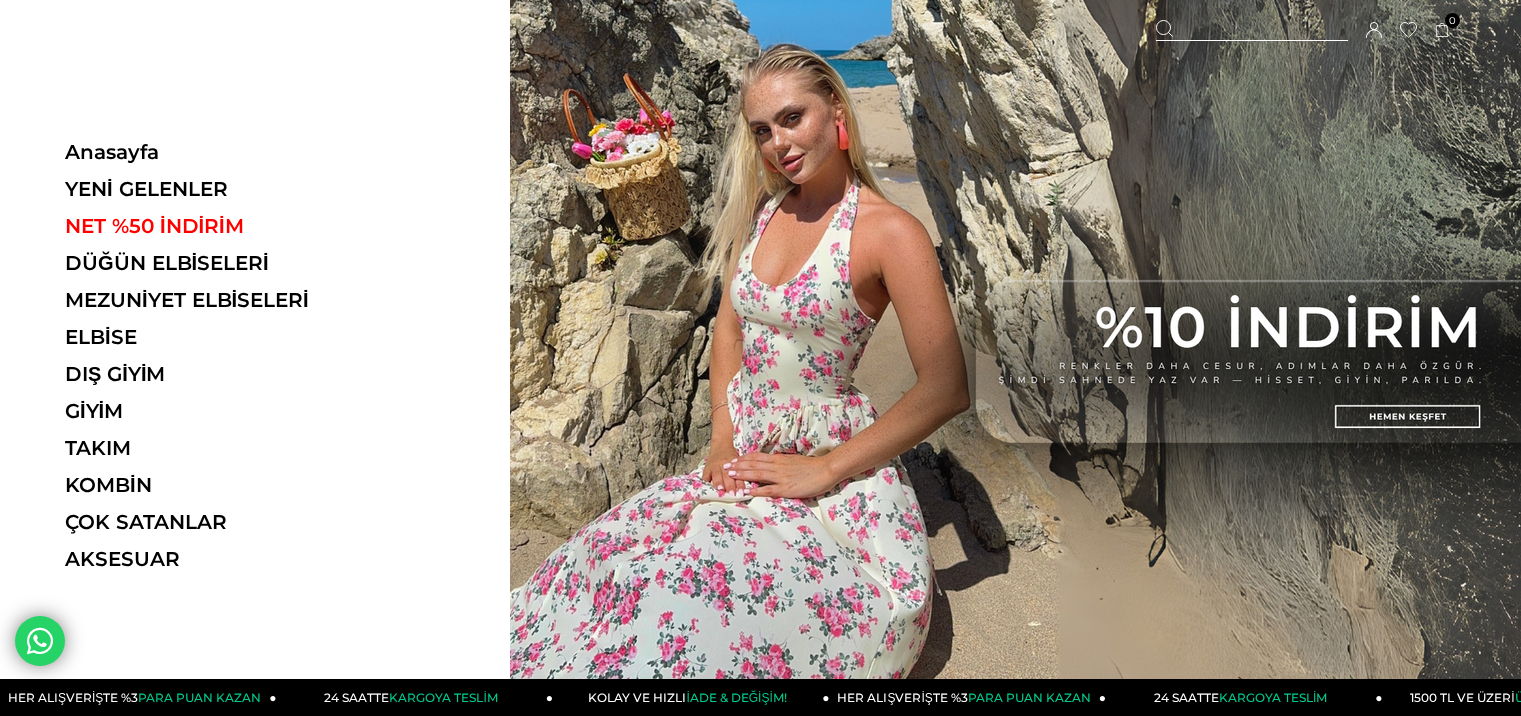 scroll, scrollTop: 0, scrollLeft: 0, axis: both 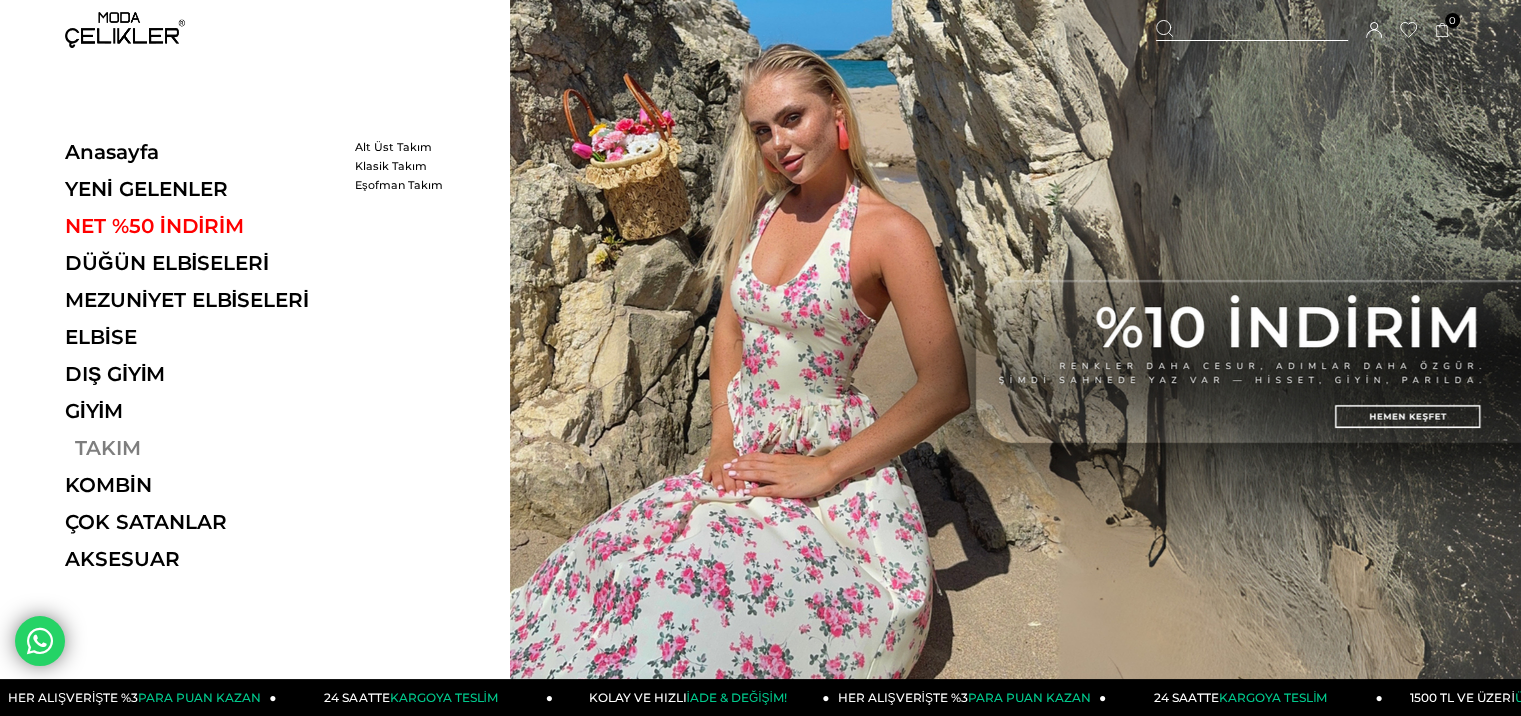 click on "TAKIM" at bounding box center (202, 448) 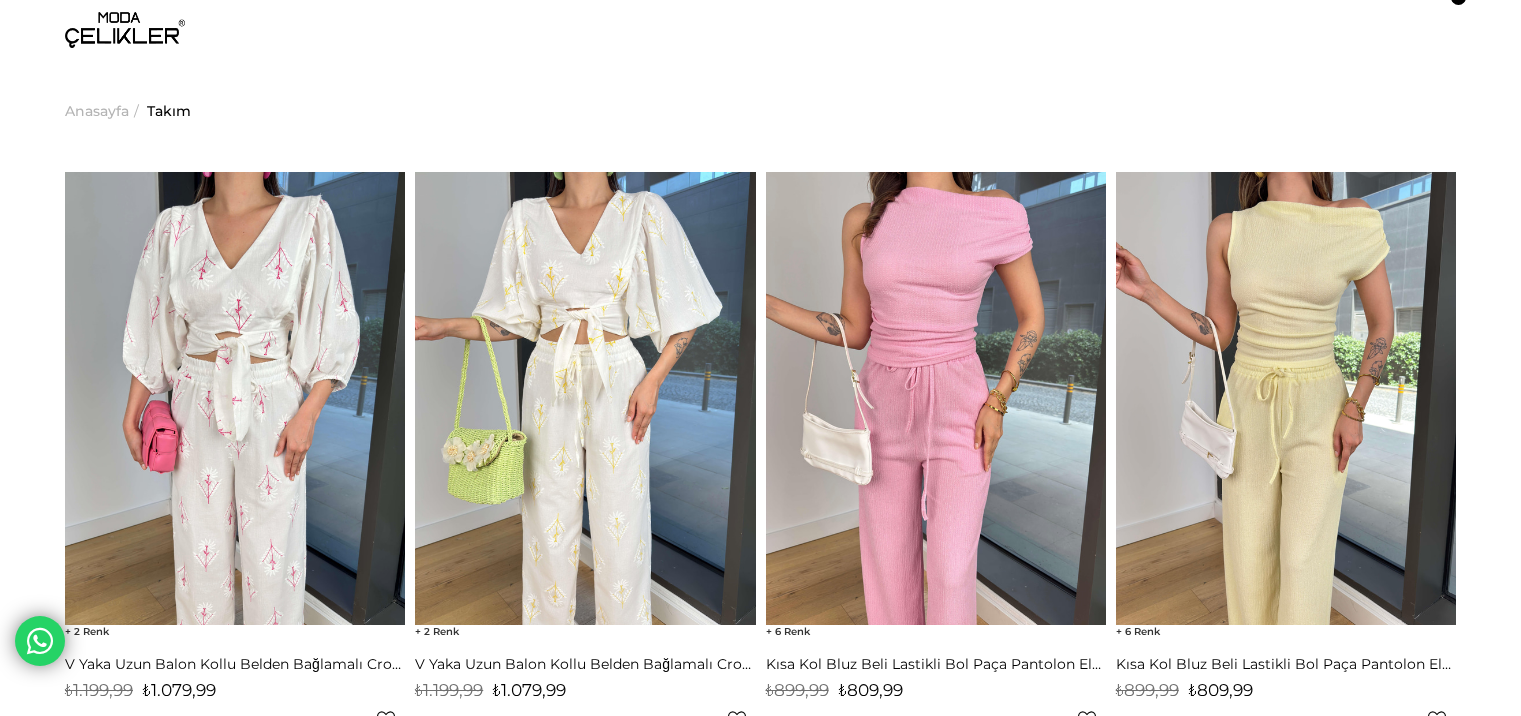 scroll, scrollTop: 0, scrollLeft: 0, axis: both 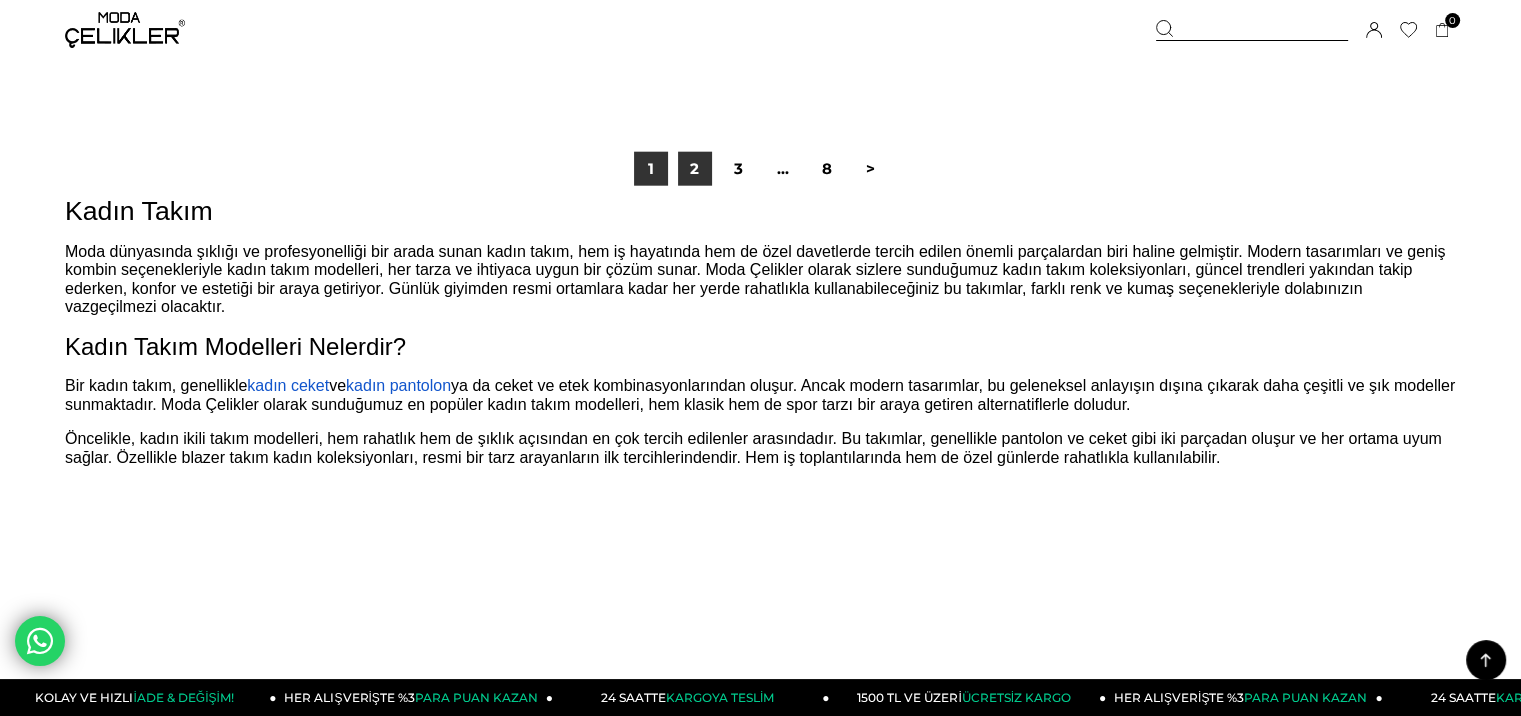 click on "2" at bounding box center (695, 169) 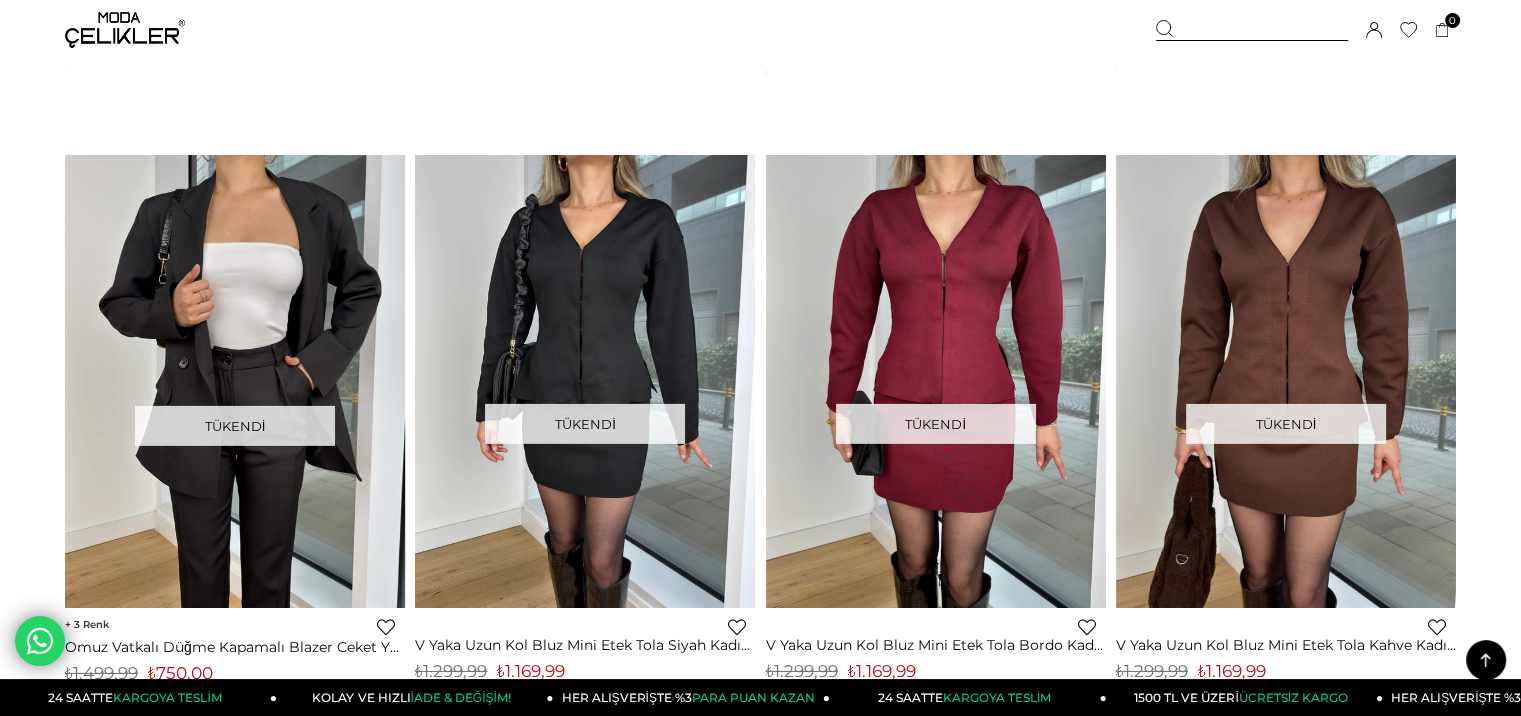 scroll, scrollTop: 6400, scrollLeft: 0, axis: vertical 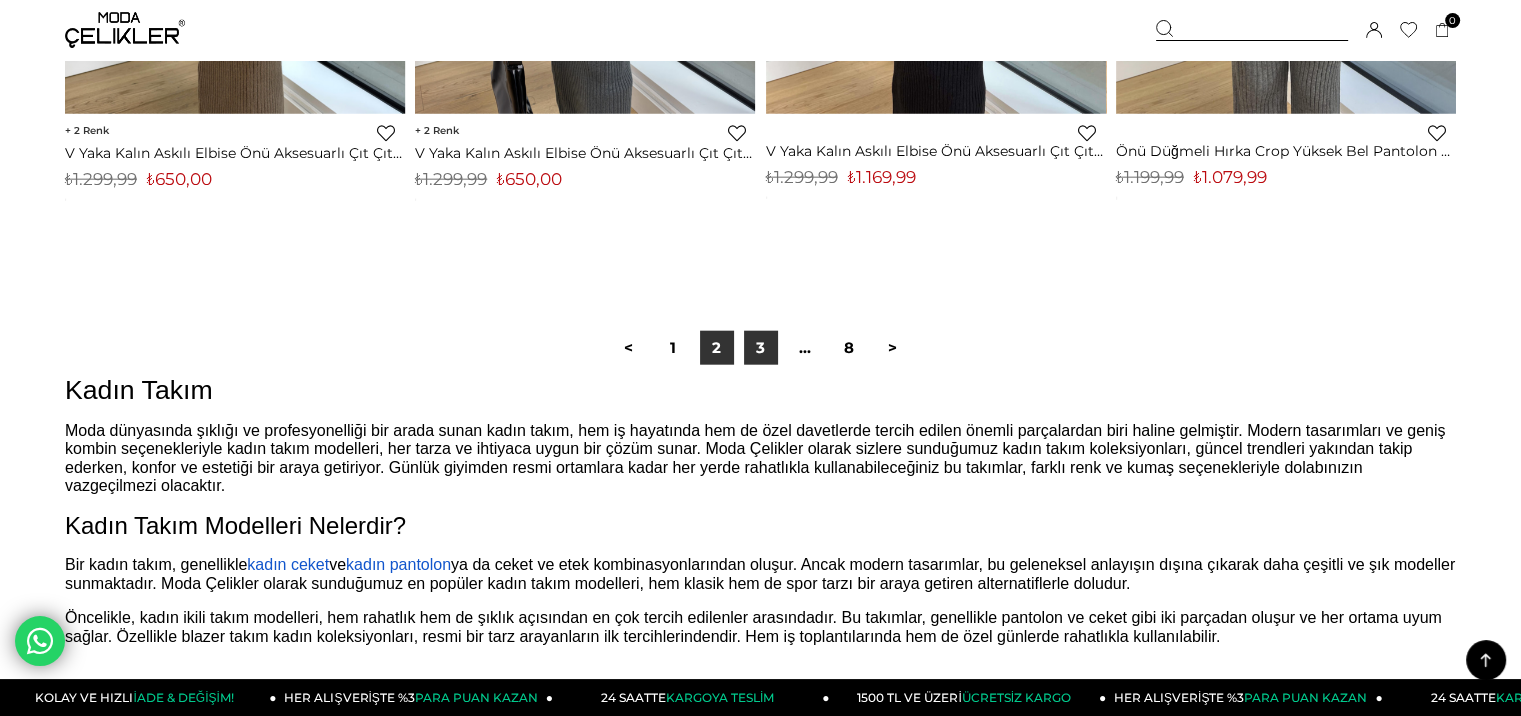 click on "3" at bounding box center (761, 348) 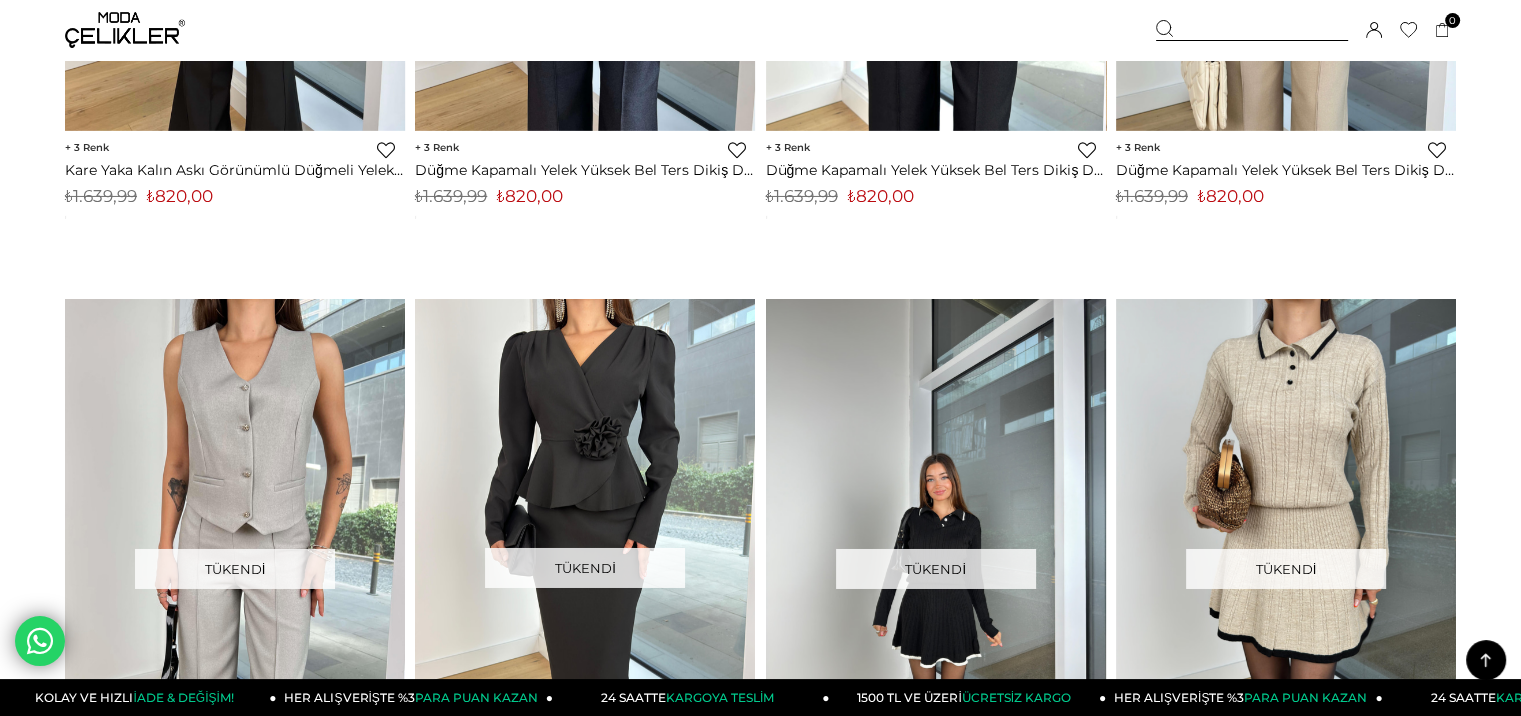 scroll, scrollTop: 7000, scrollLeft: 0, axis: vertical 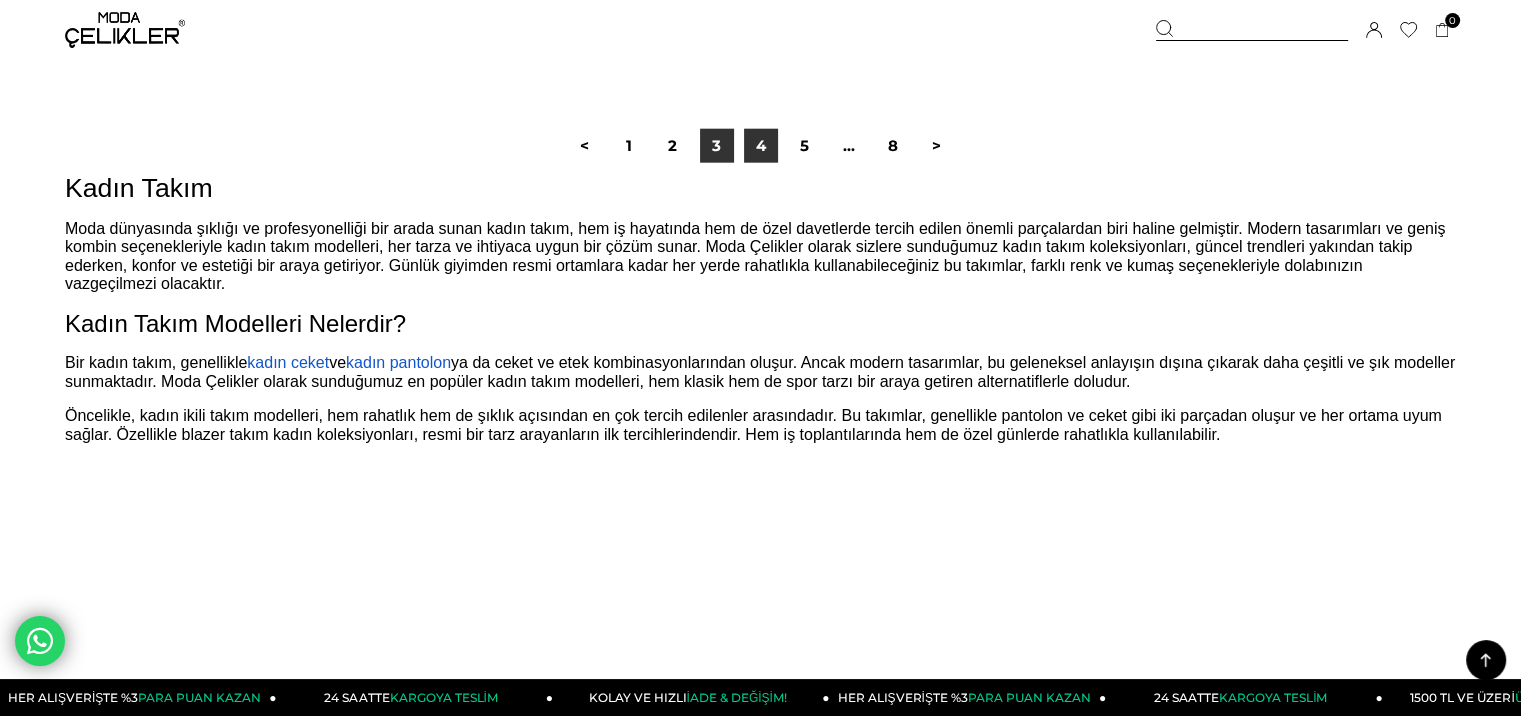 click on "4" at bounding box center (761, 146) 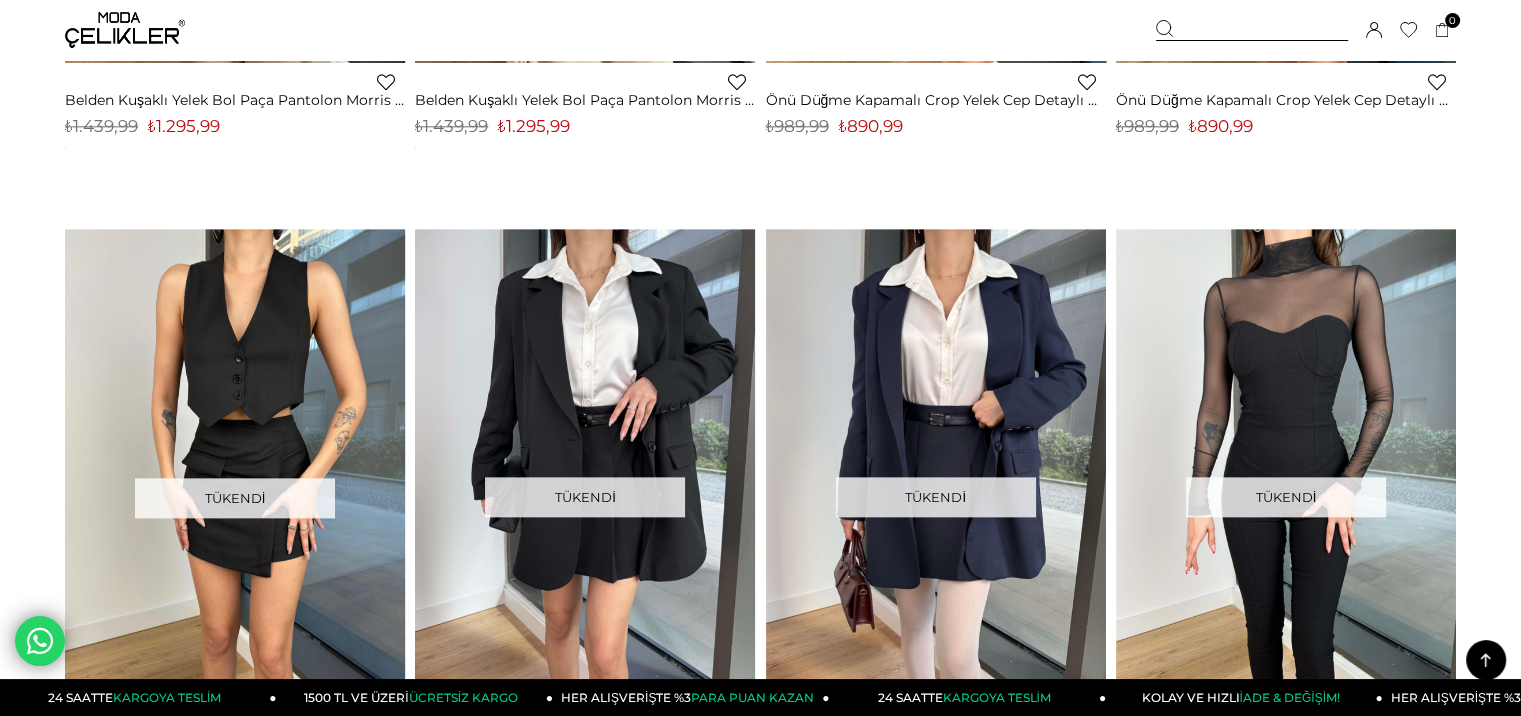 scroll, scrollTop: 10200, scrollLeft: 0, axis: vertical 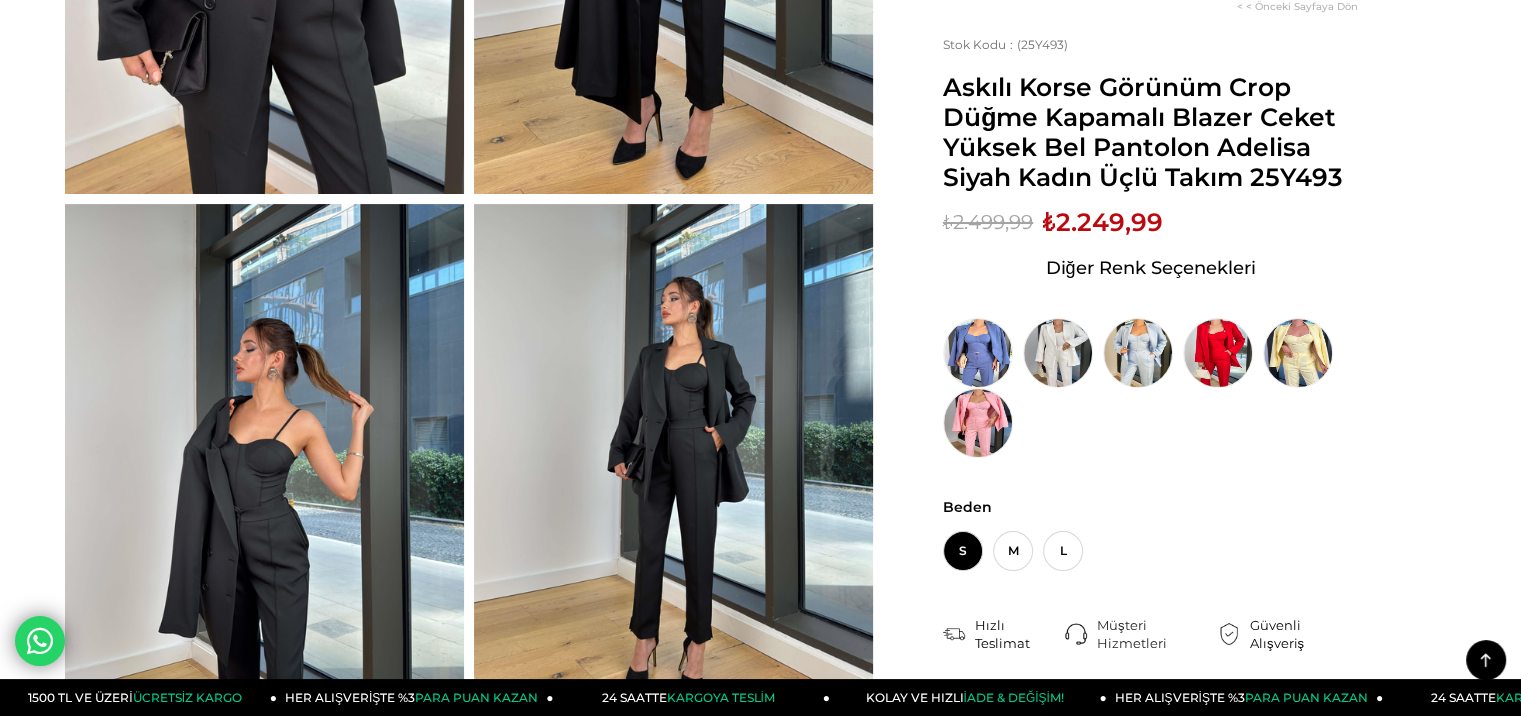 drag, startPoint x: 1241, startPoint y: 181, endPoint x: 950, endPoint y: 85, distance: 306.42618 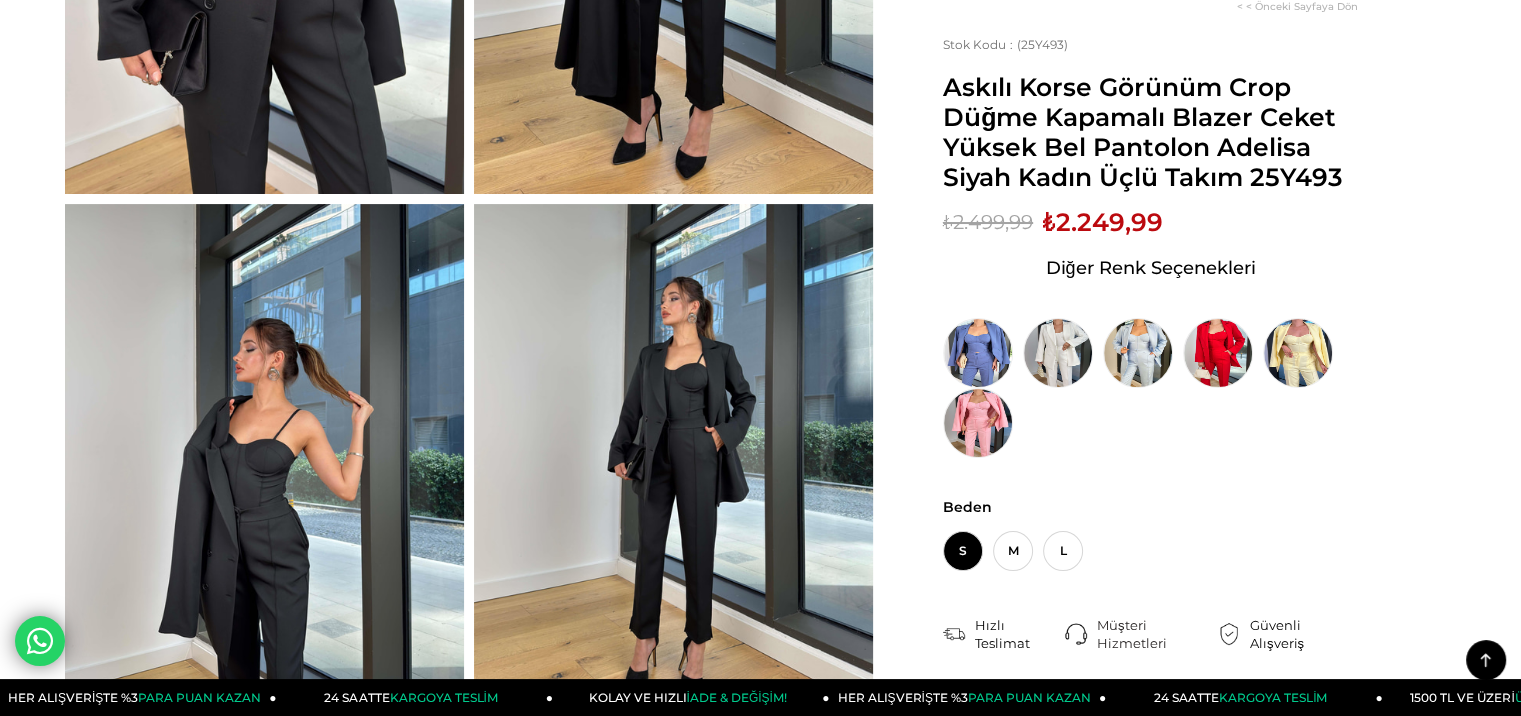 copy on "Askılı Korse Görünüm Crop Düğme Kapamalı Blazer Ceket Yüksek Bel Pantolon Adelisa Siyah Kadın Üçlü Takım" 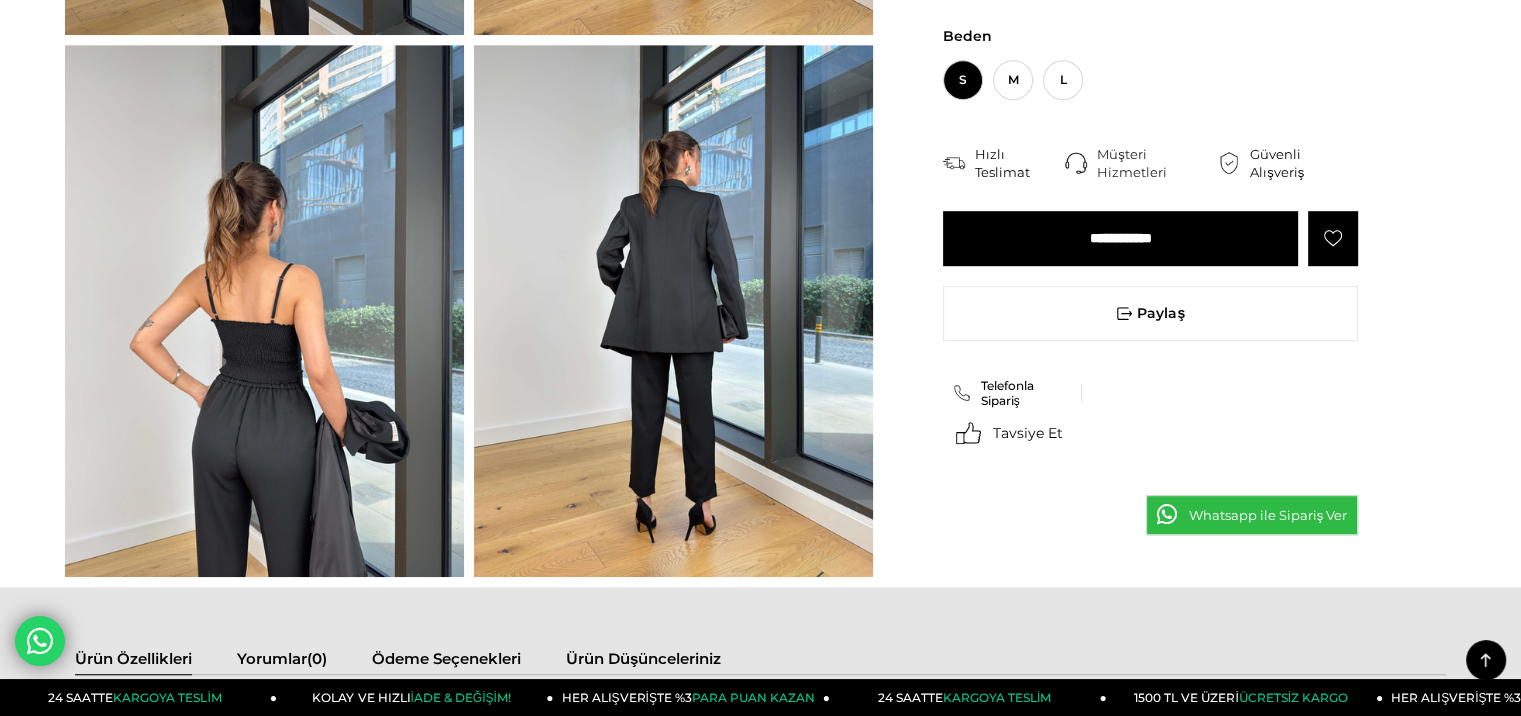 scroll, scrollTop: 1600, scrollLeft: 0, axis: vertical 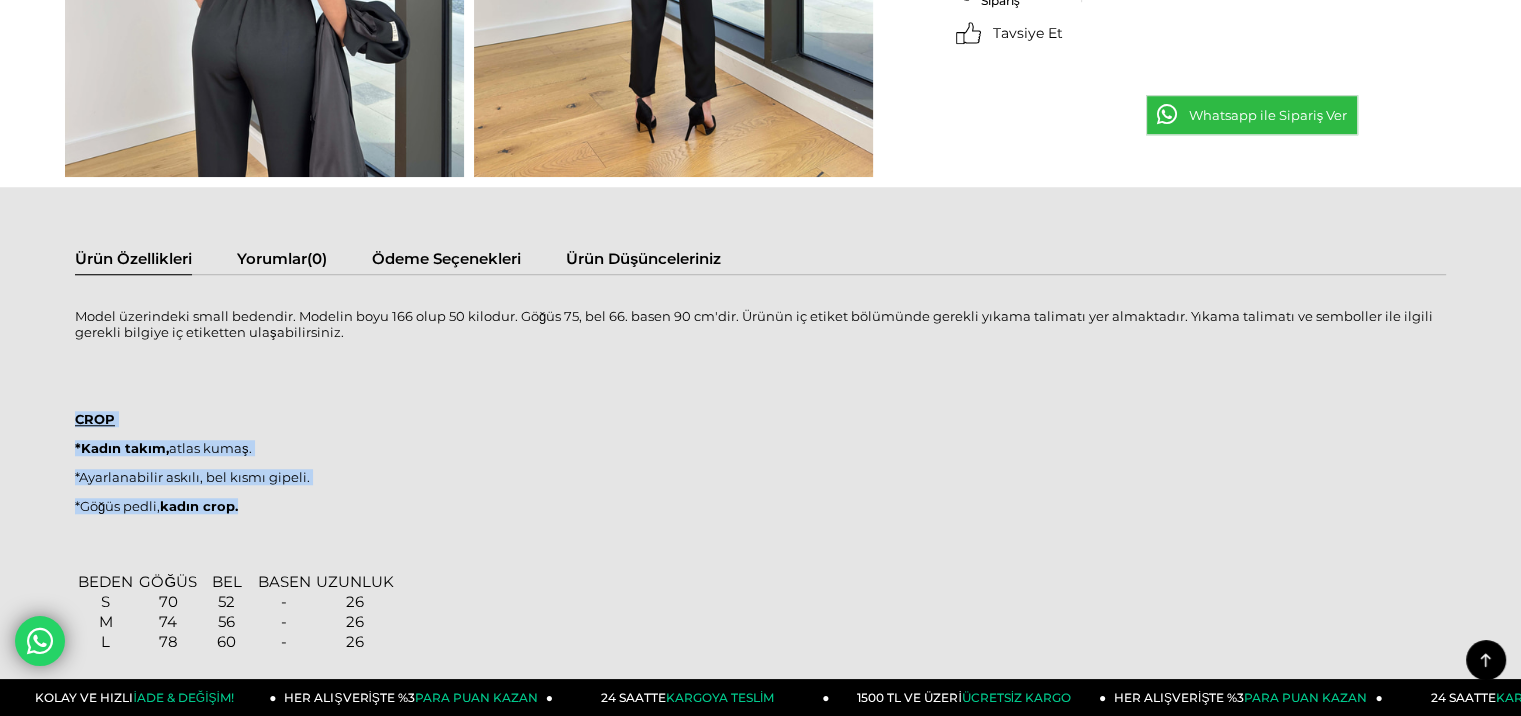 drag, startPoint x: 215, startPoint y: 494, endPoint x: 76, endPoint y: 414, distance: 160.37769 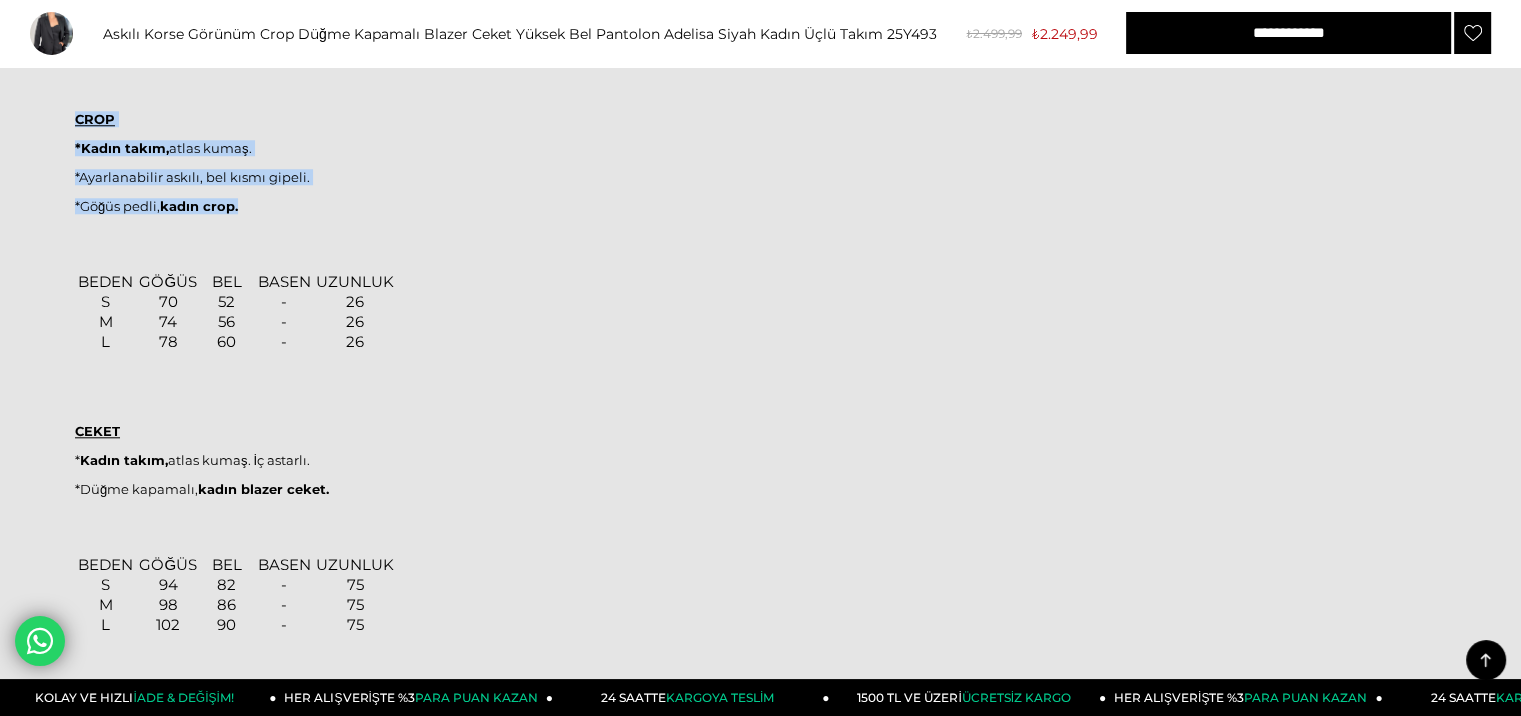 scroll, scrollTop: 2200, scrollLeft: 0, axis: vertical 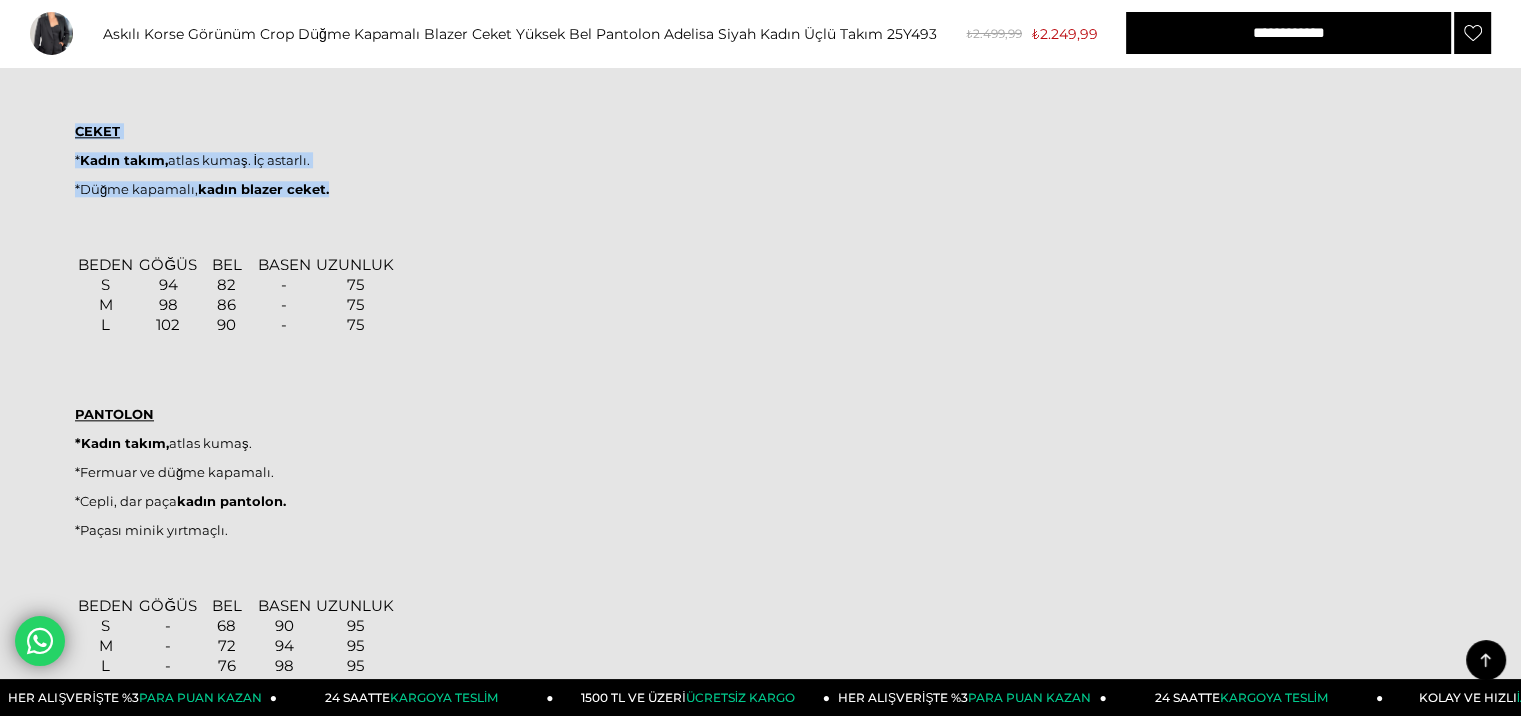 drag, startPoint x: 343, startPoint y: 182, endPoint x: 79, endPoint y: 127, distance: 269.6683 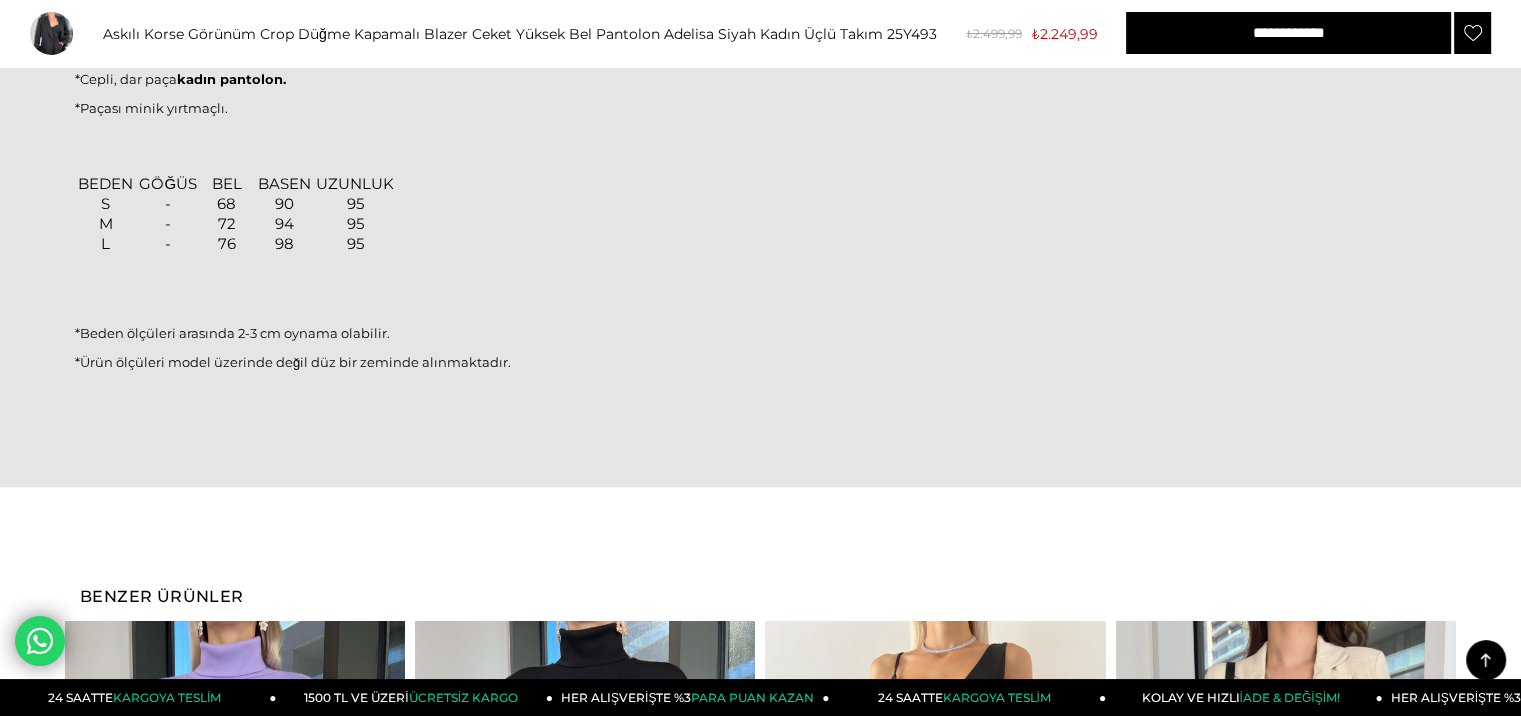 scroll, scrollTop: 2400, scrollLeft: 0, axis: vertical 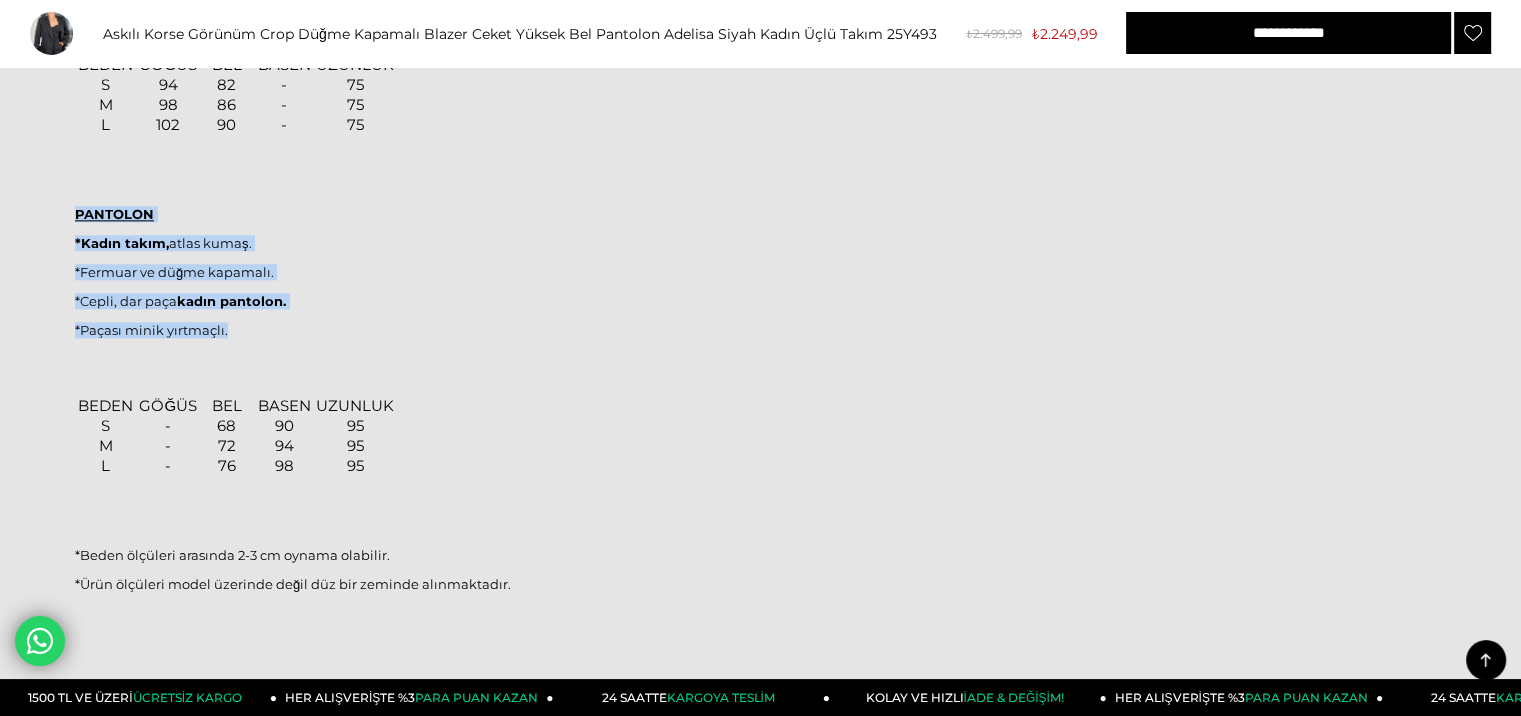 drag, startPoint x: 243, startPoint y: 329, endPoint x: 76, endPoint y: 213, distance: 203.3347 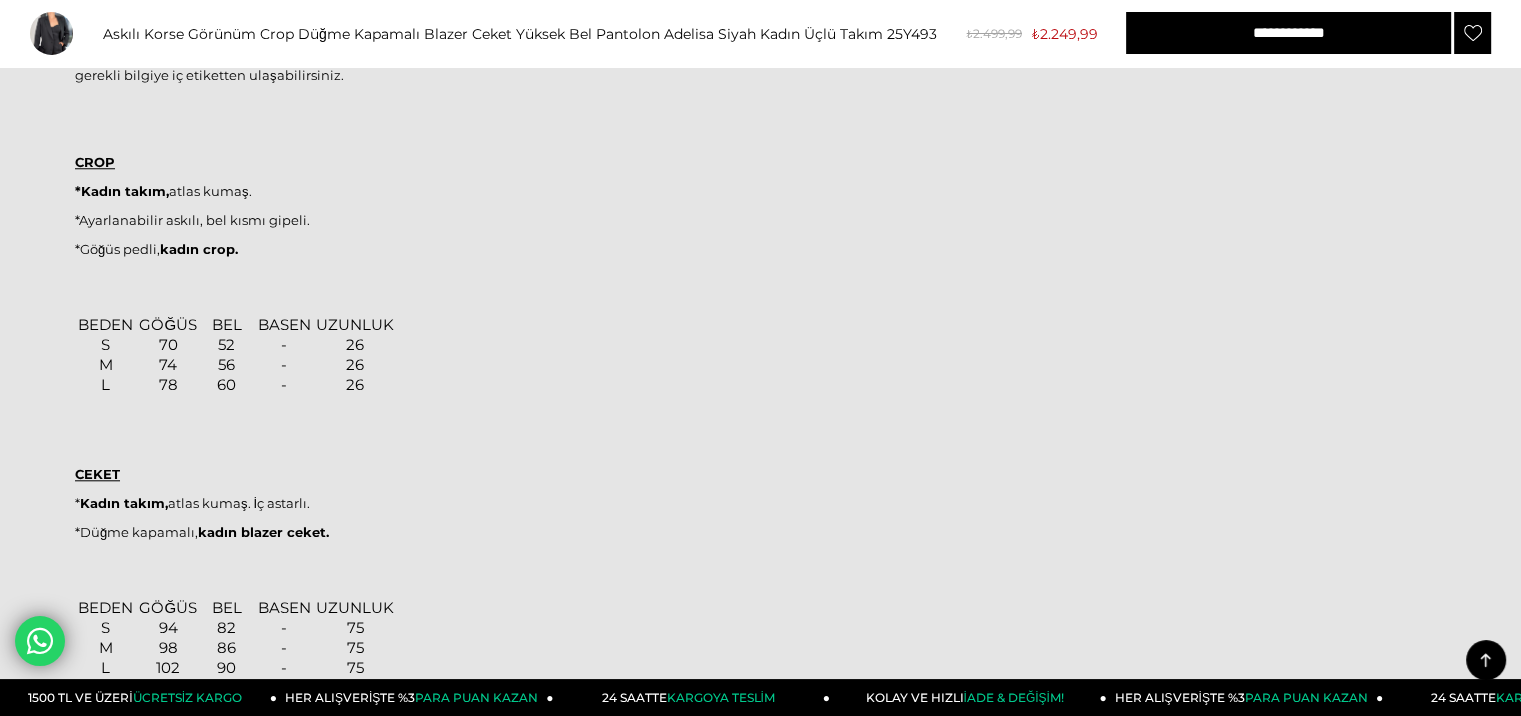 scroll, scrollTop: 1700, scrollLeft: 0, axis: vertical 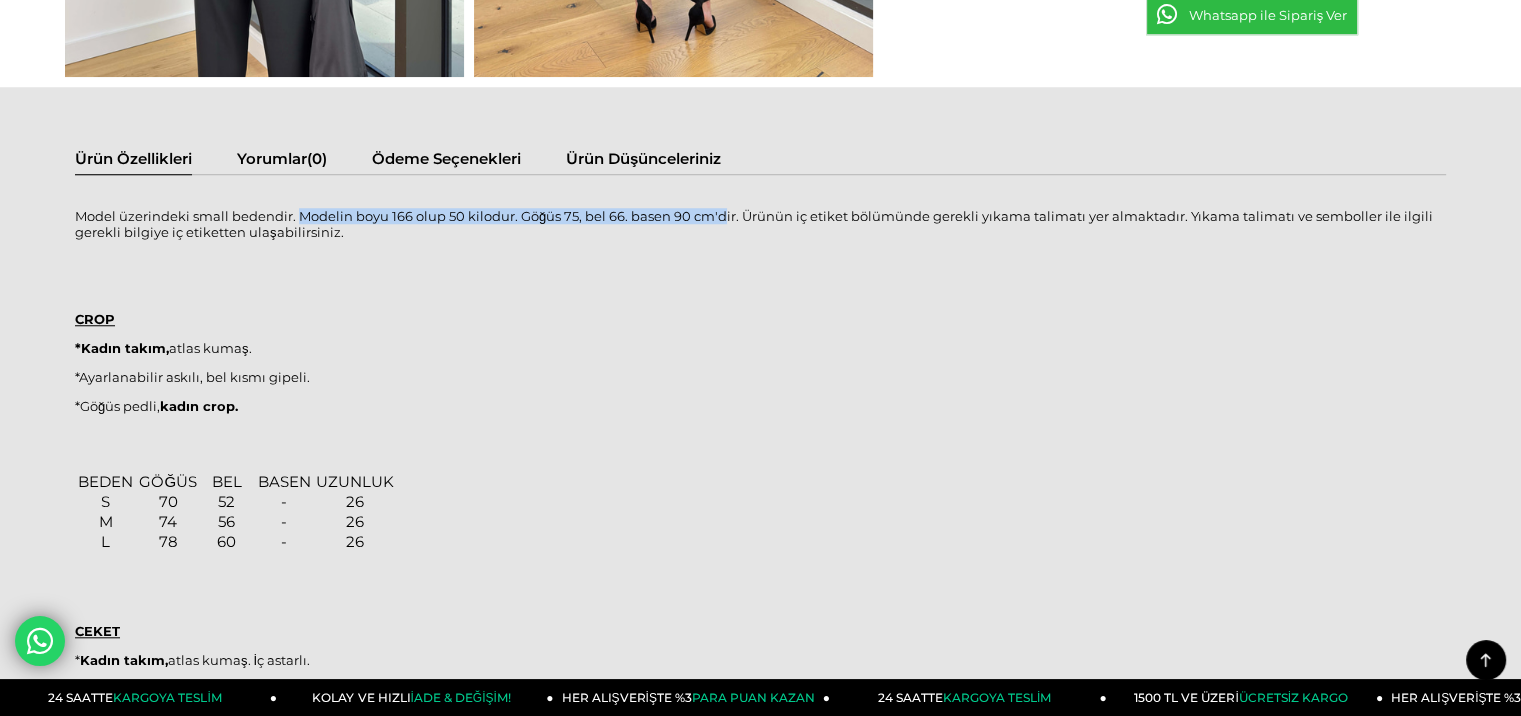 drag, startPoint x: 722, startPoint y: 213, endPoint x: 294, endPoint y: 204, distance: 428.0946 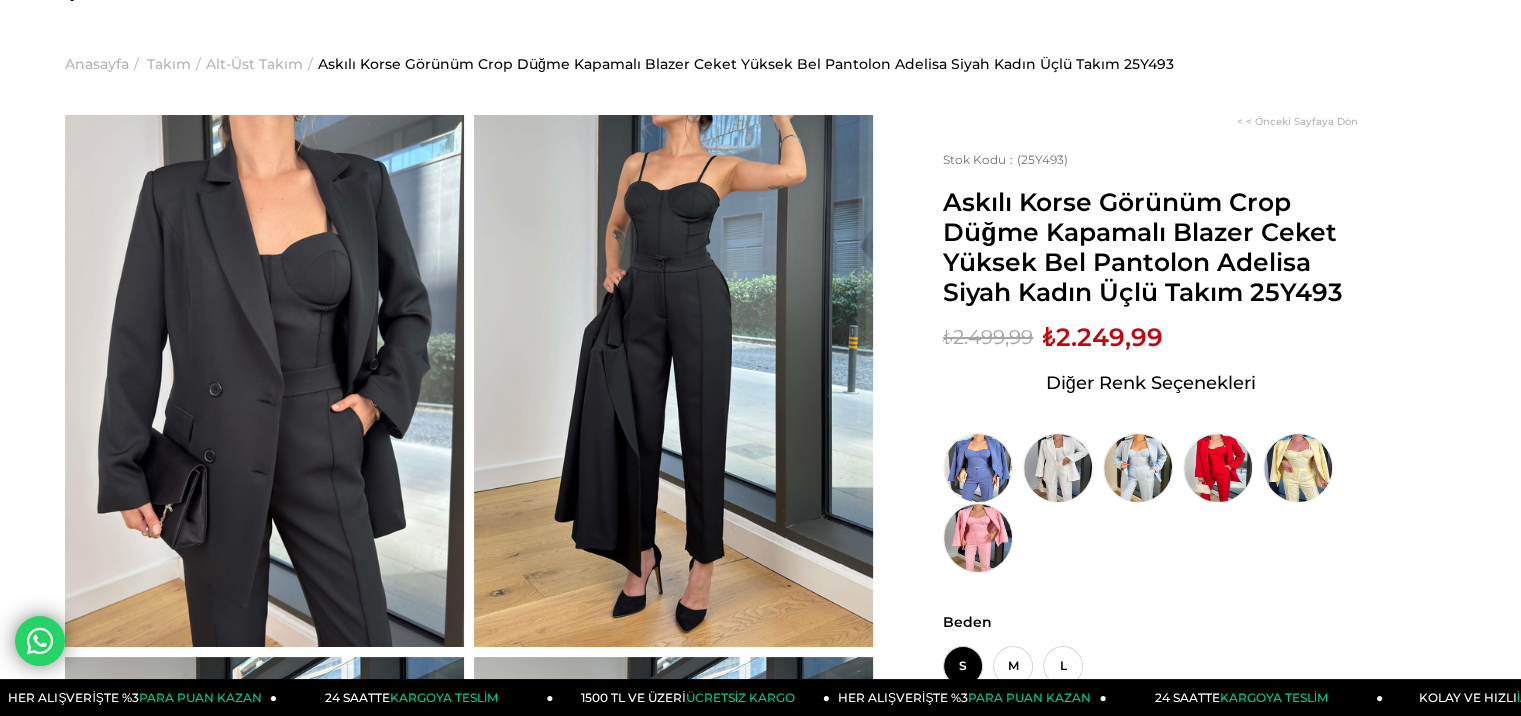 scroll, scrollTop: 0, scrollLeft: 0, axis: both 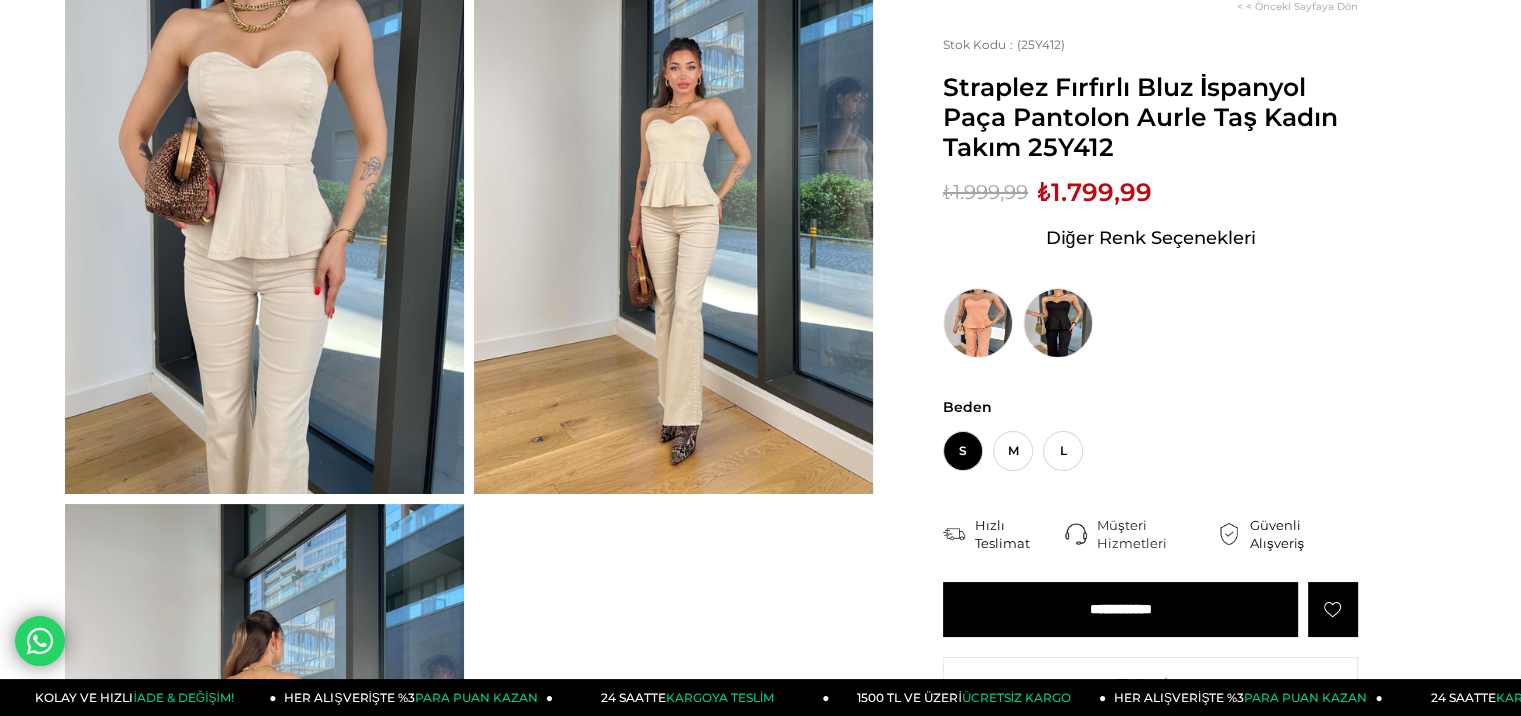 drag, startPoint x: 1020, startPoint y: 152, endPoint x: 946, endPoint y: 79, distance: 103.947105 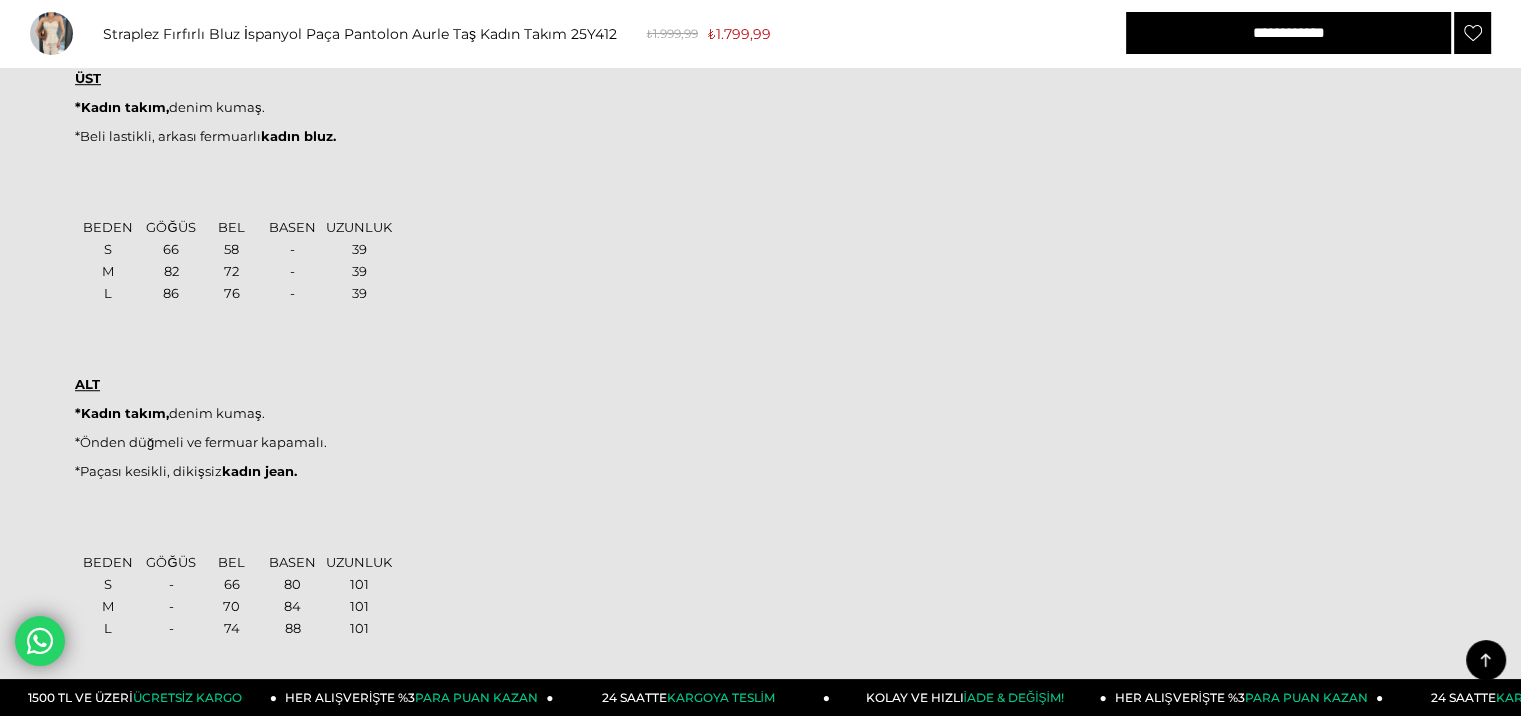 scroll, scrollTop: 1500, scrollLeft: 0, axis: vertical 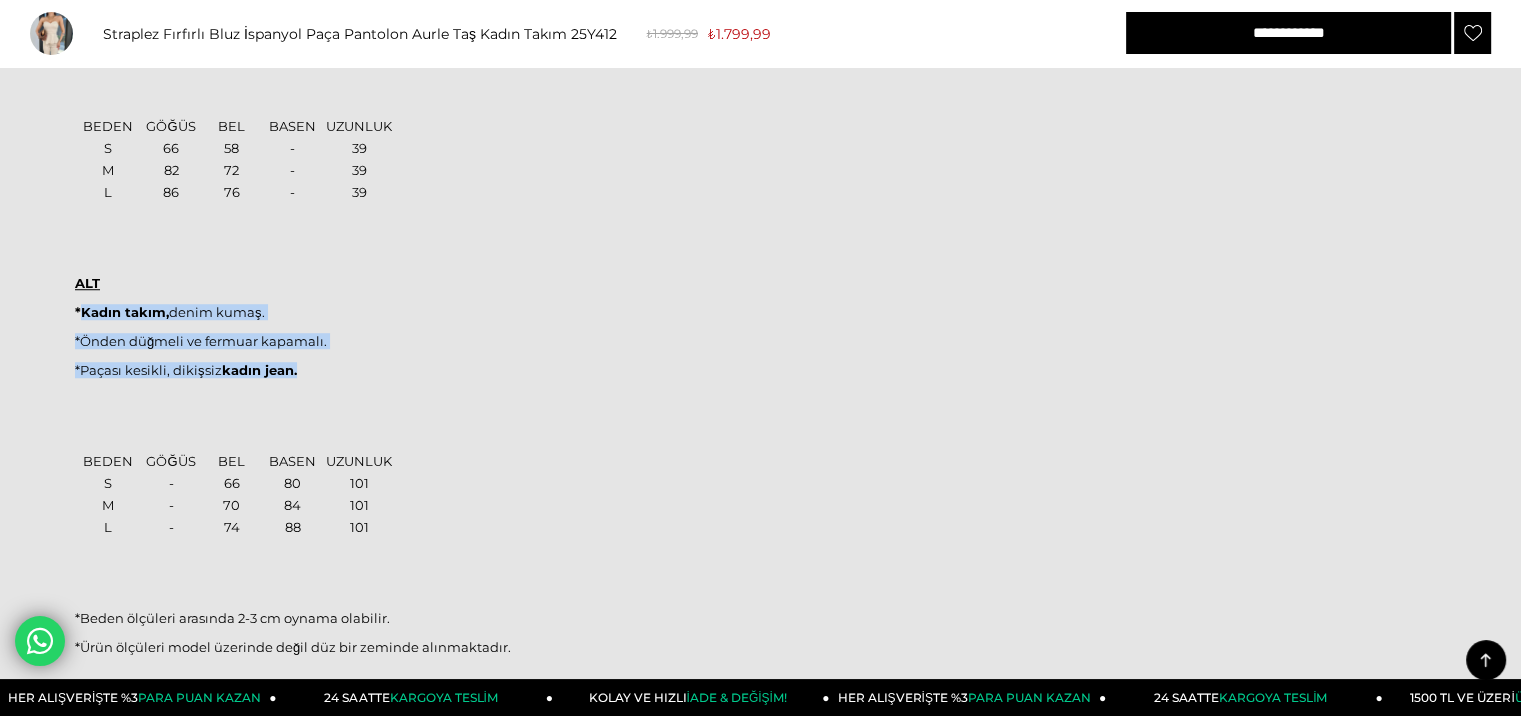 drag, startPoint x: 303, startPoint y: 366, endPoint x: 78, endPoint y: 310, distance: 231.86418 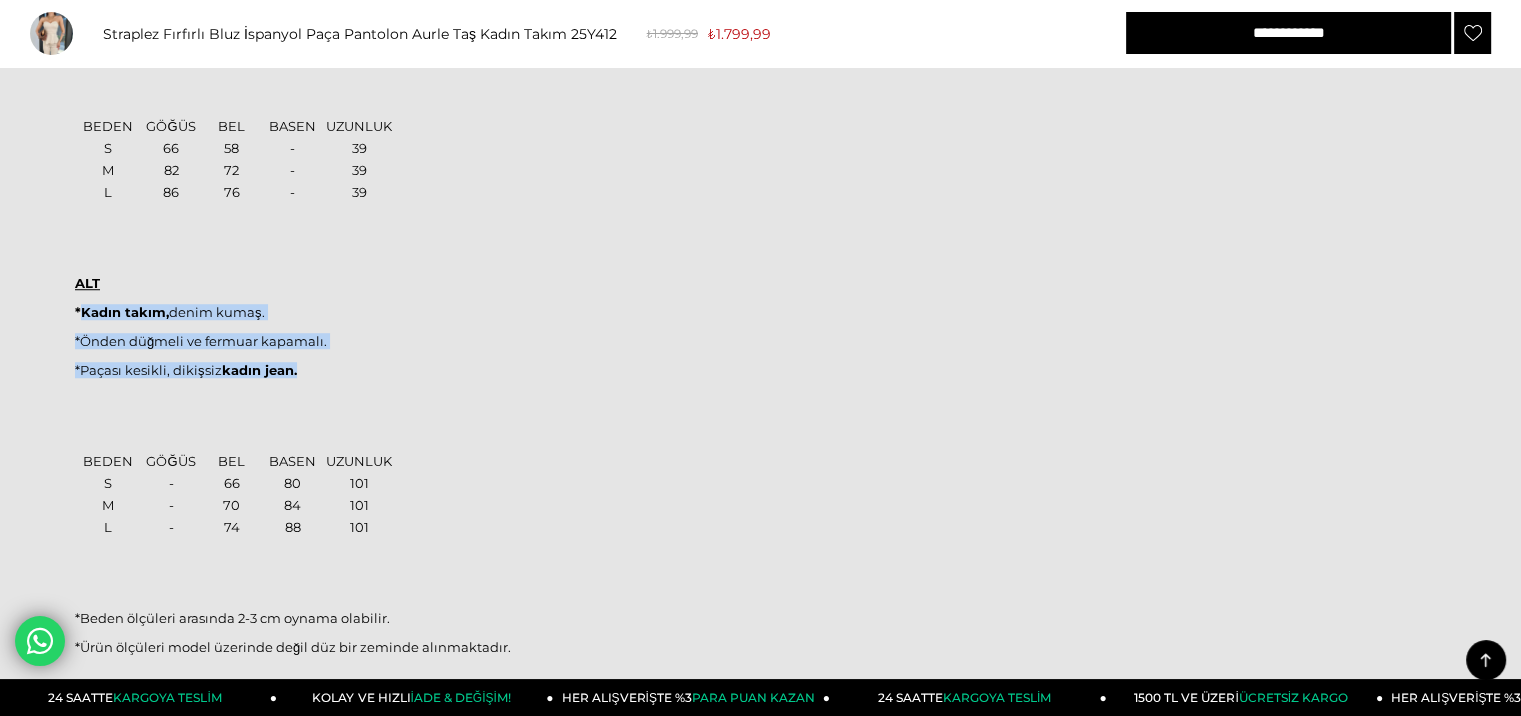 copy on "Kadın takım,  denim kumaş.
*Önden düğmeli ve fermuar kapamalı.
*Paçası kesikli, dikişsiz  kadın jean." 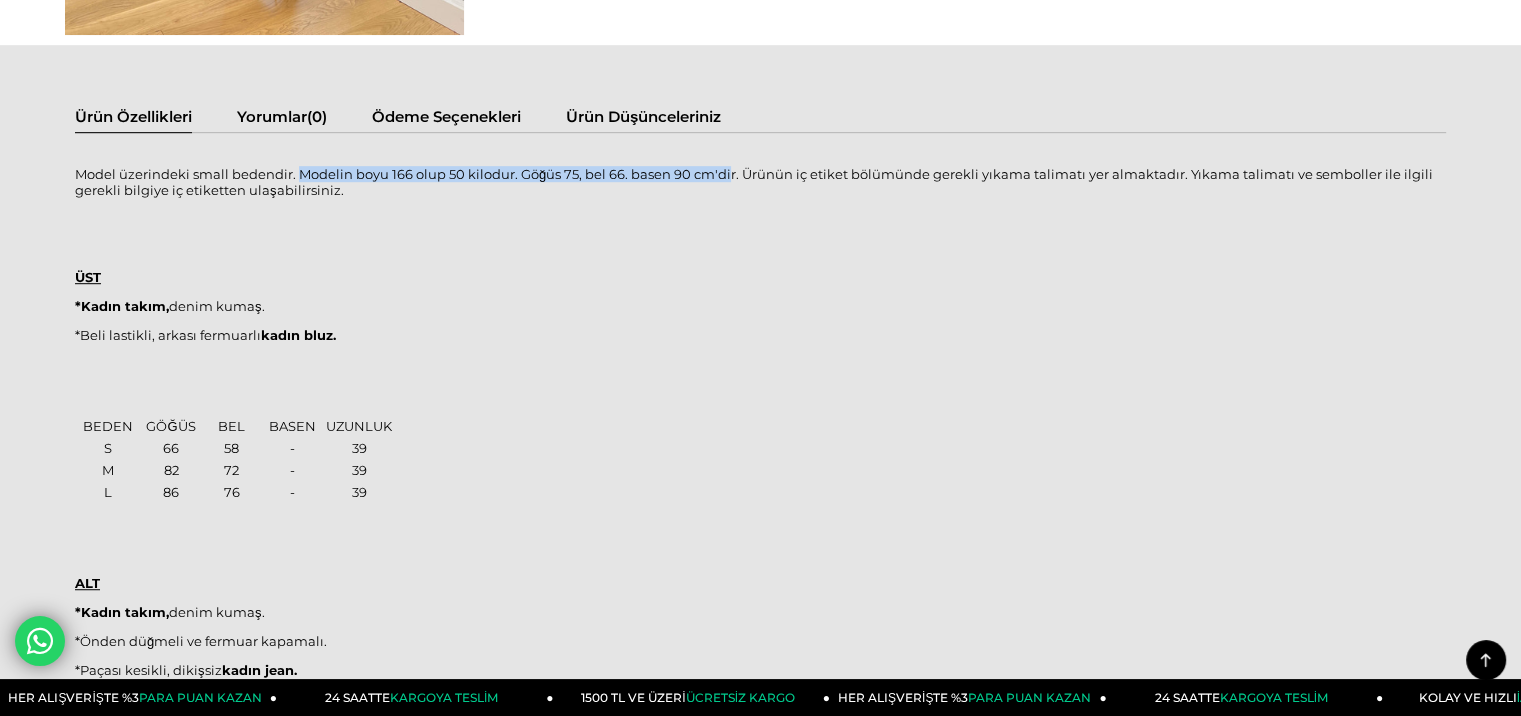 drag, startPoint x: 296, startPoint y: 172, endPoint x: 727, endPoint y: 172, distance: 431 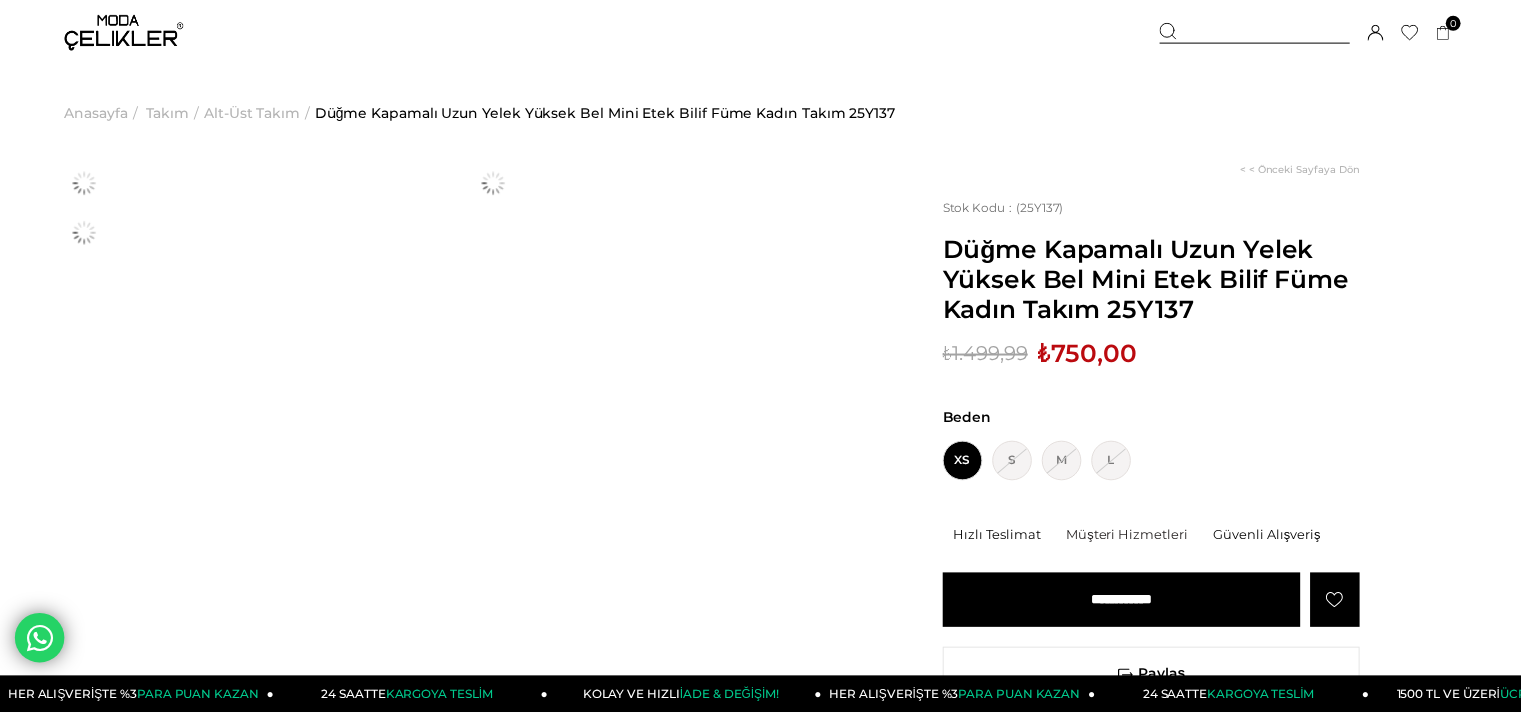scroll, scrollTop: 0, scrollLeft: 0, axis: both 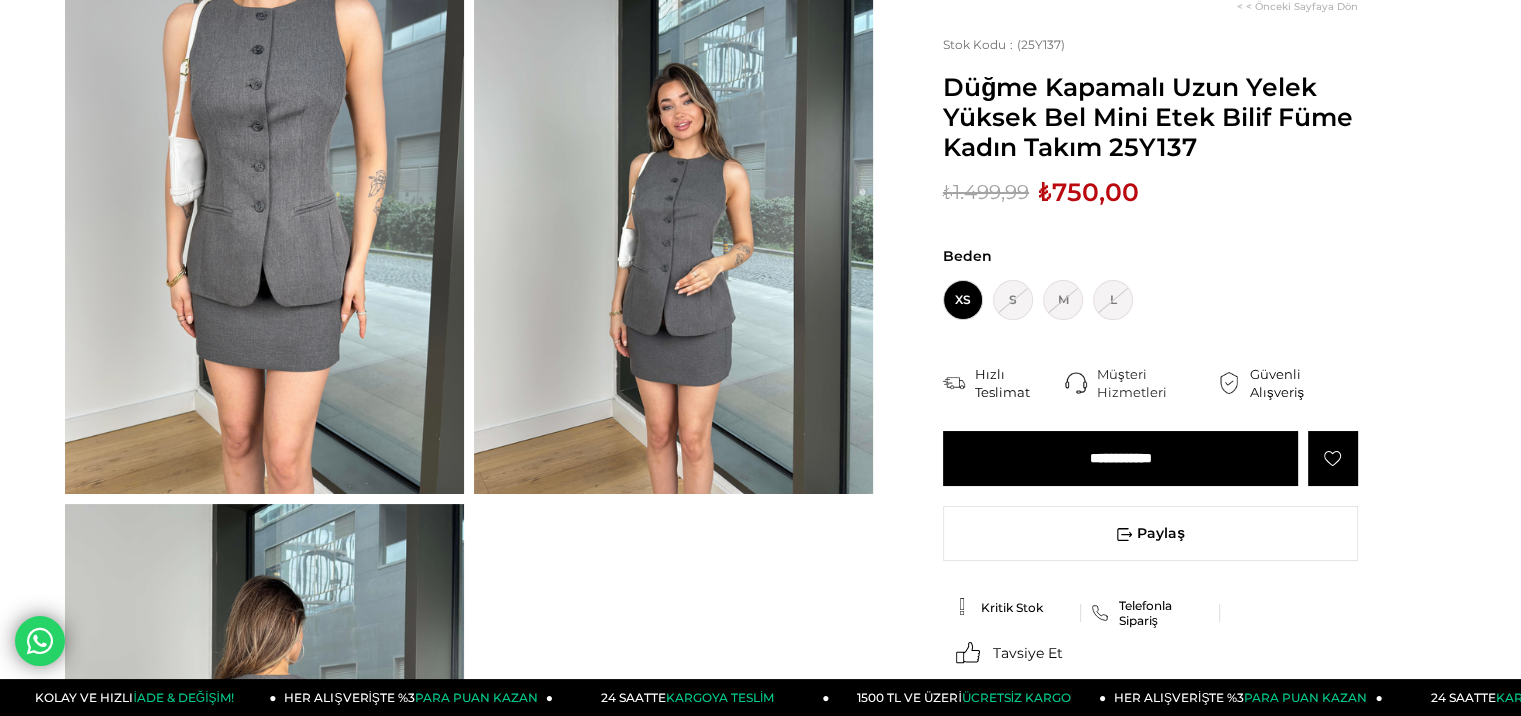 click at bounding box center (264, 228) 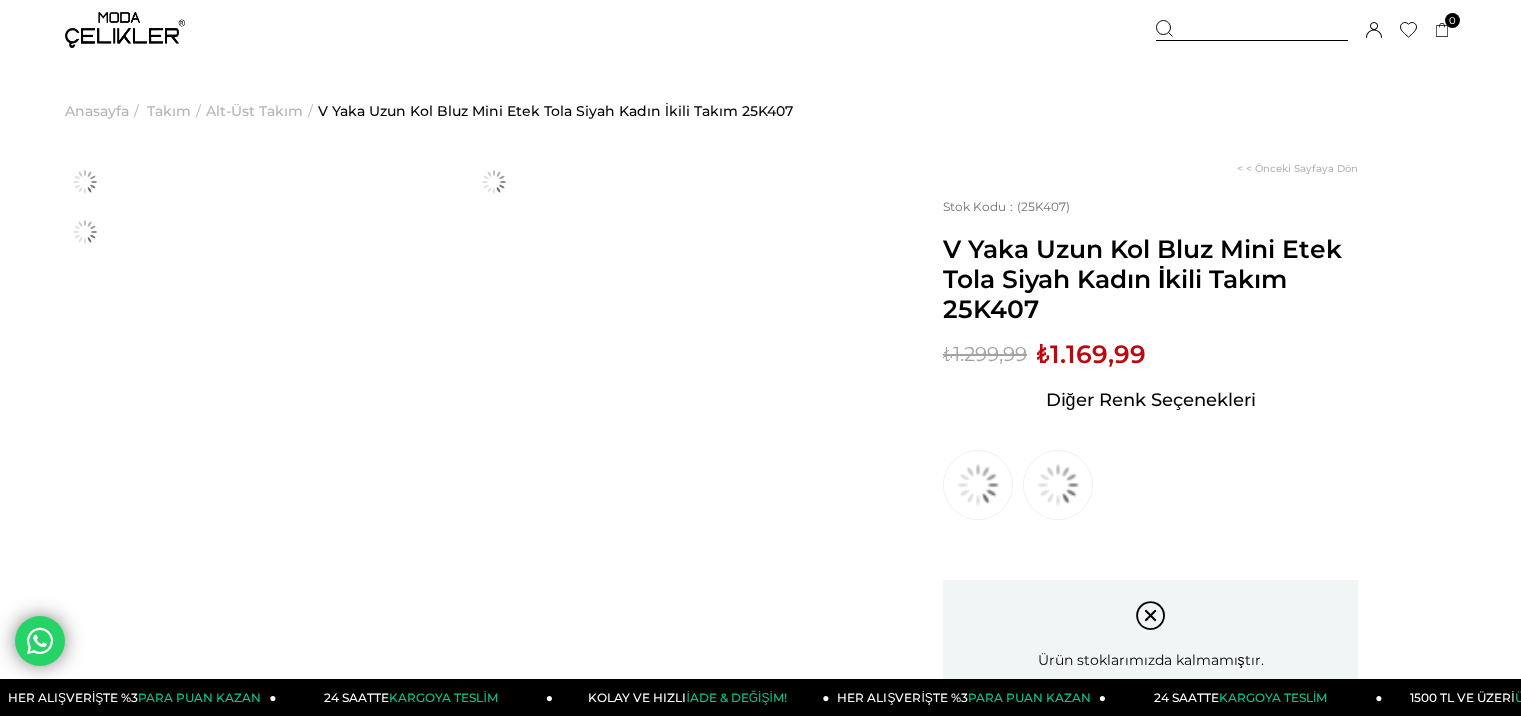 scroll, scrollTop: 0, scrollLeft: 0, axis: both 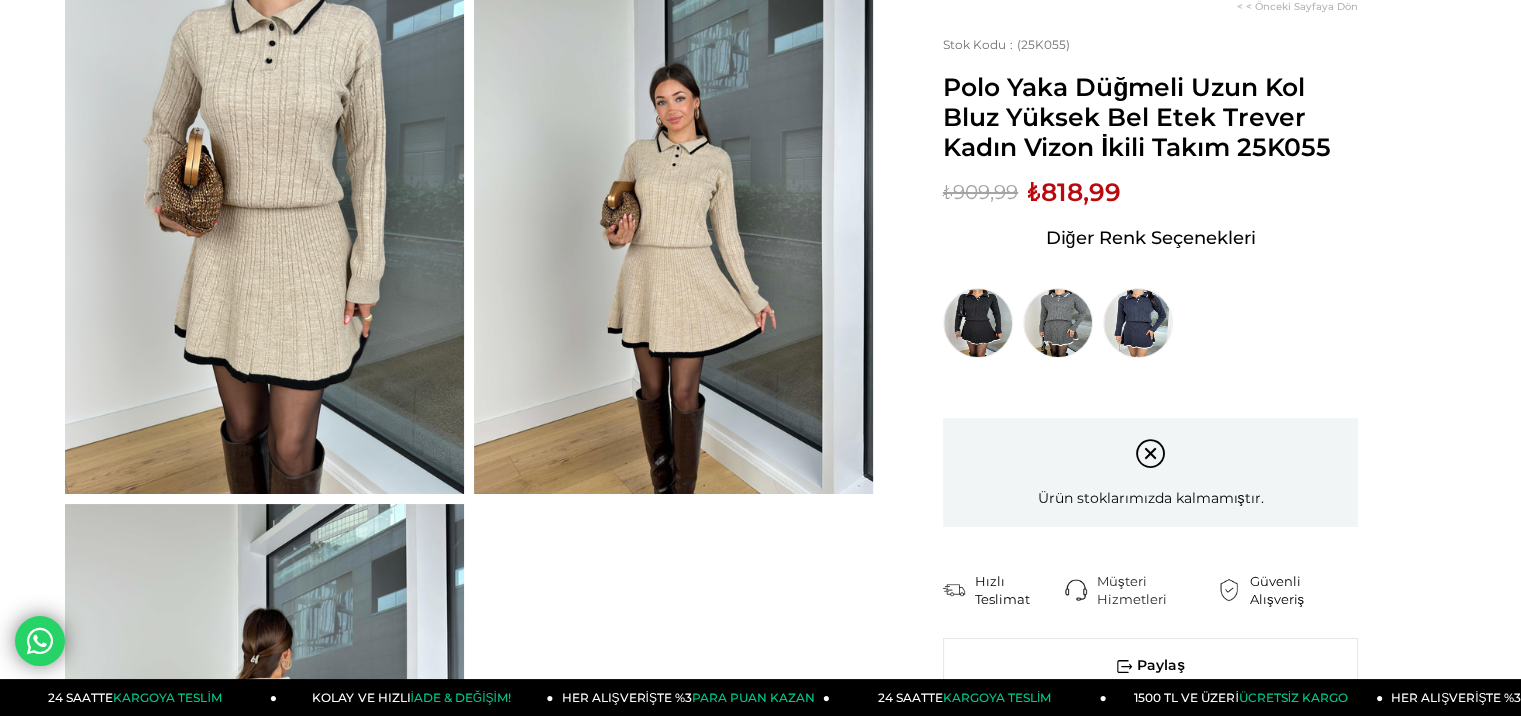 click at bounding box center [673, 228] 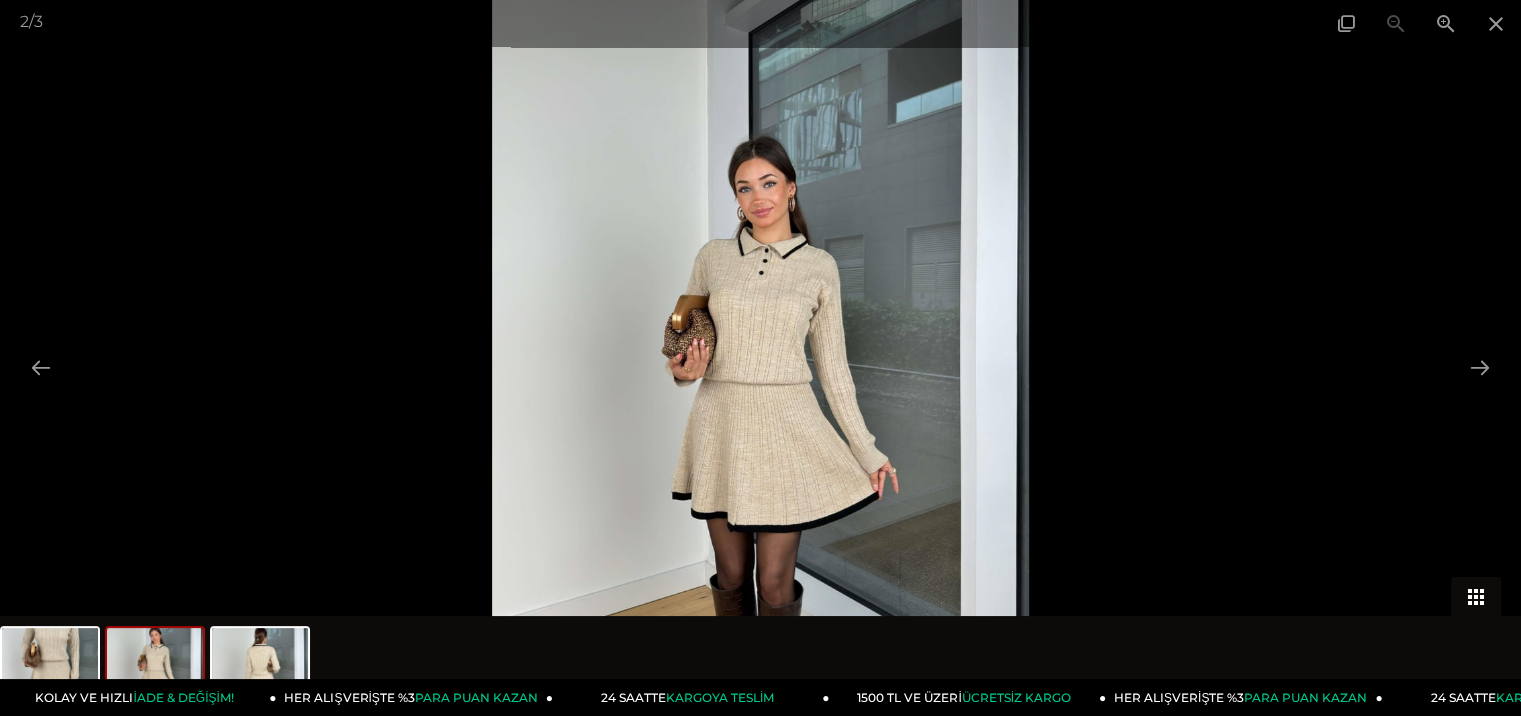click at bounding box center (1476, 596) 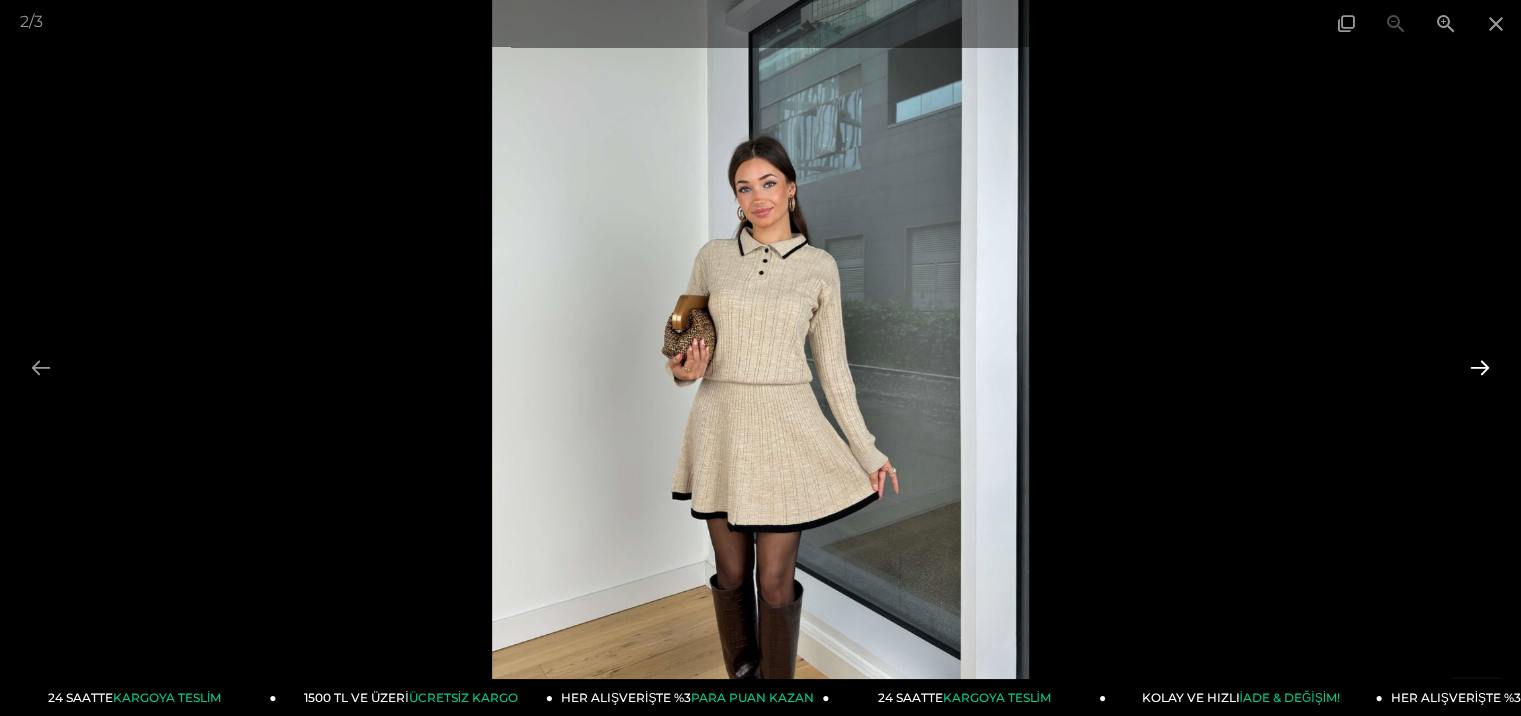click at bounding box center (1480, 367) 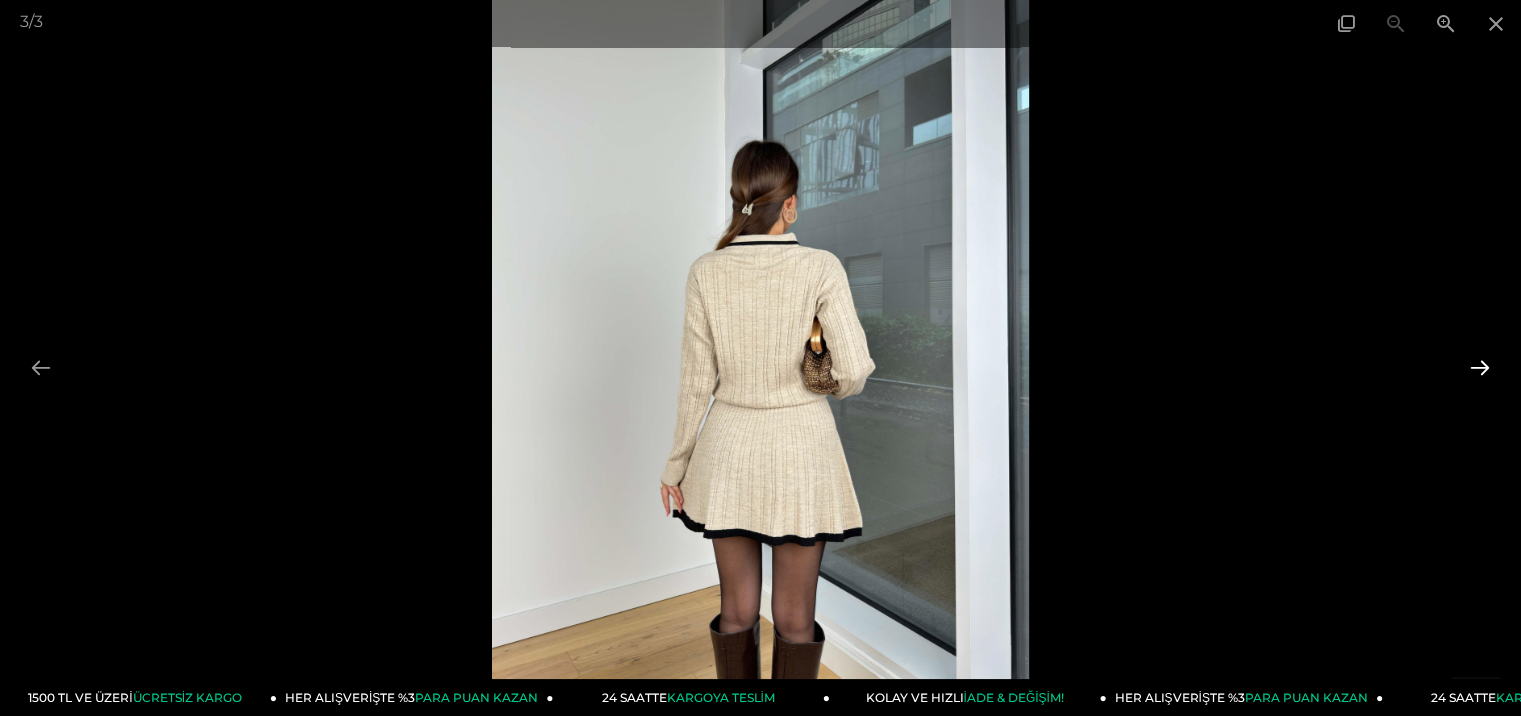 drag, startPoint x: 1482, startPoint y: 365, endPoint x: 1484, endPoint y: 376, distance: 11.18034 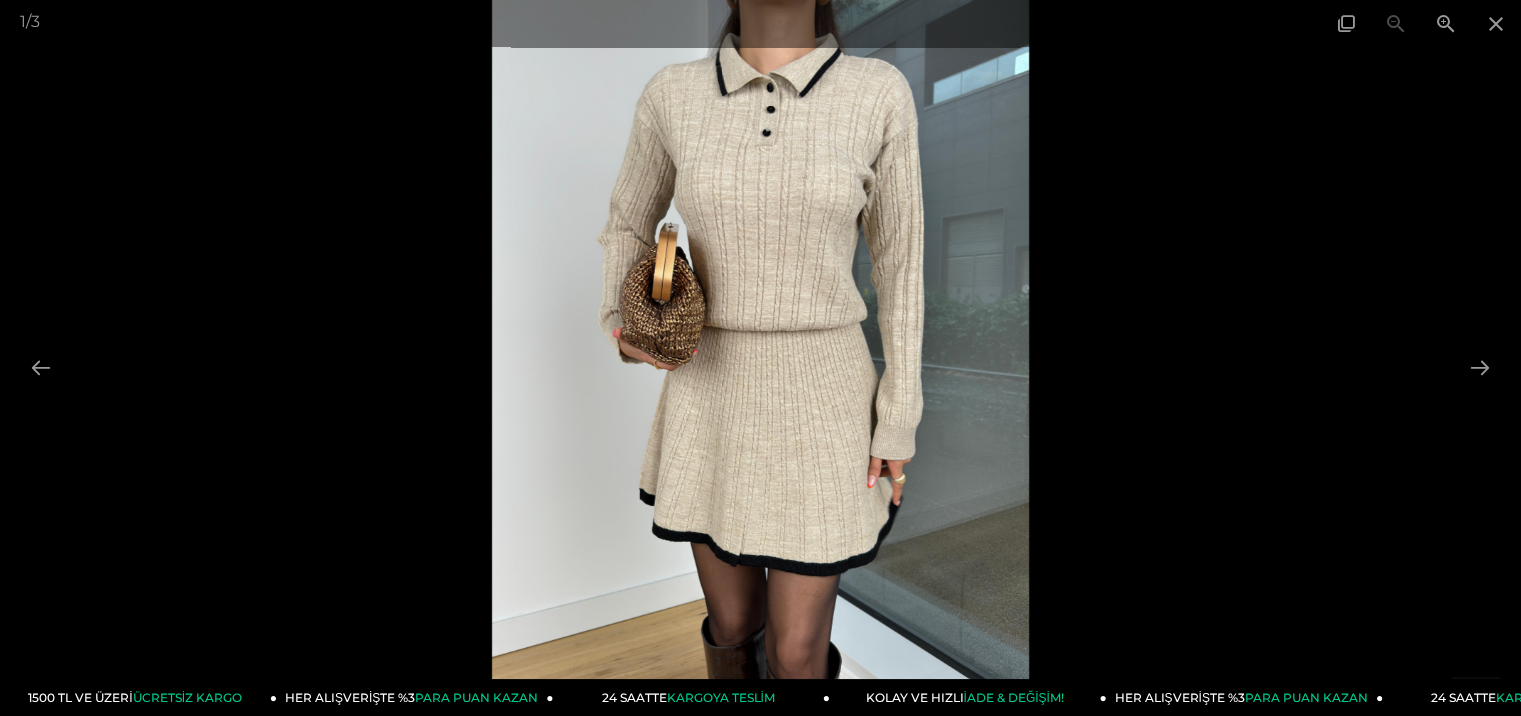 scroll, scrollTop: 0, scrollLeft: 0, axis: both 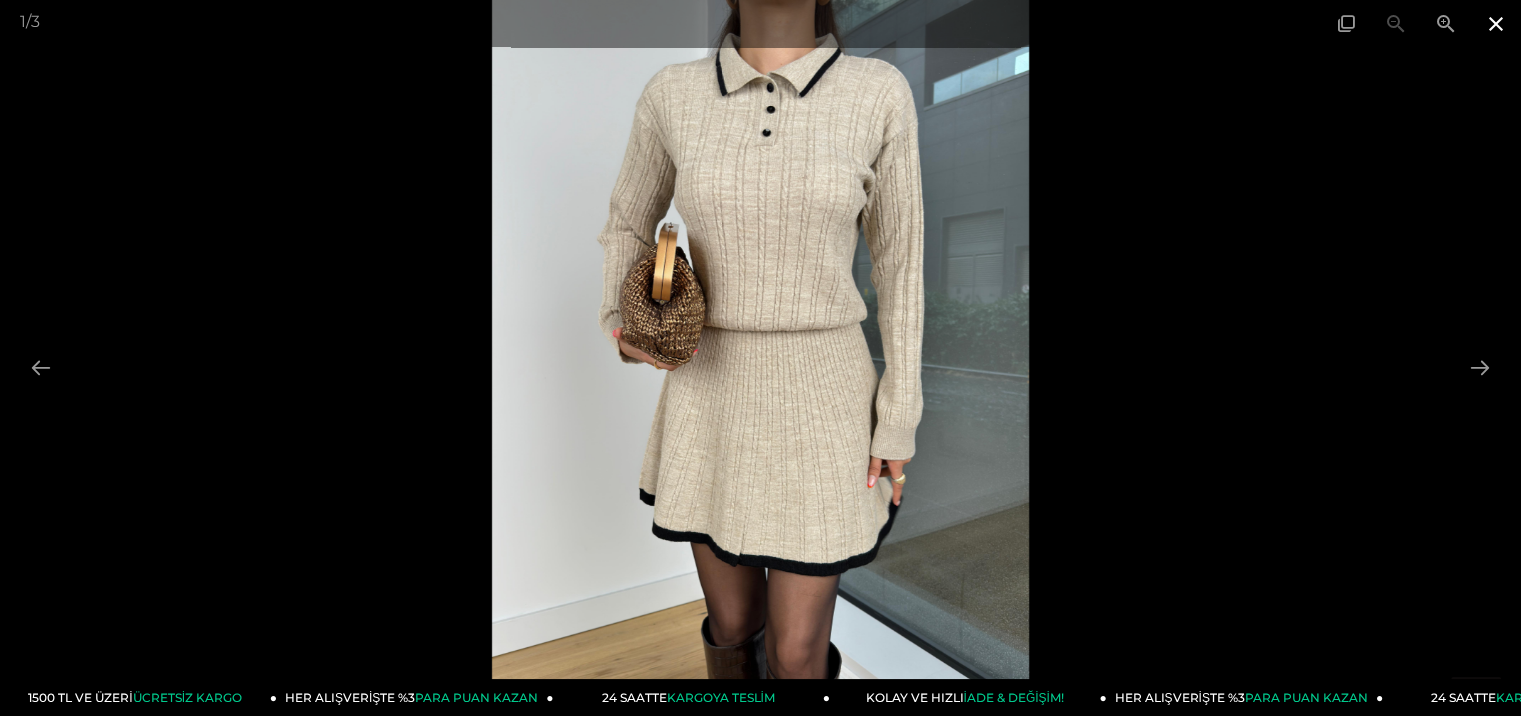 click at bounding box center [1496, 23] 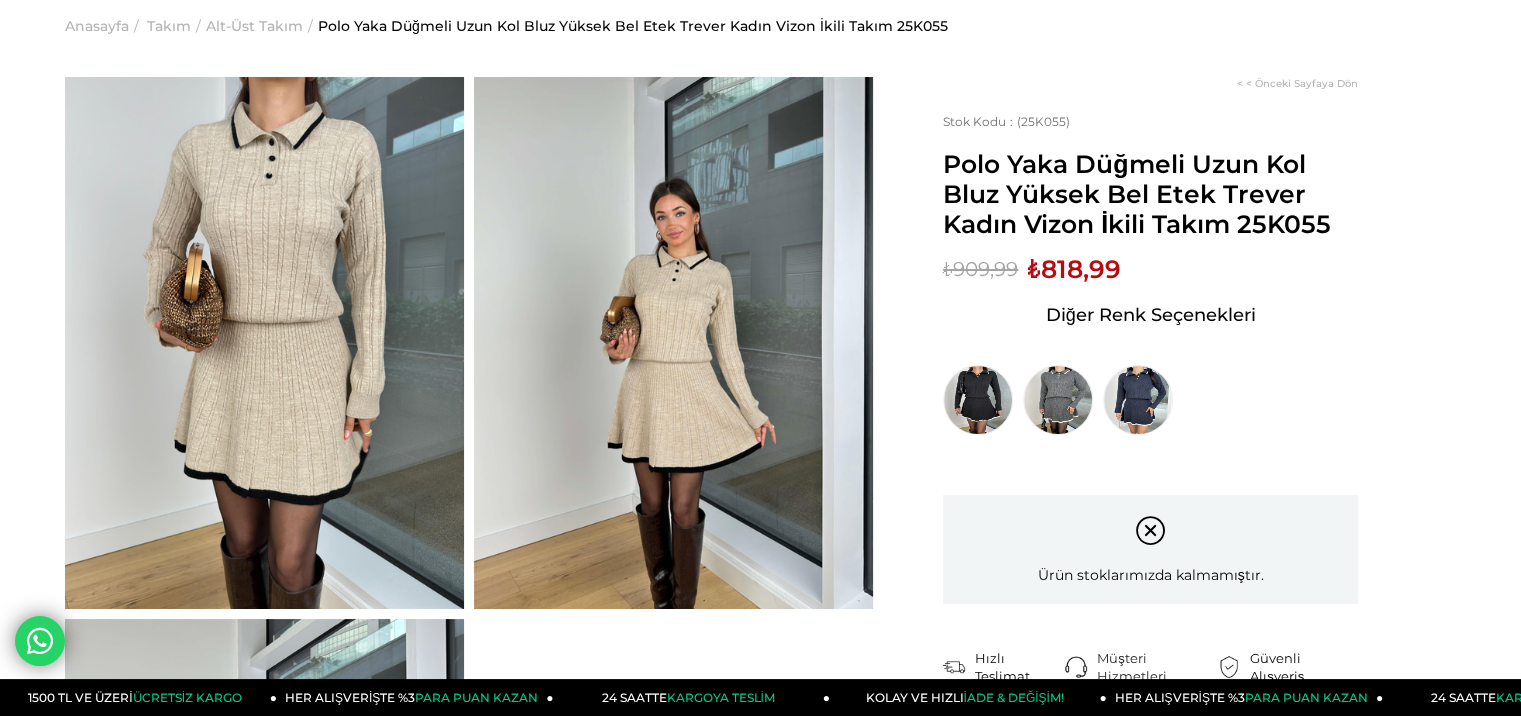 scroll, scrollTop: 0, scrollLeft: 0, axis: both 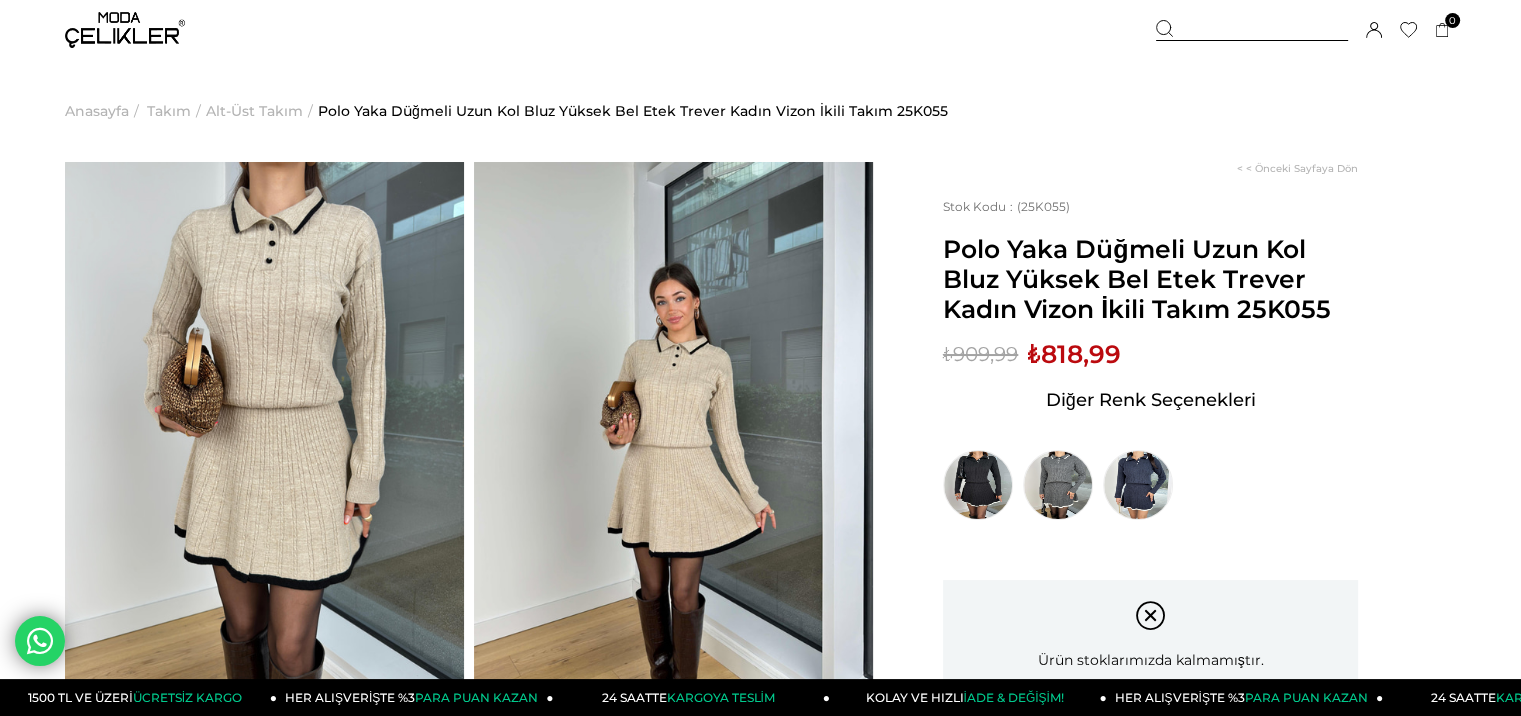 click at bounding box center [125, 30] 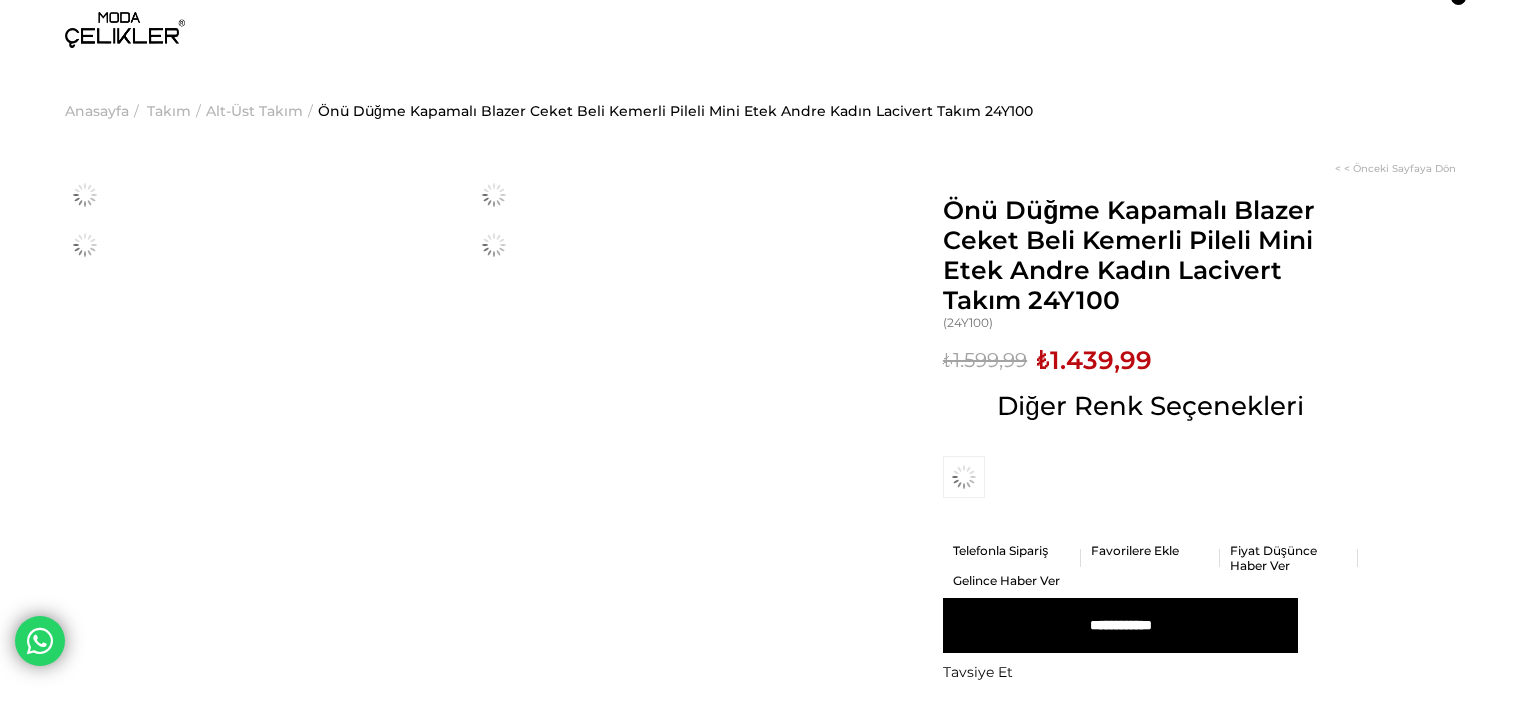 scroll, scrollTop: 0, scrollLeft: 0, axis: both 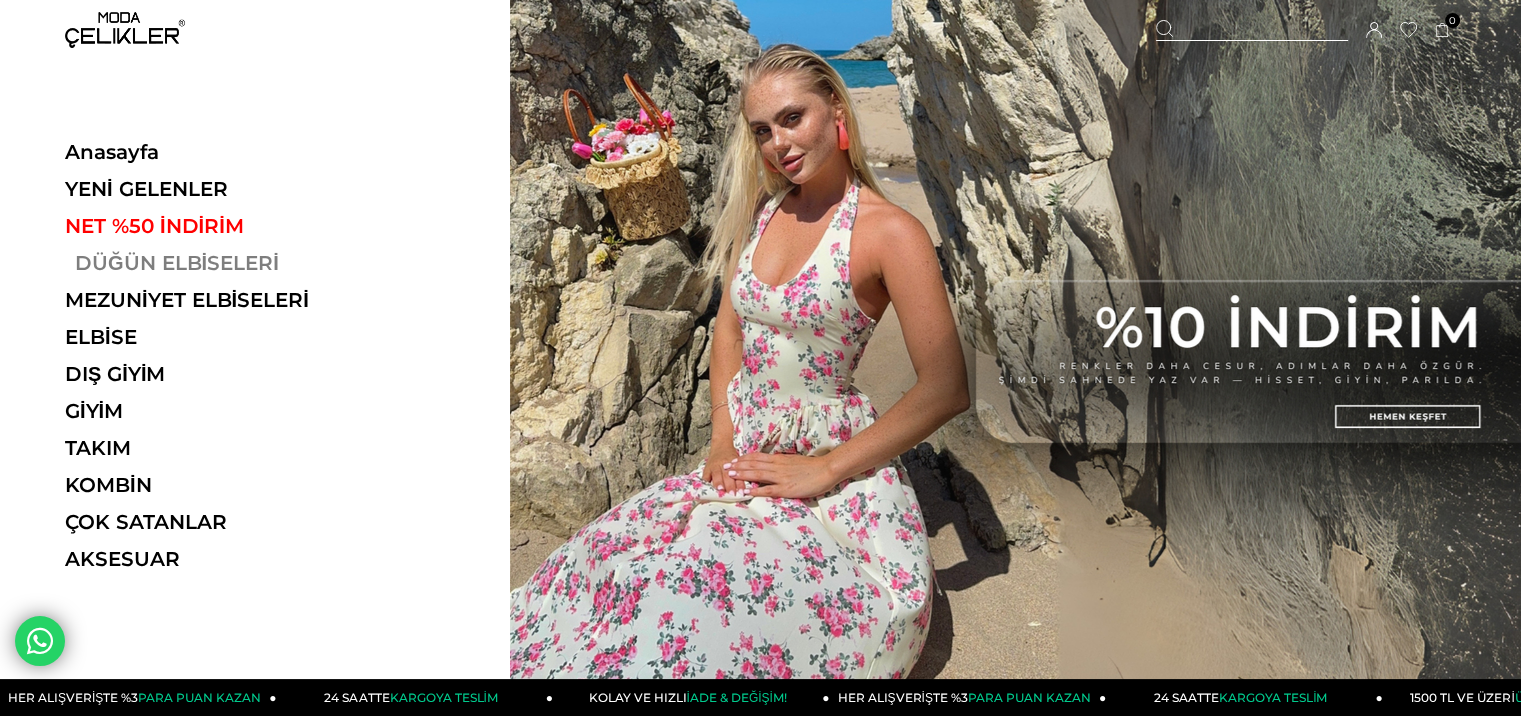 click on "DÜĞÜN ELBİSELERİ" at bounding box center (202, 263) 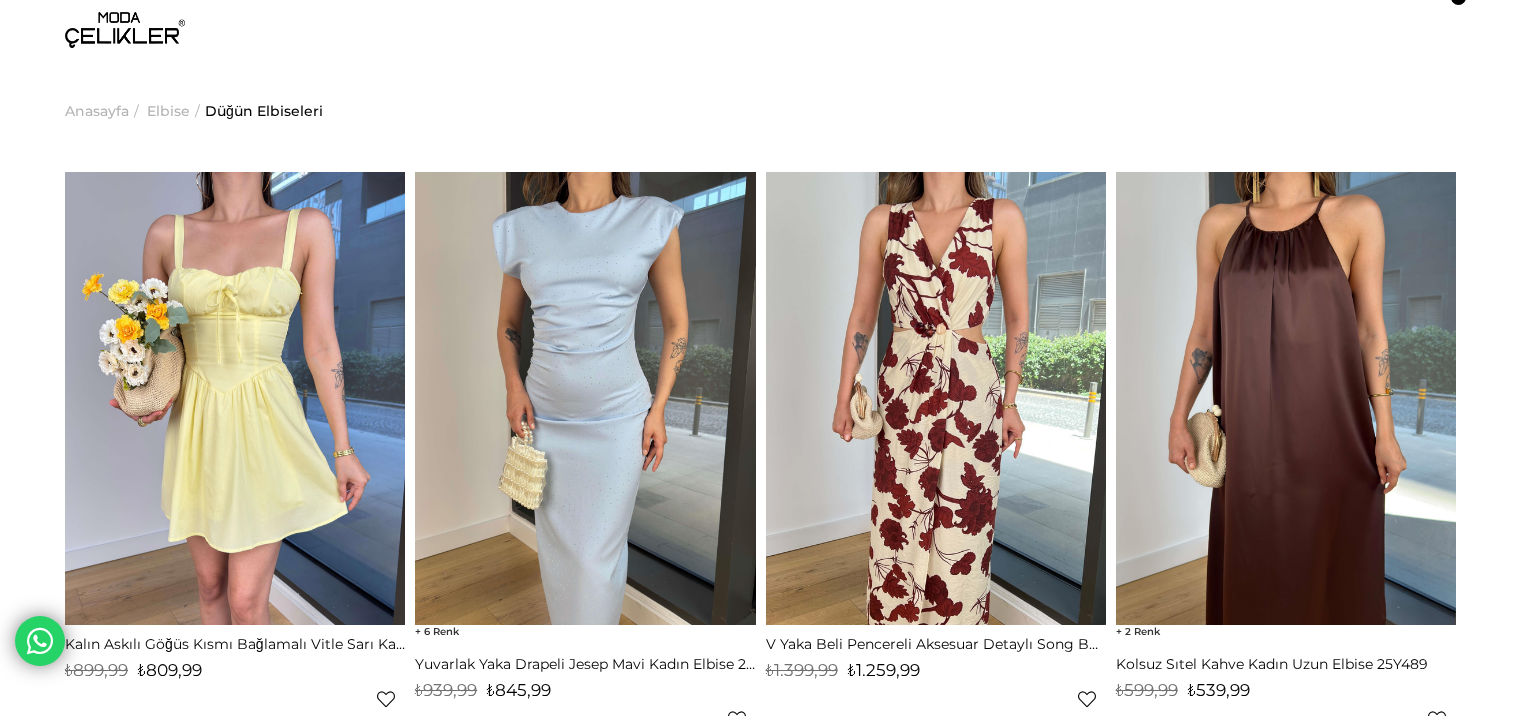 scroll, scrollTop: 0, scrollLeft: 0, axis: both 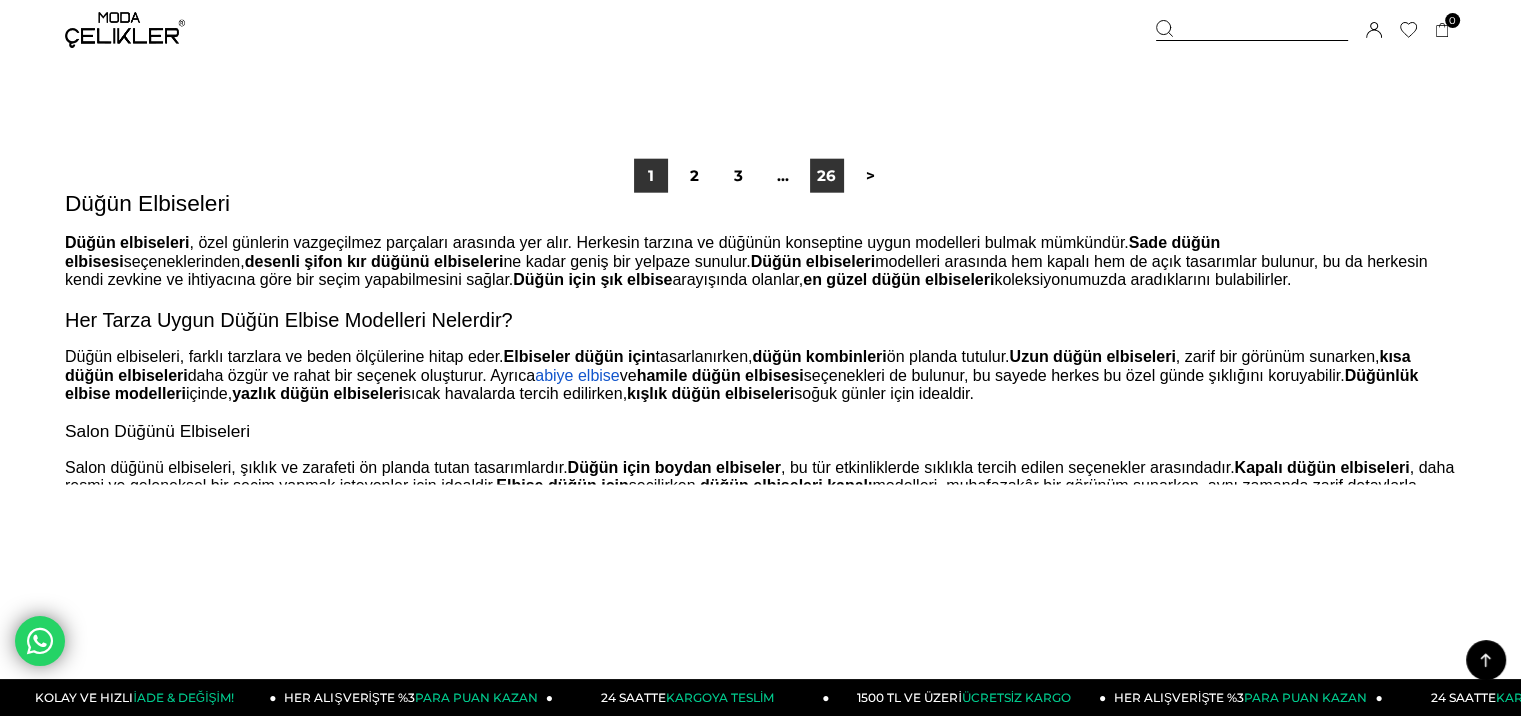 click on "26" at bounding box center [827, 176] 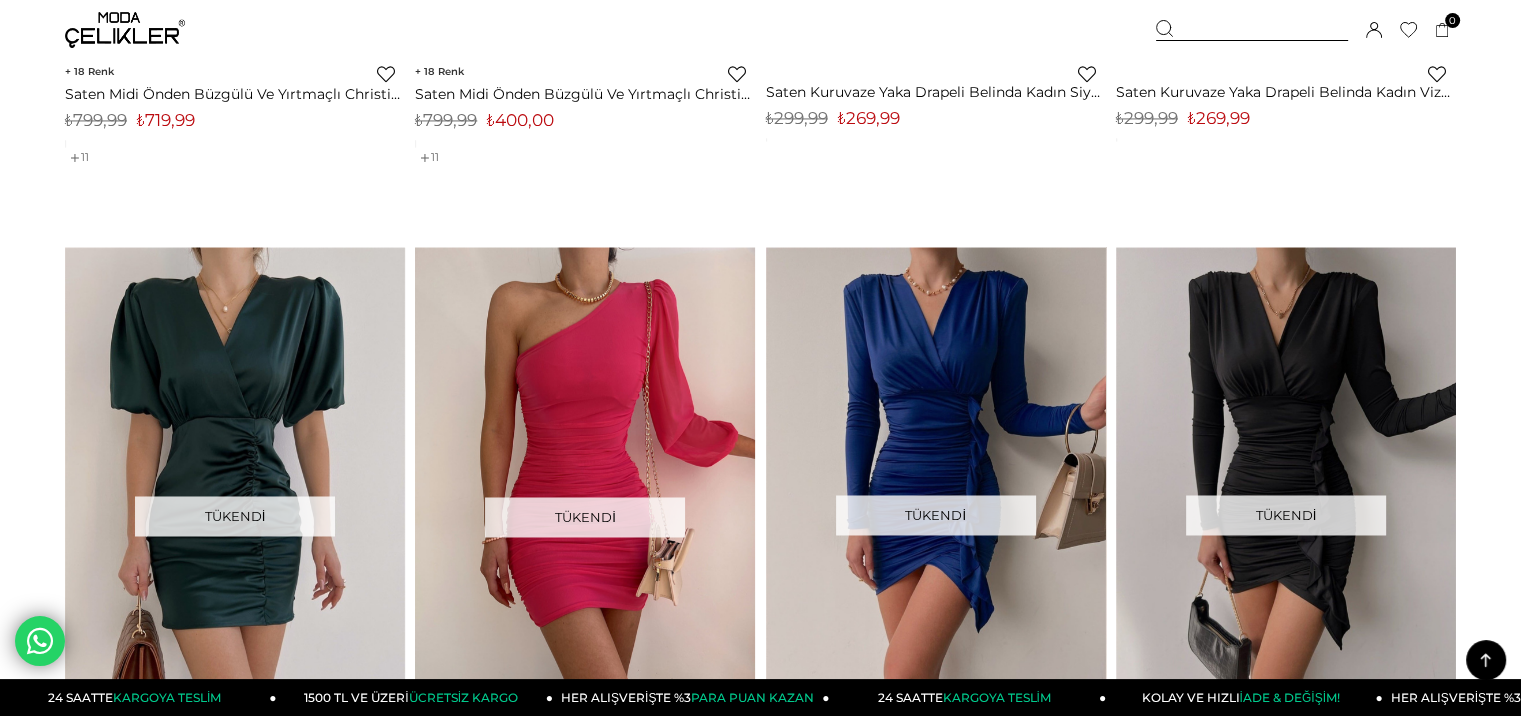scroll, scrollTop: 3500, scrollLeft: 0, axis: vertical 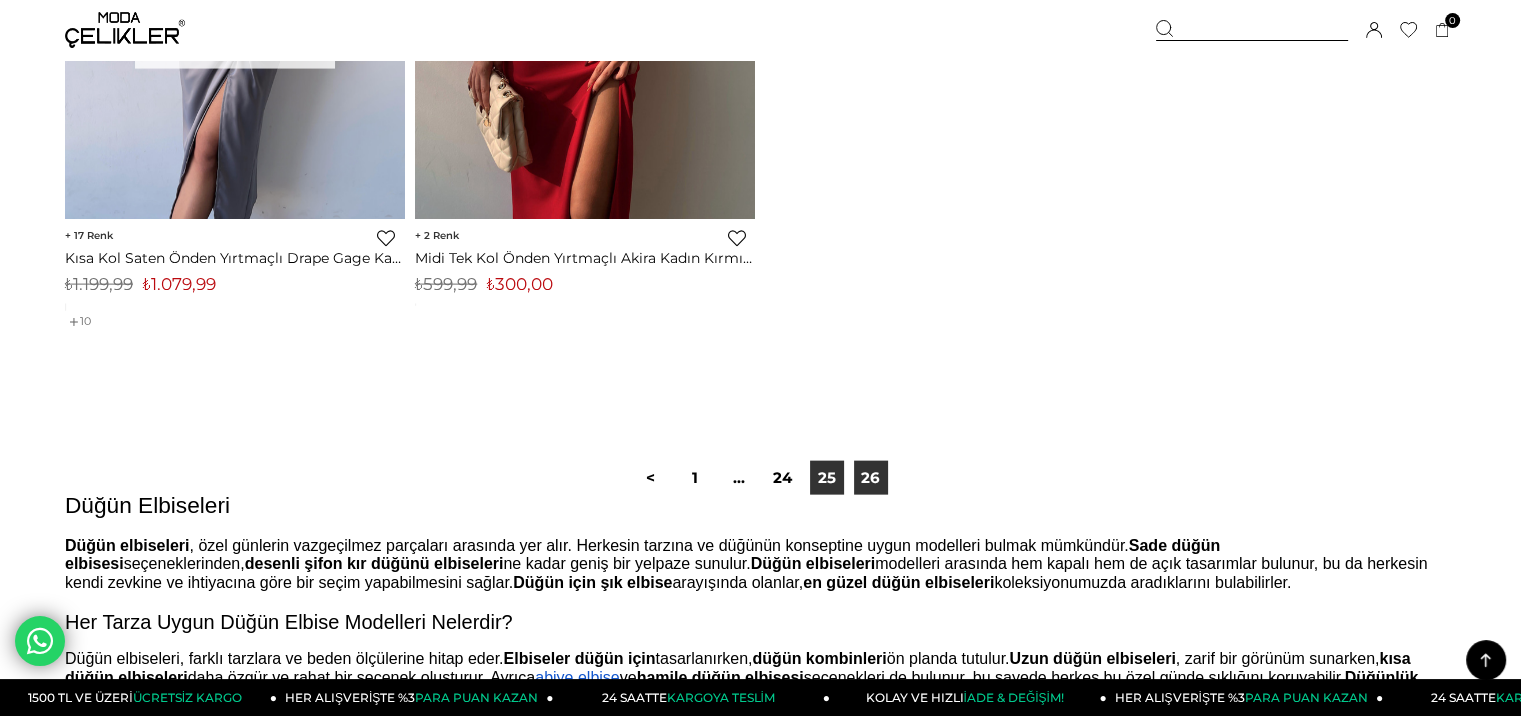 click on "25" at bounding box center [827, 478] 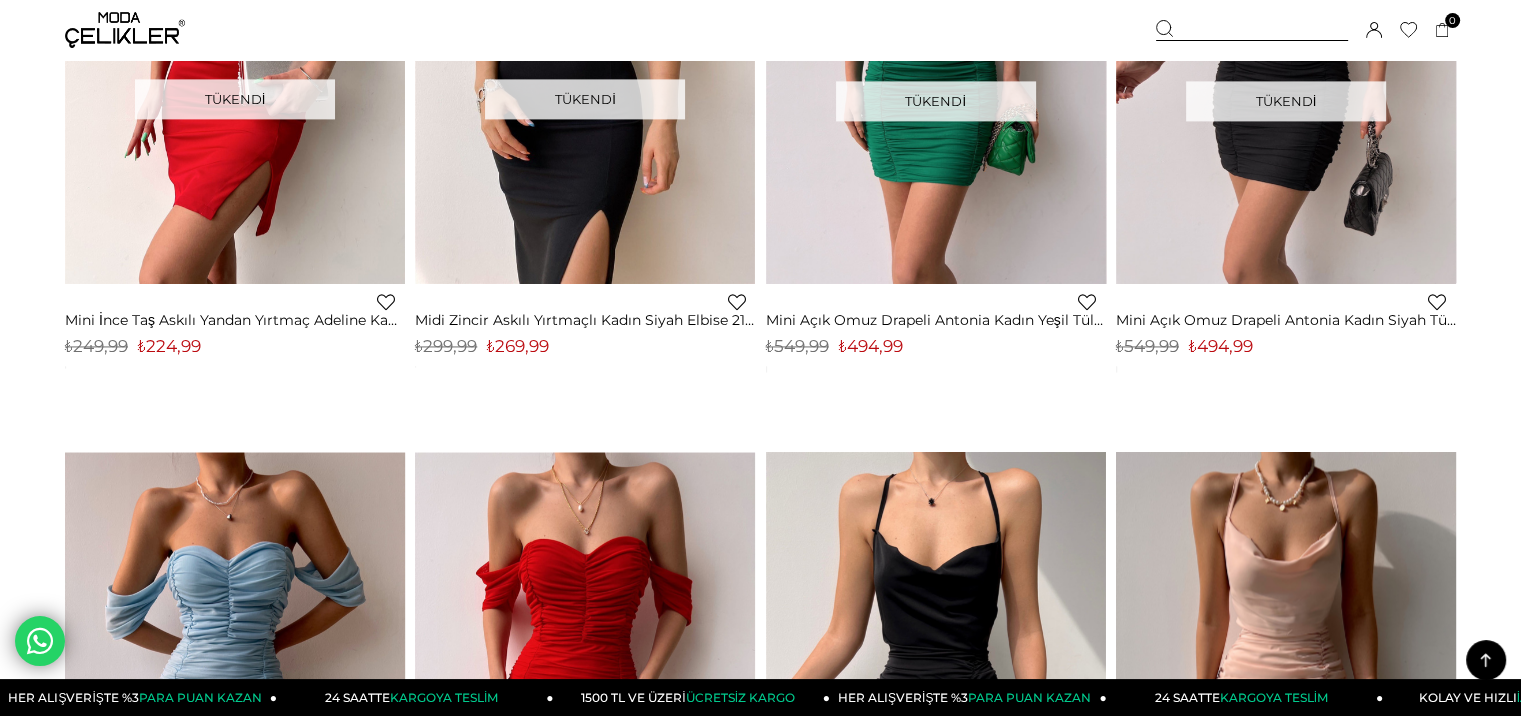 scroll, scrollTop: 2800, scrollLeft: 0, axis: vertical 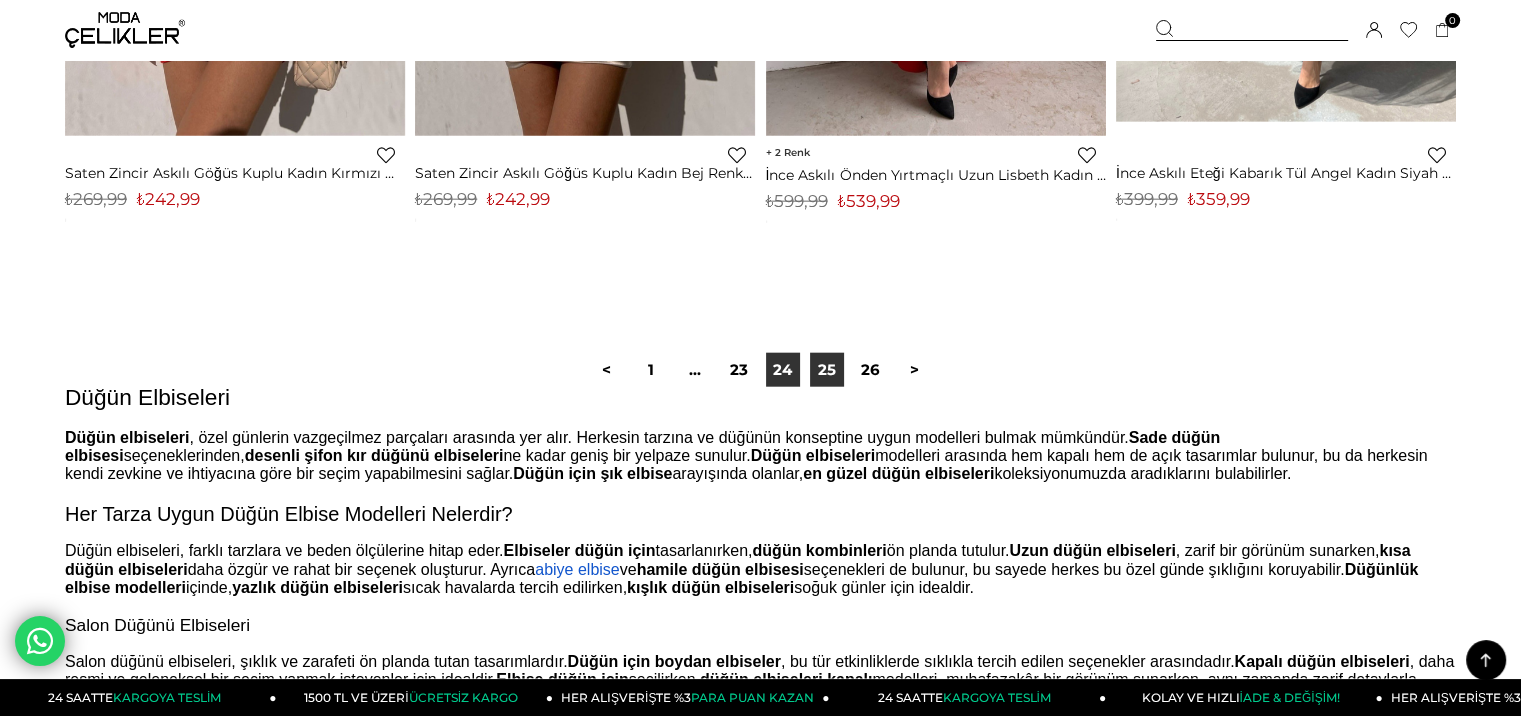 click on "24" at bounding box center (783, 370) 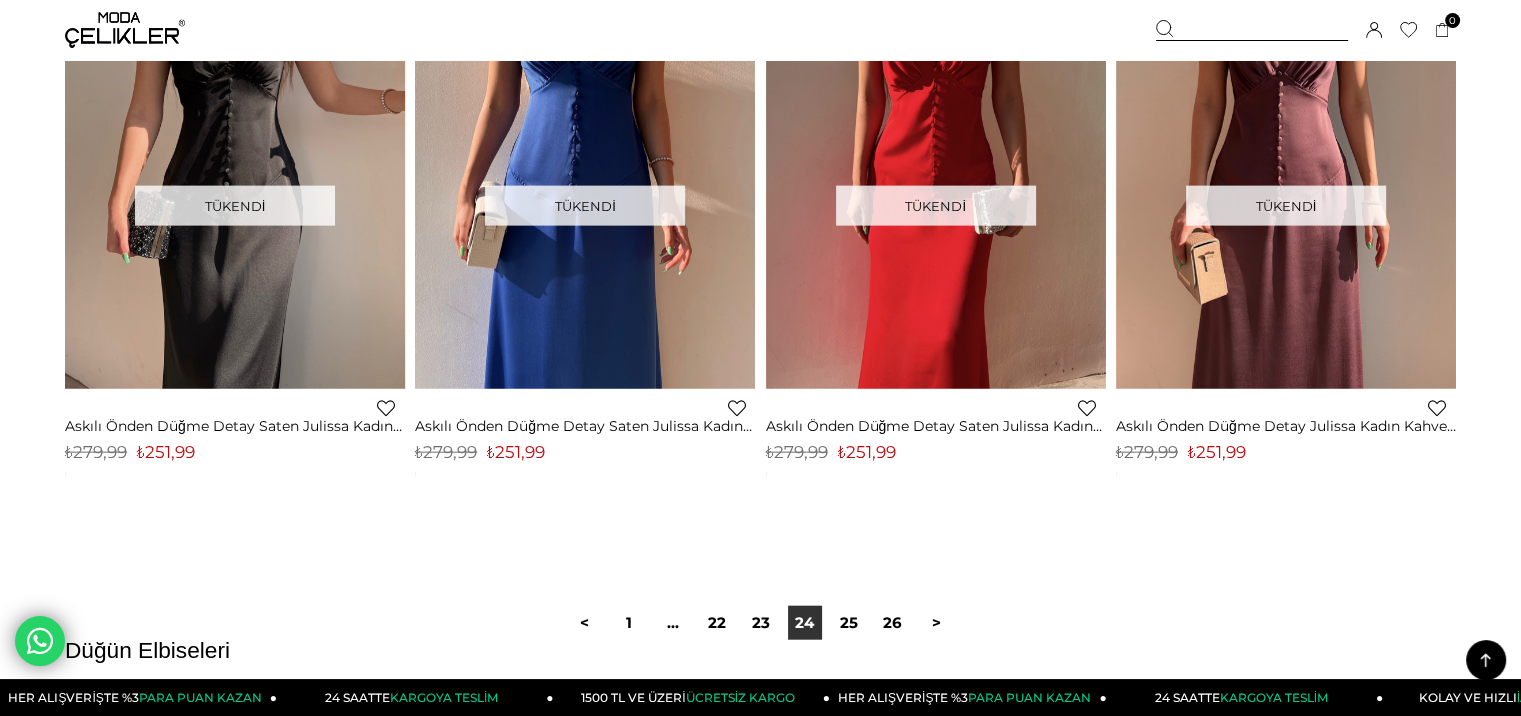 scroll, scrollTop: 12300, scrollLeft: 0, axis: vertical 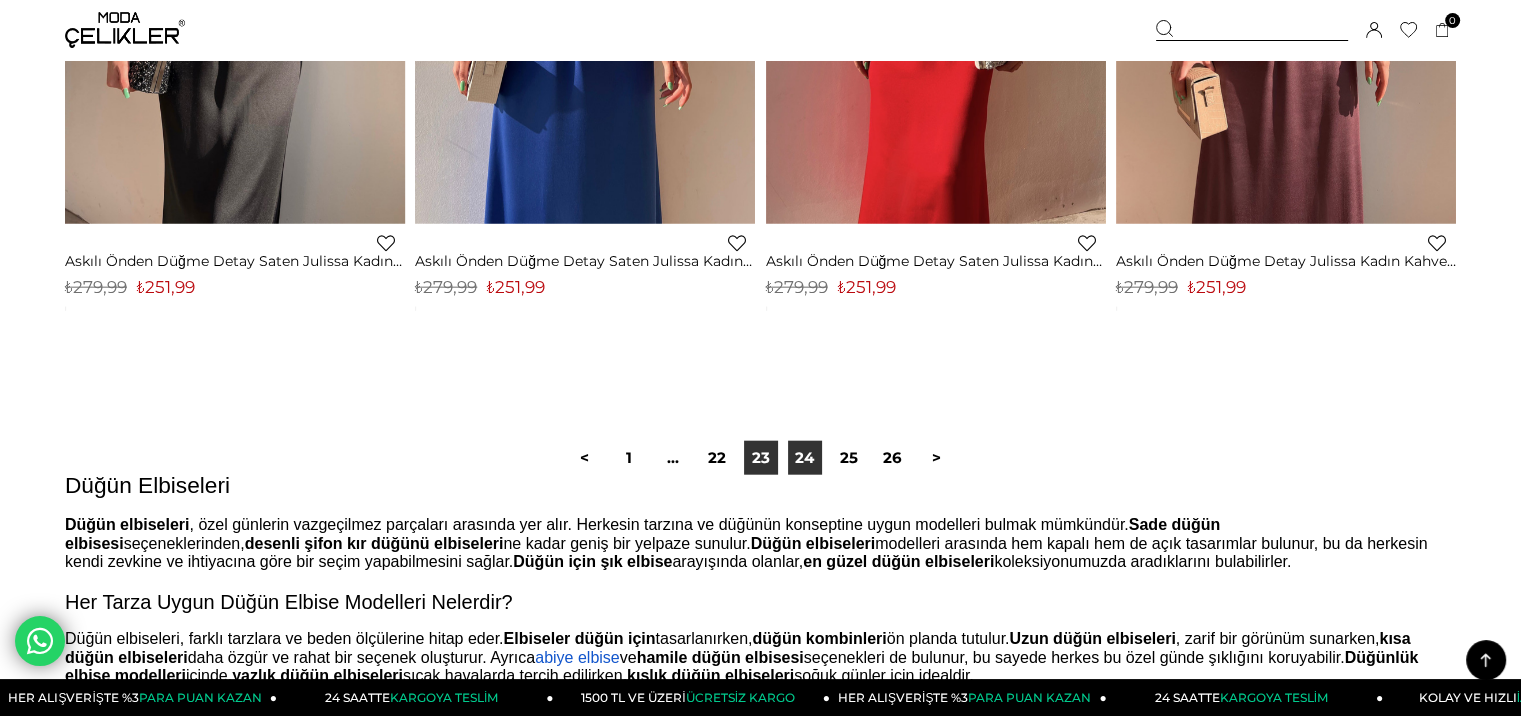 click on "23" at bounding box center (761, 458) 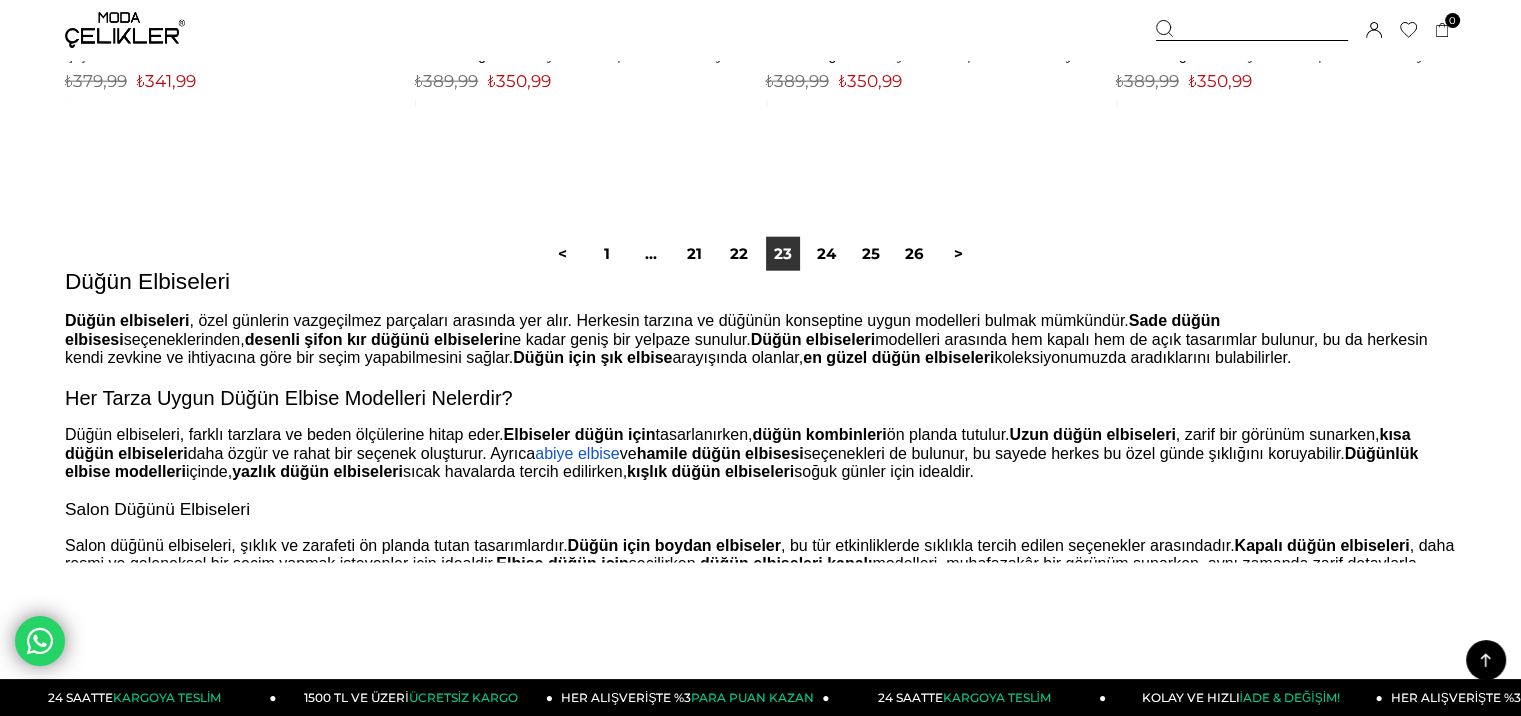 scroll, scrollTop: 12700, scrollLeft: 0, axis: vertical 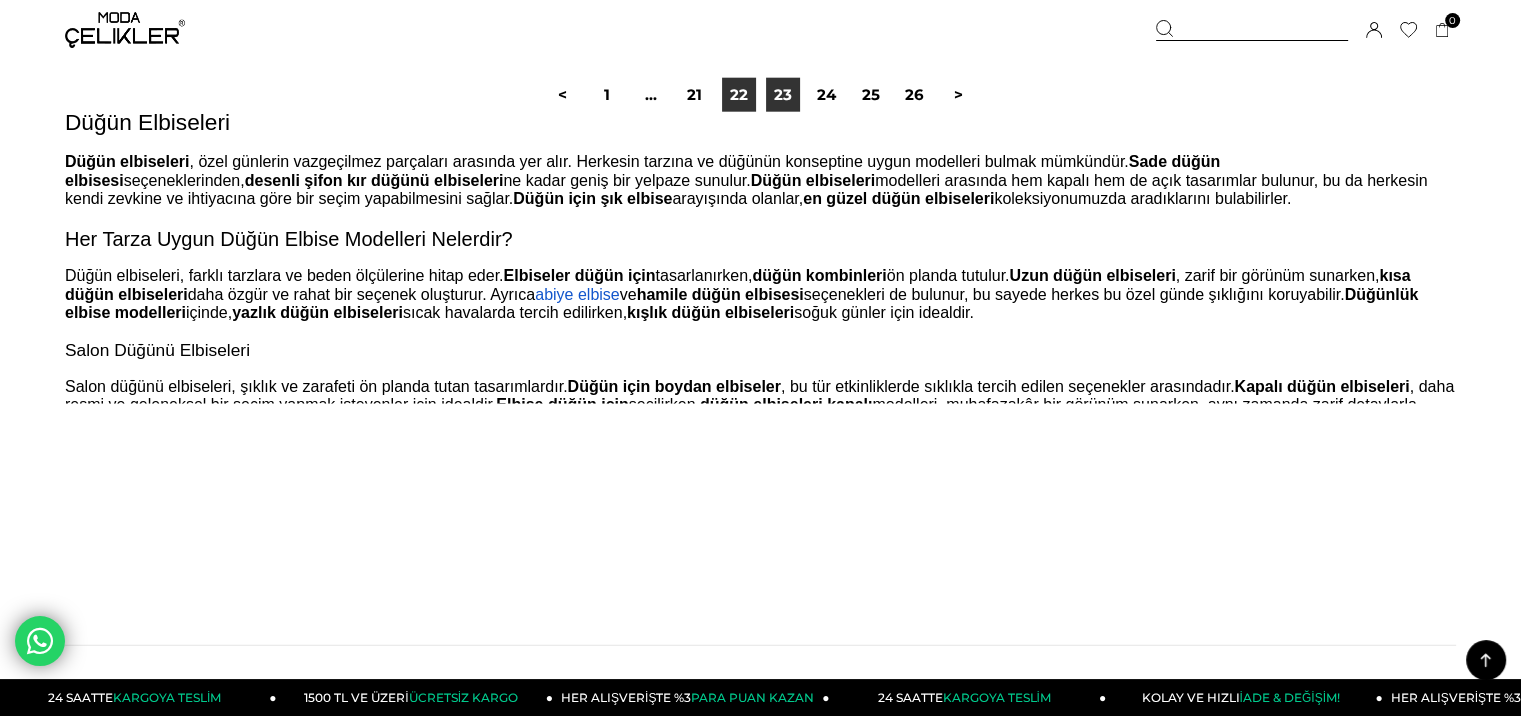 click on "22" at bounding box center [739, 95] 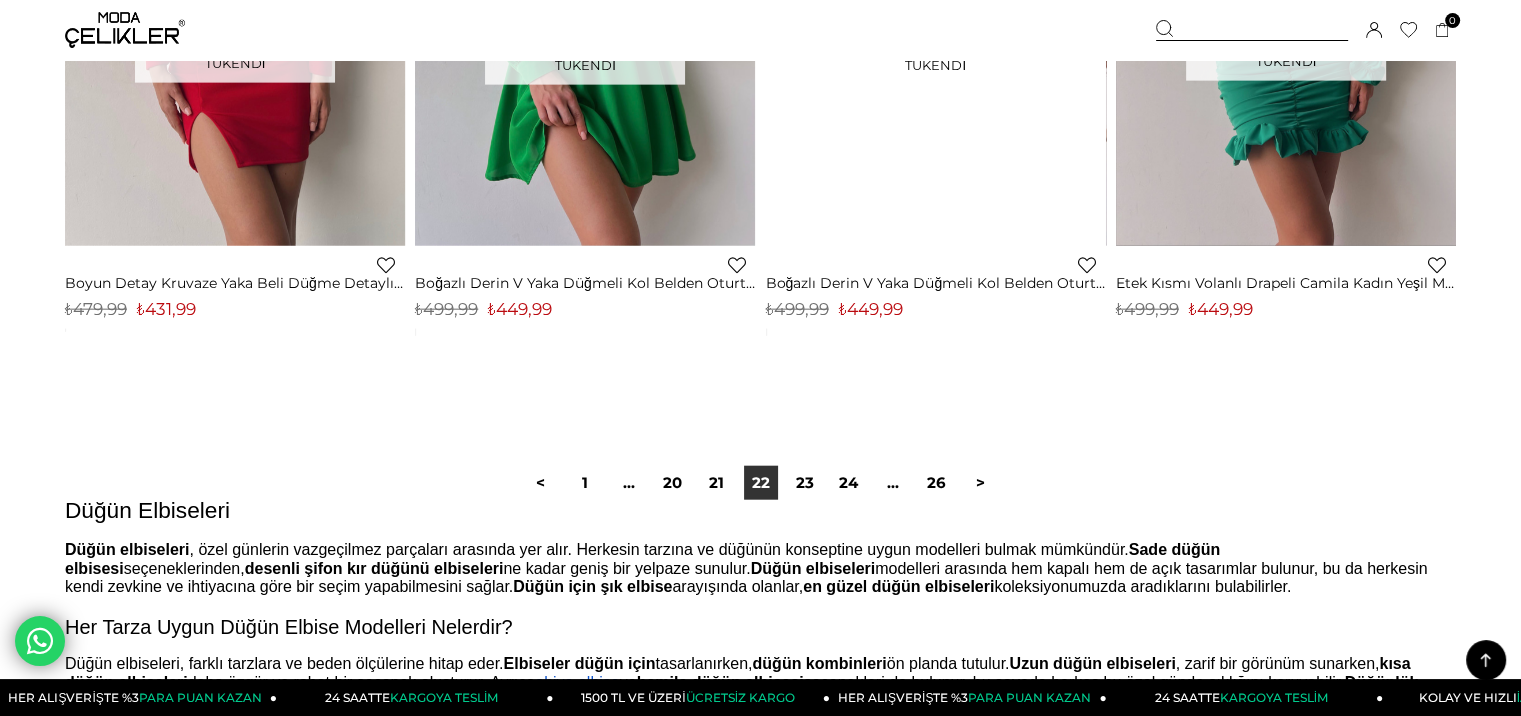scroll, scrollTop: 12300, scrollLeft: 0, axis: vertical 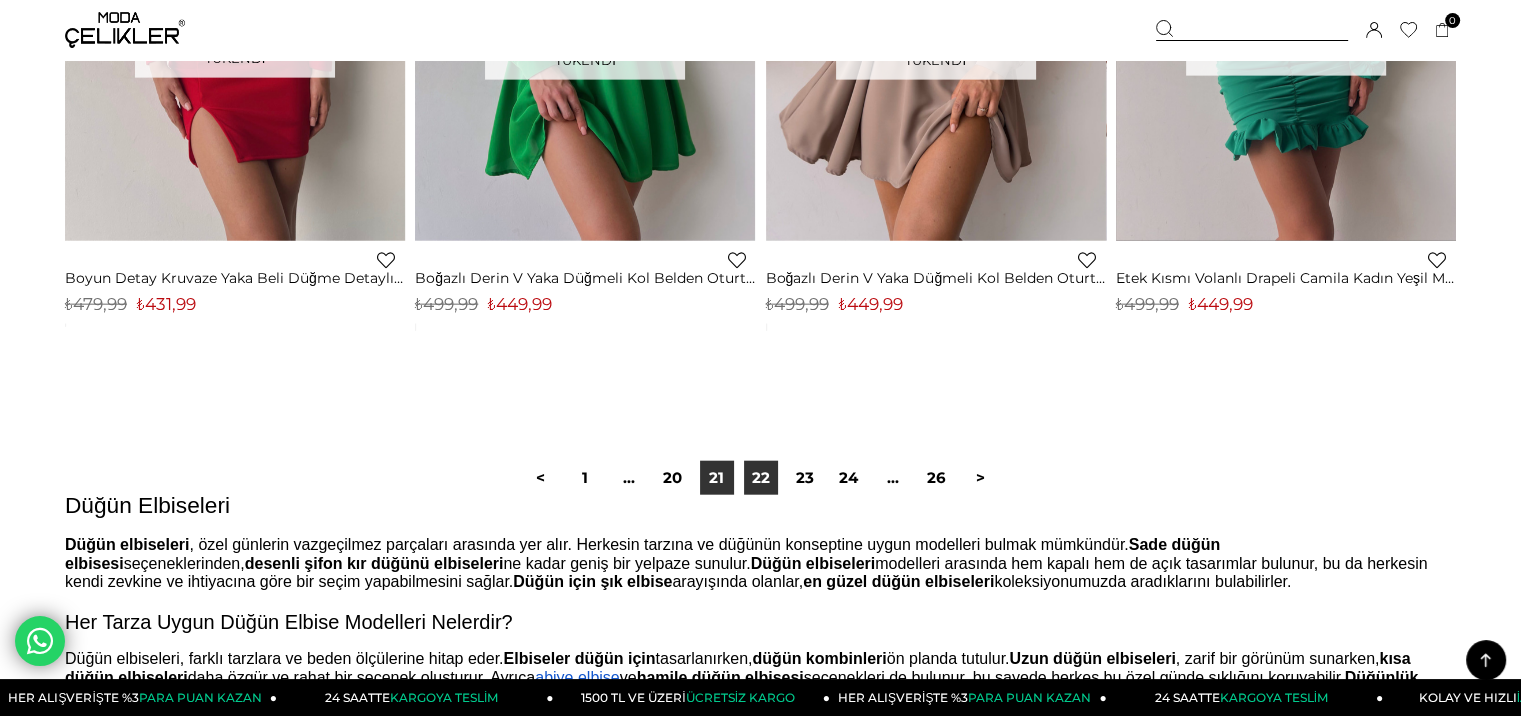 click on "21" at bounding box center (717, 478) 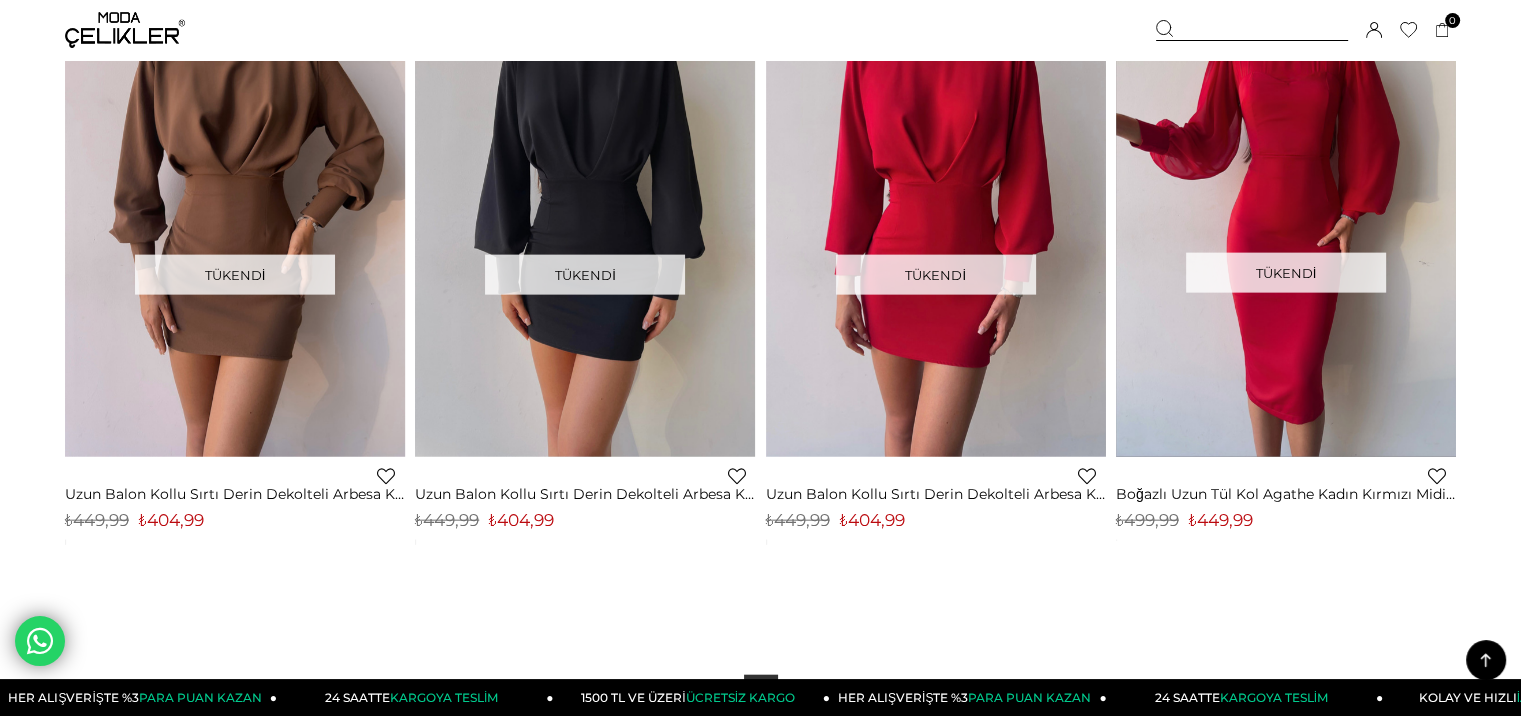 scroll, scrollTop: 12500, scrollLeft: 0, axis: vertical 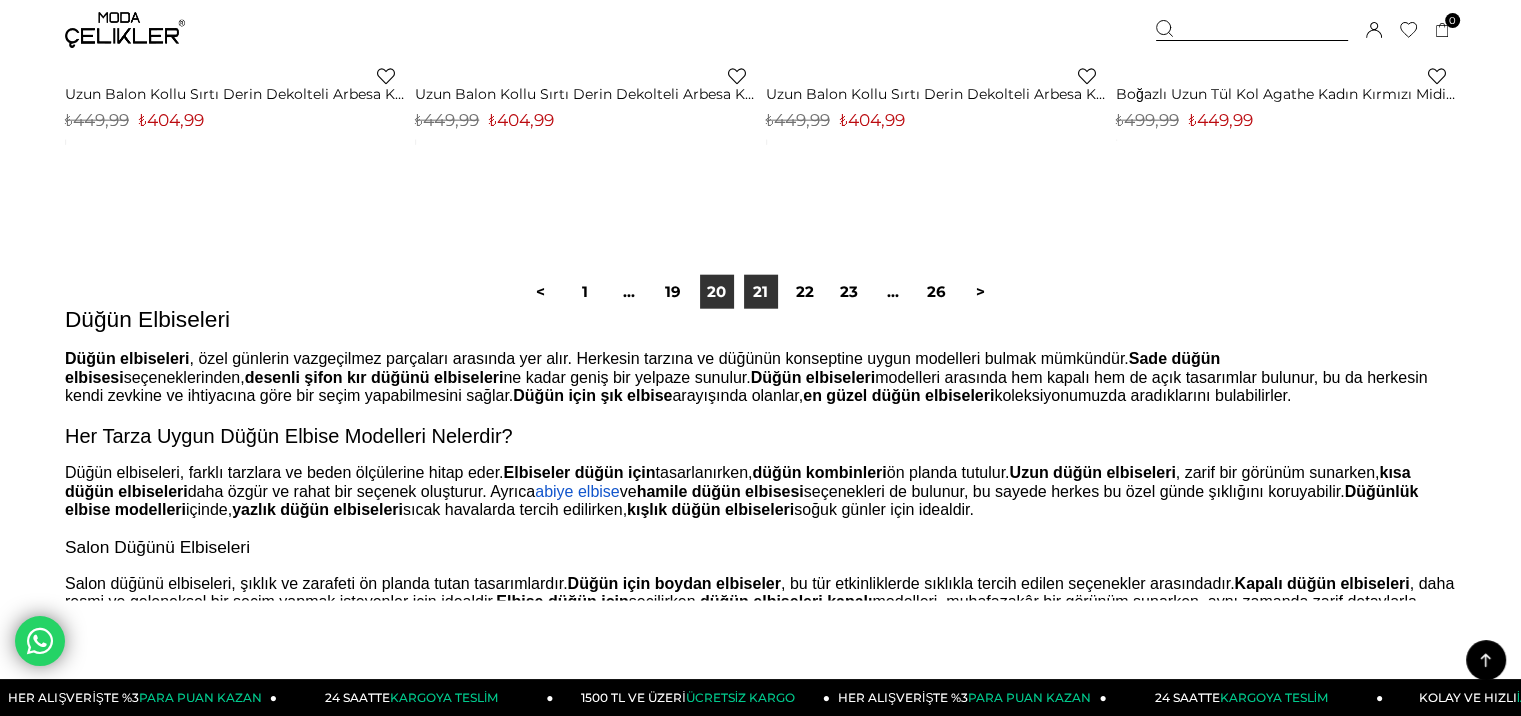 click on "20" at bounding box center [717, 292] 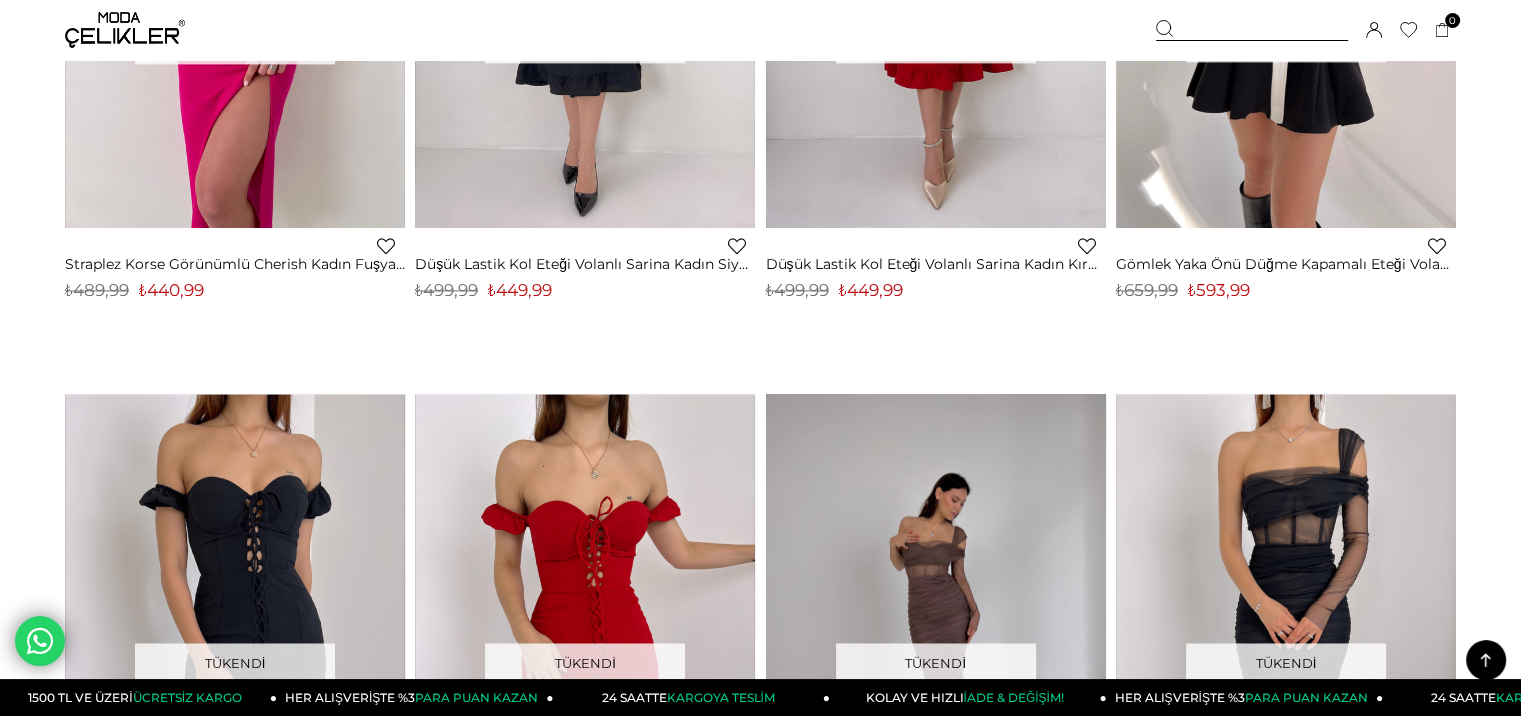 scroll, scrollTop: 2900, scrollLeft: 0, axis: vertical 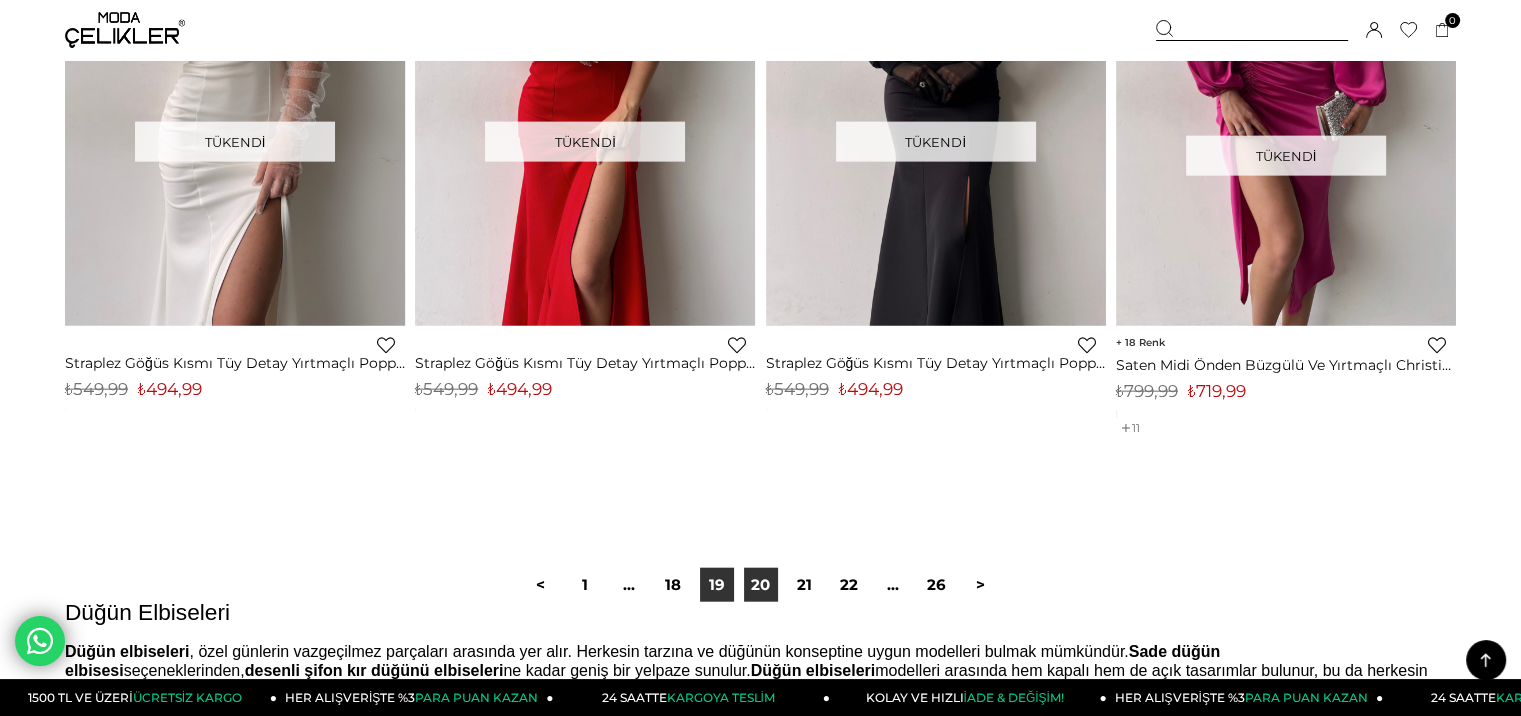 click on "19" at bounding box center [717, 585] 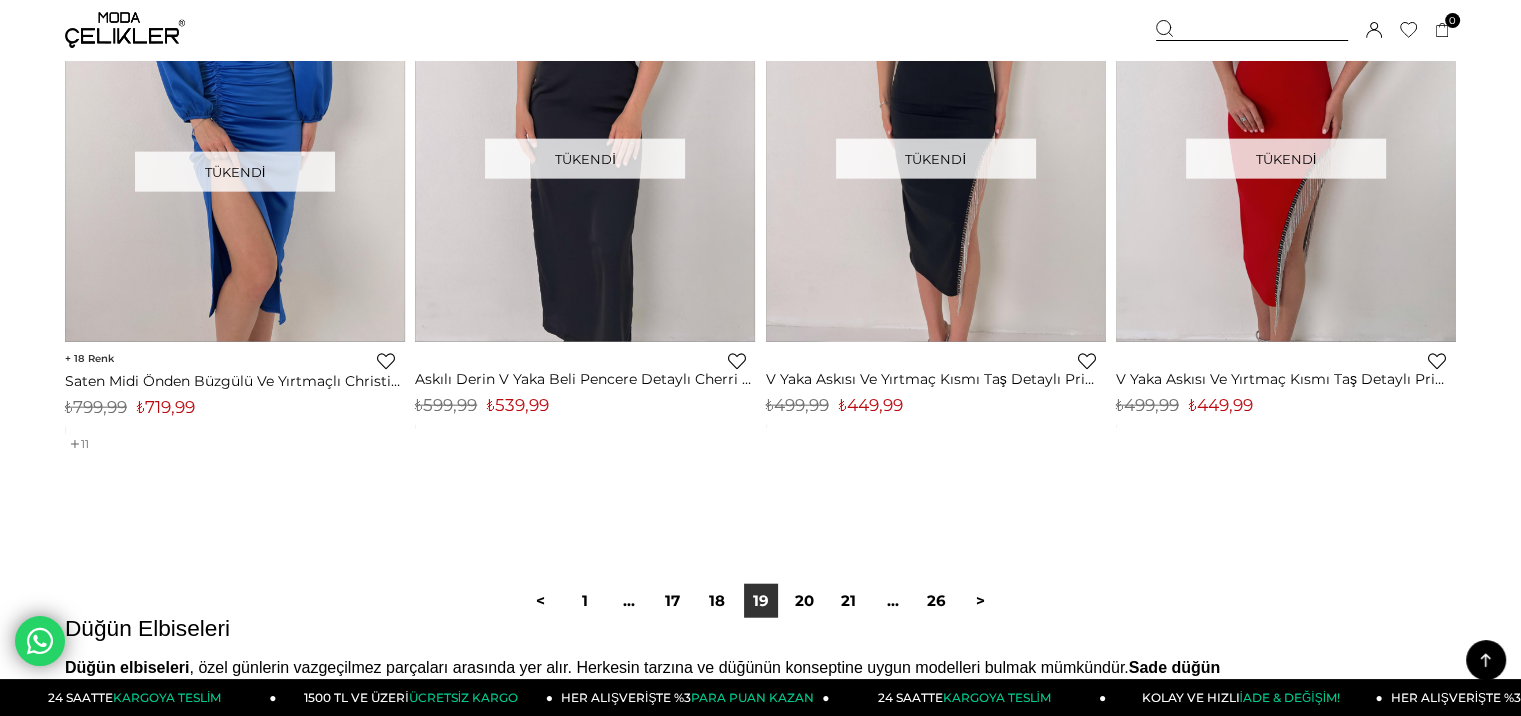 scroll, scrollTop: 12600, scrollLeft: 0, axis: vertical 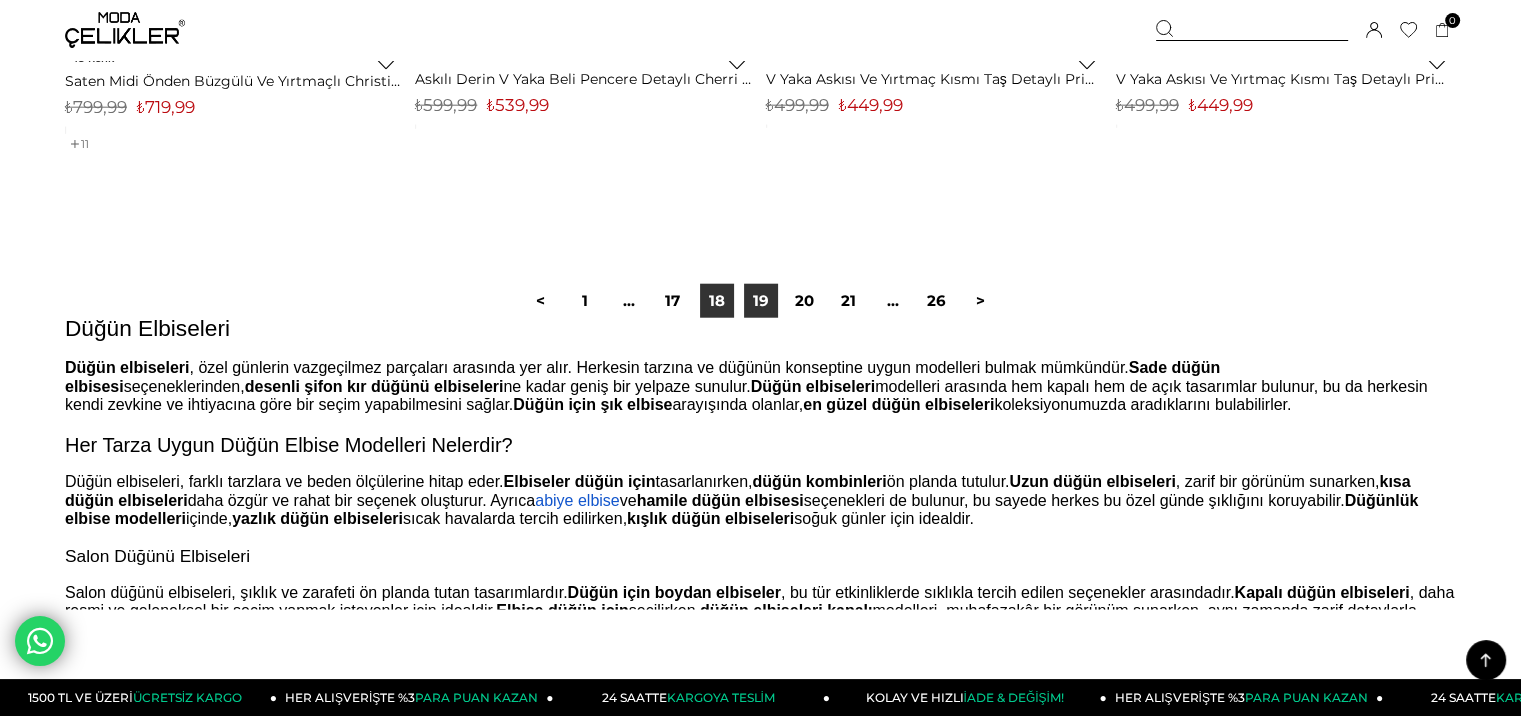 click on "18" at bounding box center (717, 301) 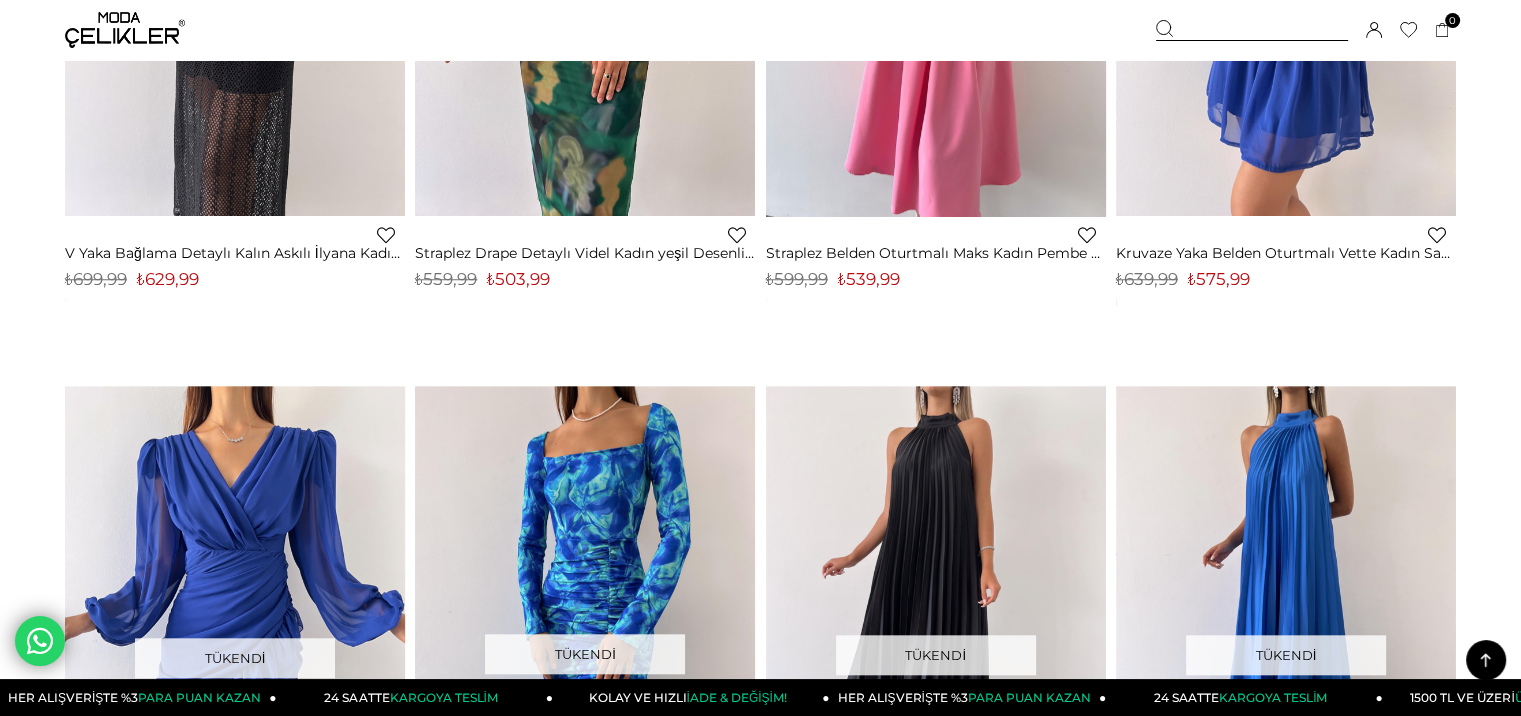 scroll, scrollTop: 2000, scrollLeft: 0, axis: vertical 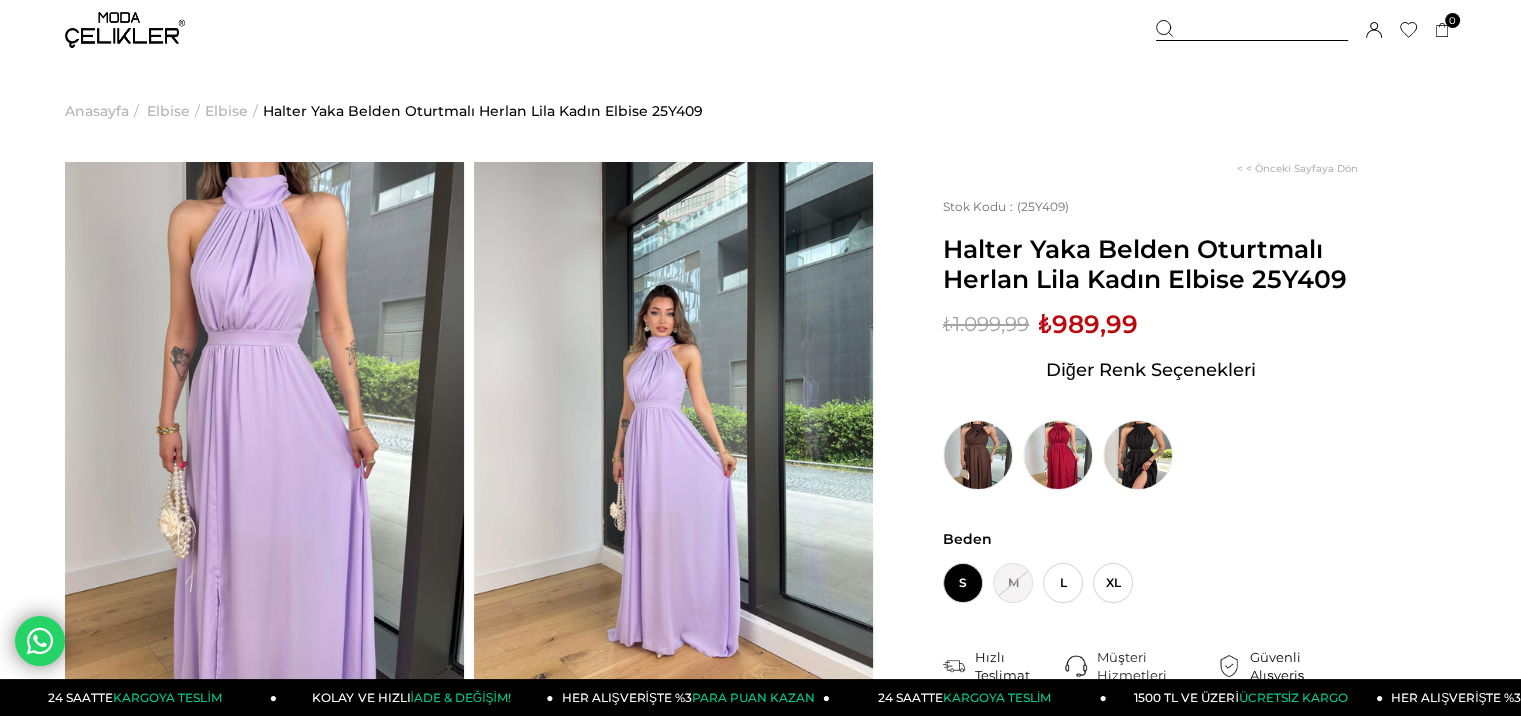 drag, startPoint x: 1228, startPoint y: 284, endPoint x: 949, endPoint y: 236, distance: 283.0989 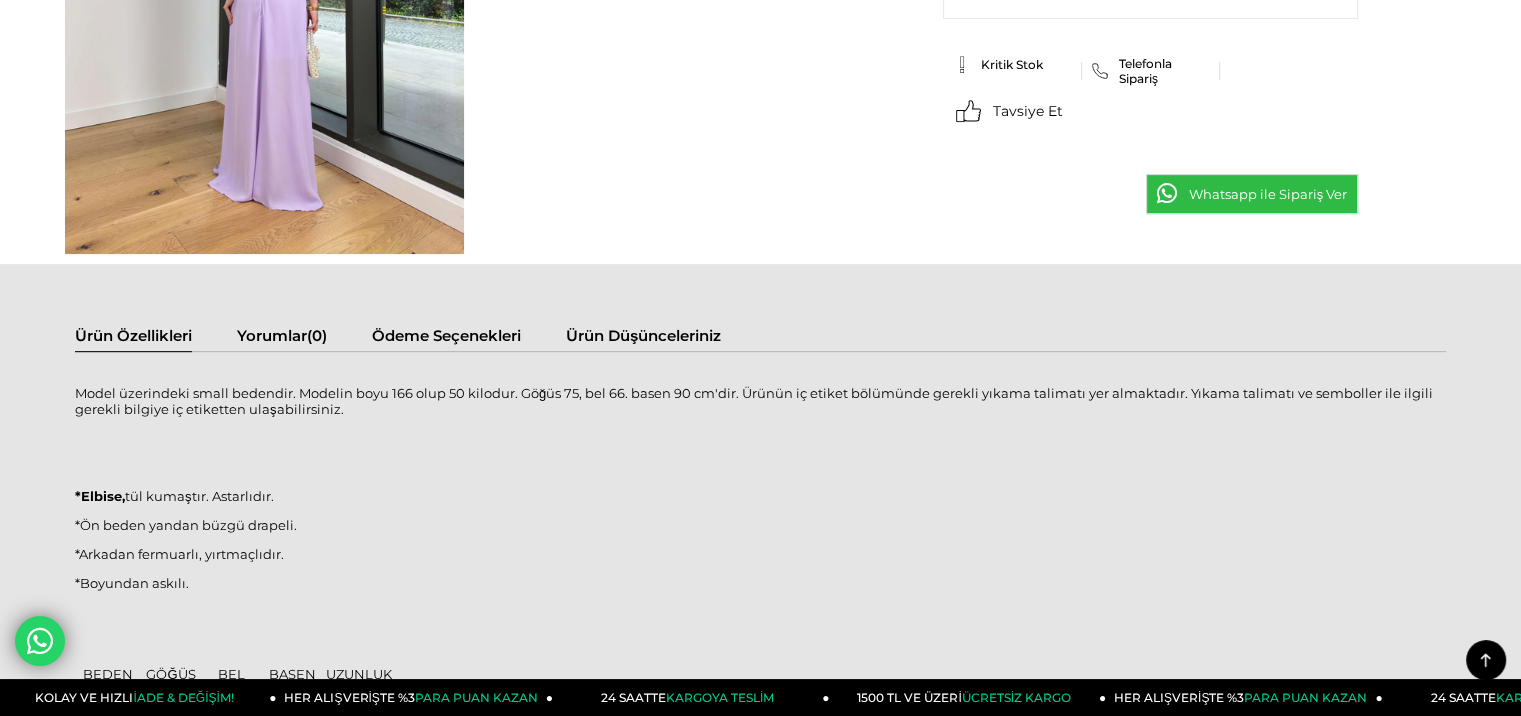 scroll, scrollTop: 1100, scrollLeft: 0, axis: vertical 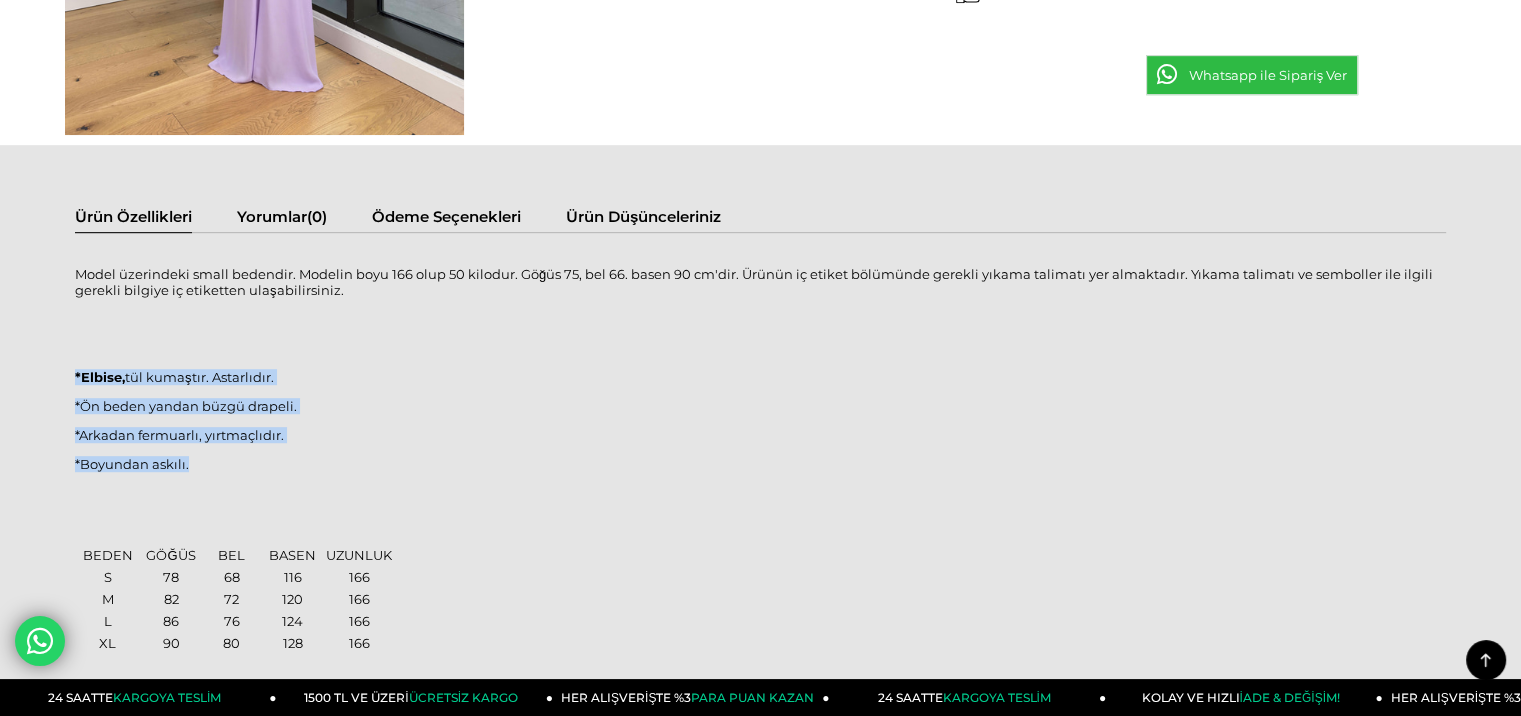 drag, startPoint x: 182, startPoint y: 468, endPoint x: 76, endPoint y: 375, distance: 141.01419 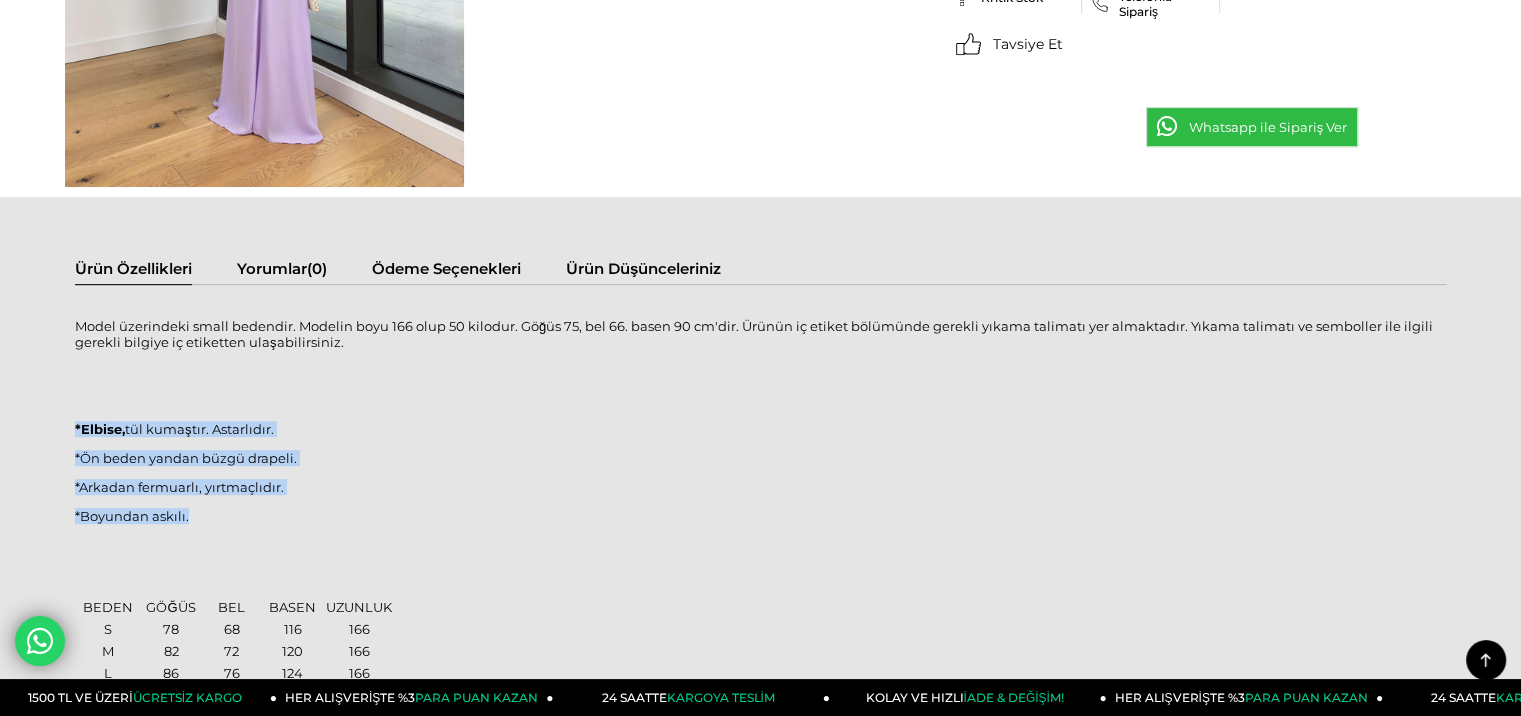 scroll, scrollTop: 1000, scrollLeft: 0, axis: vertical 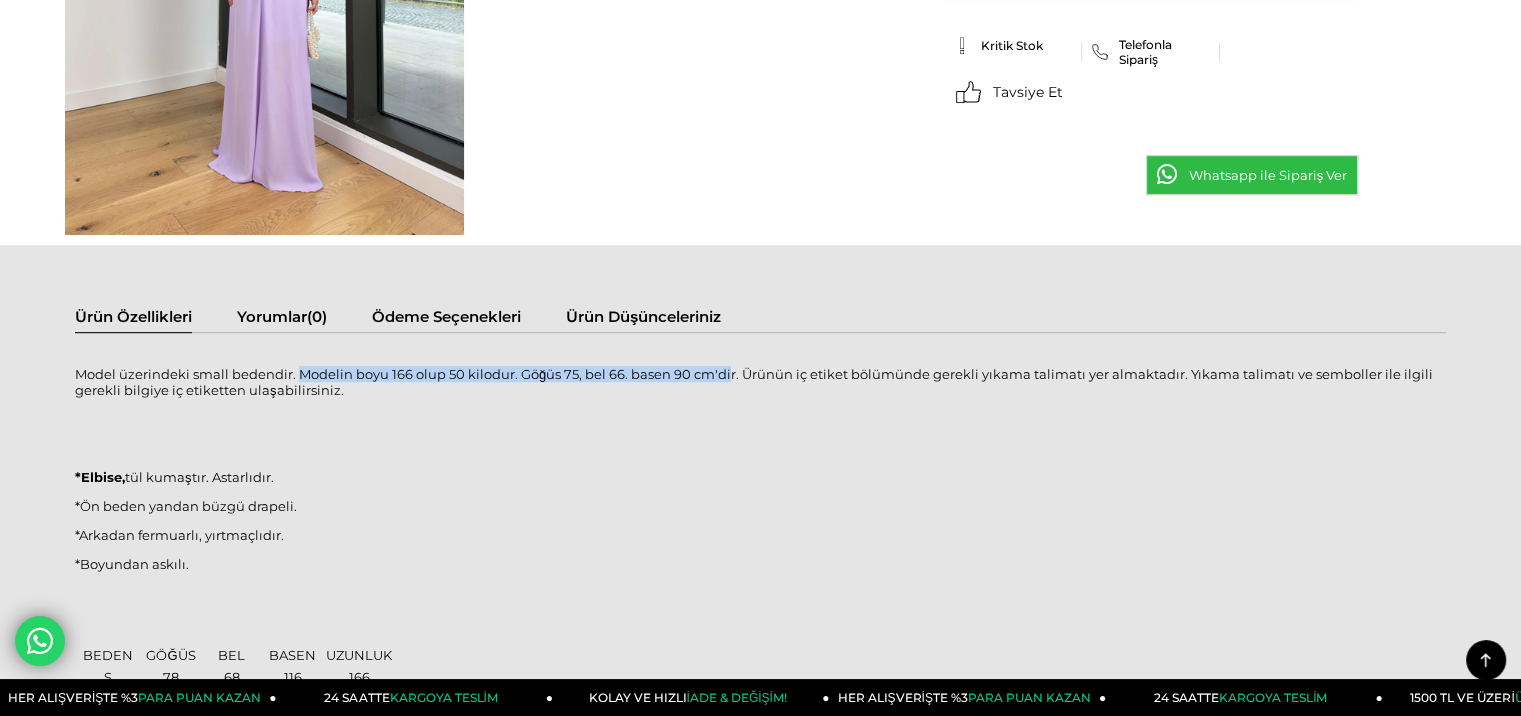 drag, startPoint x: 725, startPoint y: 372, endPoint x: 299, endPoint y: 365, distance: 426.0575 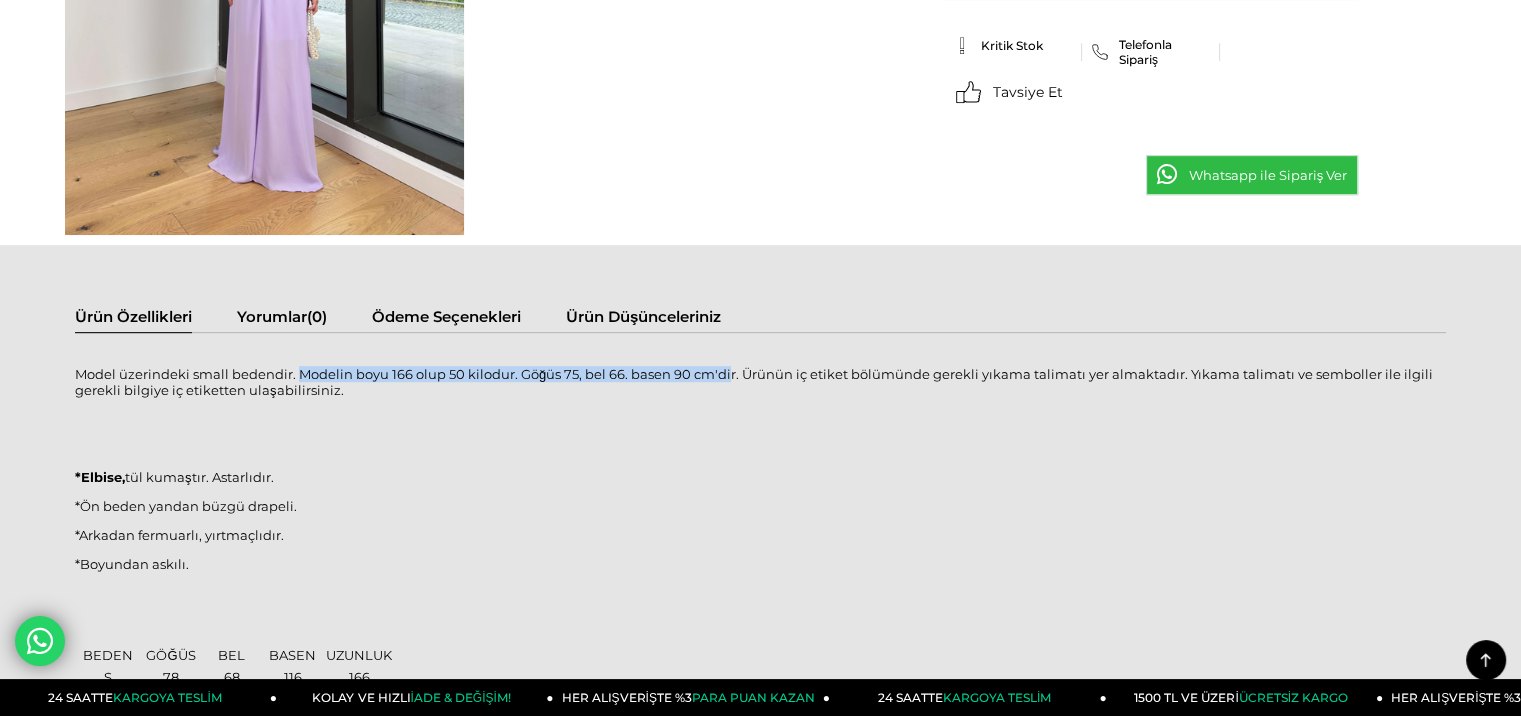copy on "Modelin boyu 166 olup 50 kilodur. Göğüs 75, bel 66. basen 90 cm'di" 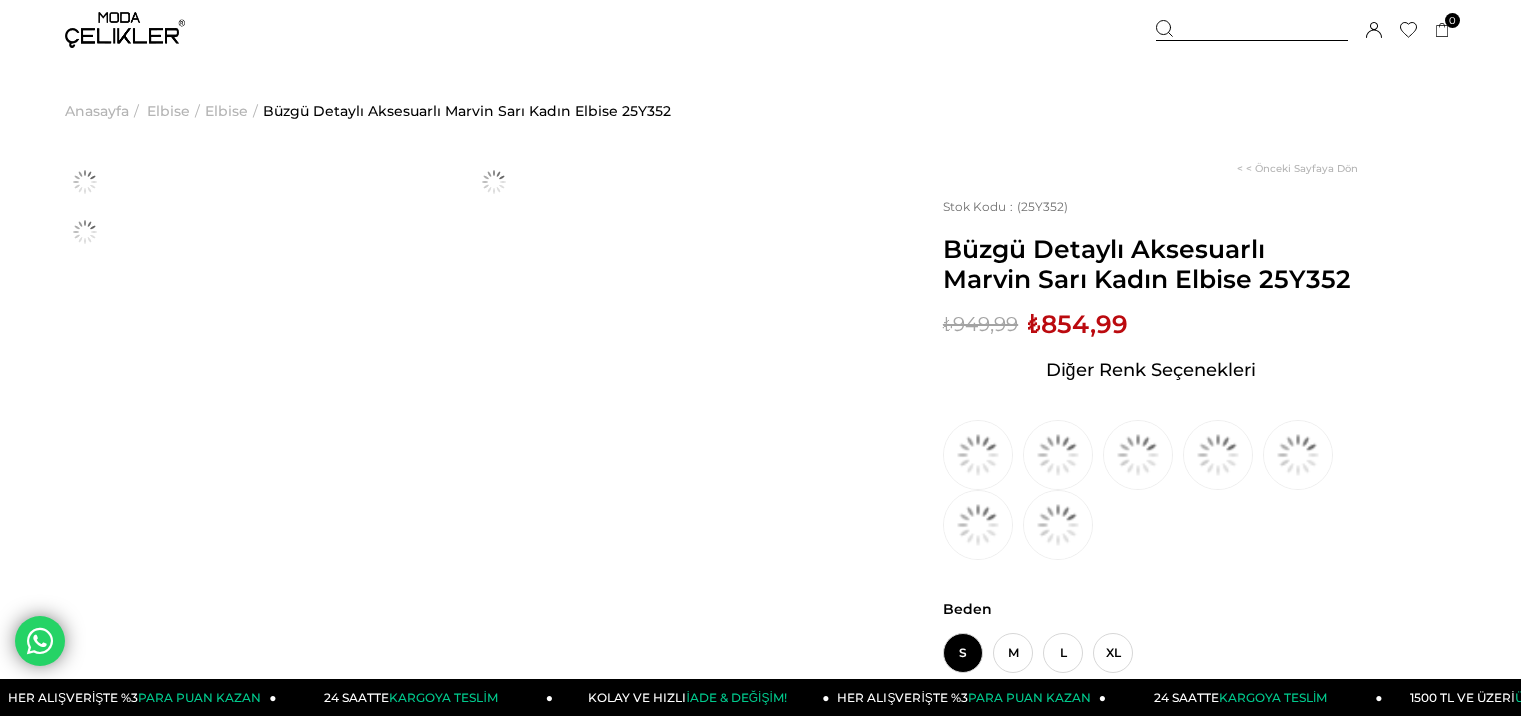 scroll, scrollTop: 0, scrollLeft: 0, axis: both 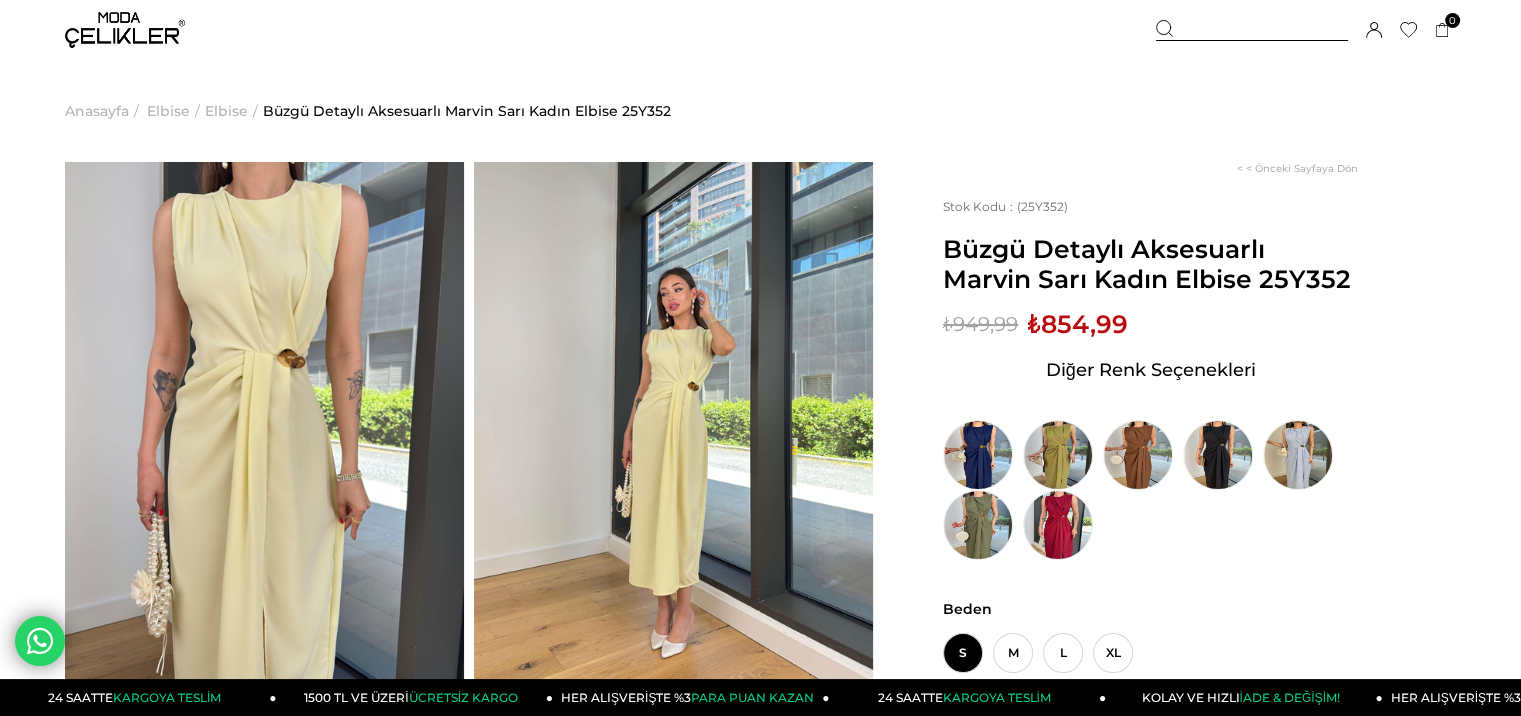 drag, startPoint x: 1256, startPoint y: 278, endPoint x: 951, endPoint y: 247, distance: 306.57135 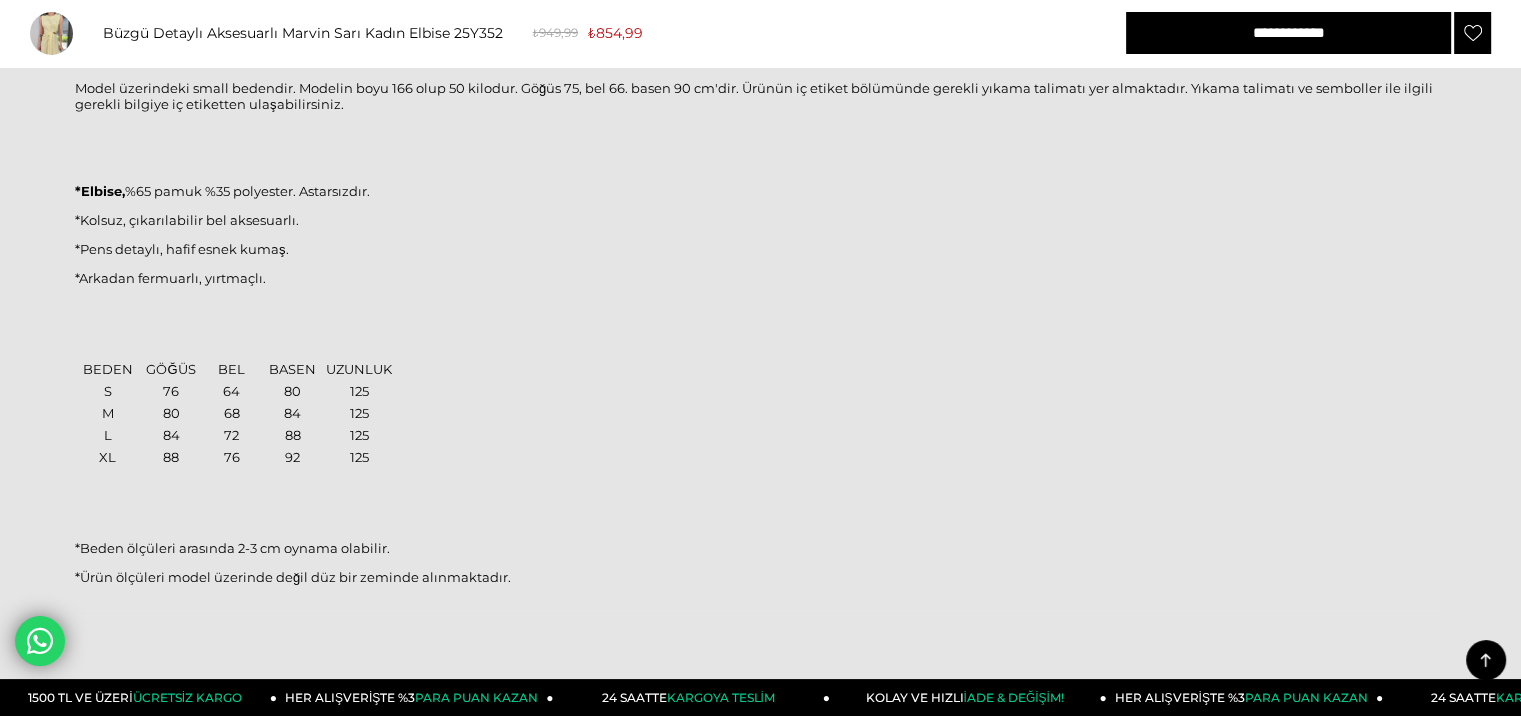 scroll, scrollTop: 1200, scrollLeft: 0, axis: vertical 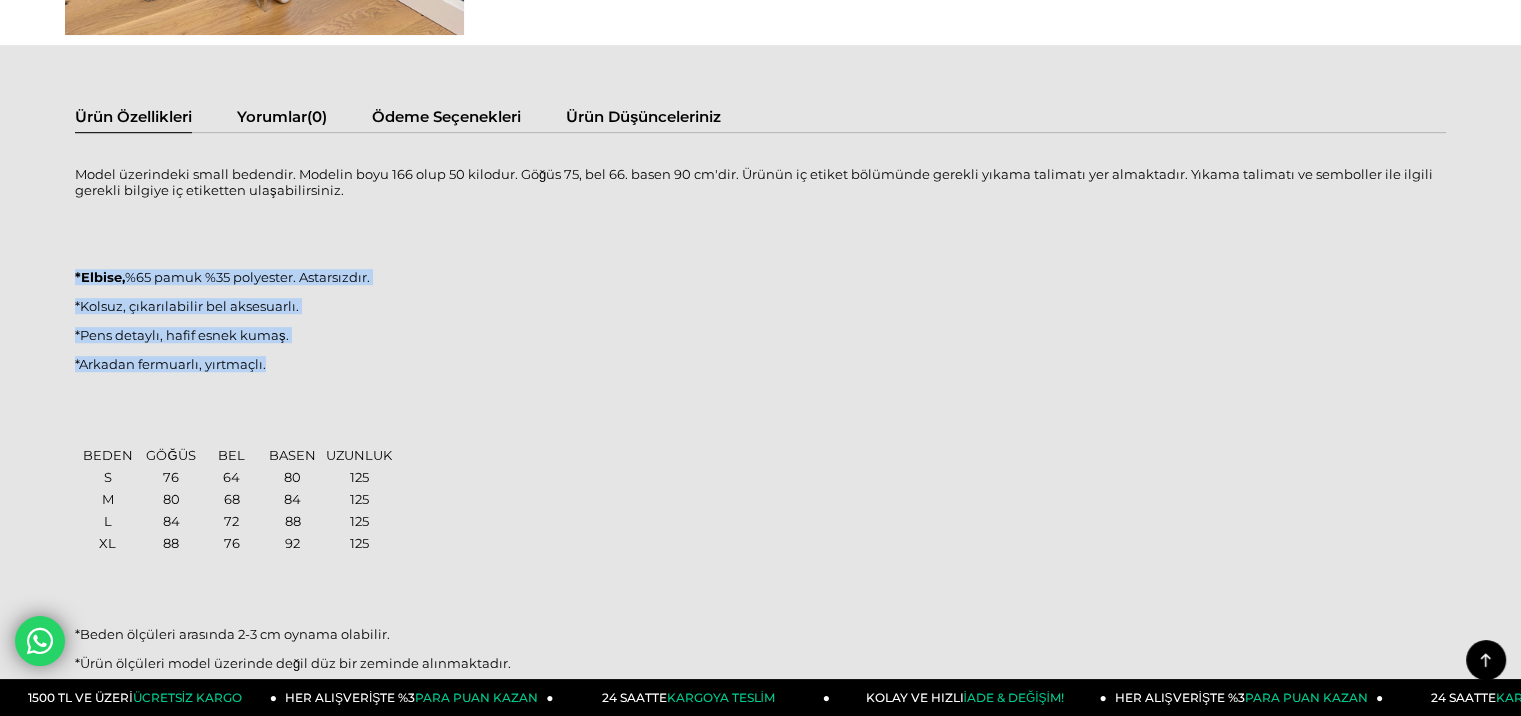 drag, startPoint x: 230, startPoint y: 355, endPoint x: 76, endPoint y: 268, distance: 176.87566 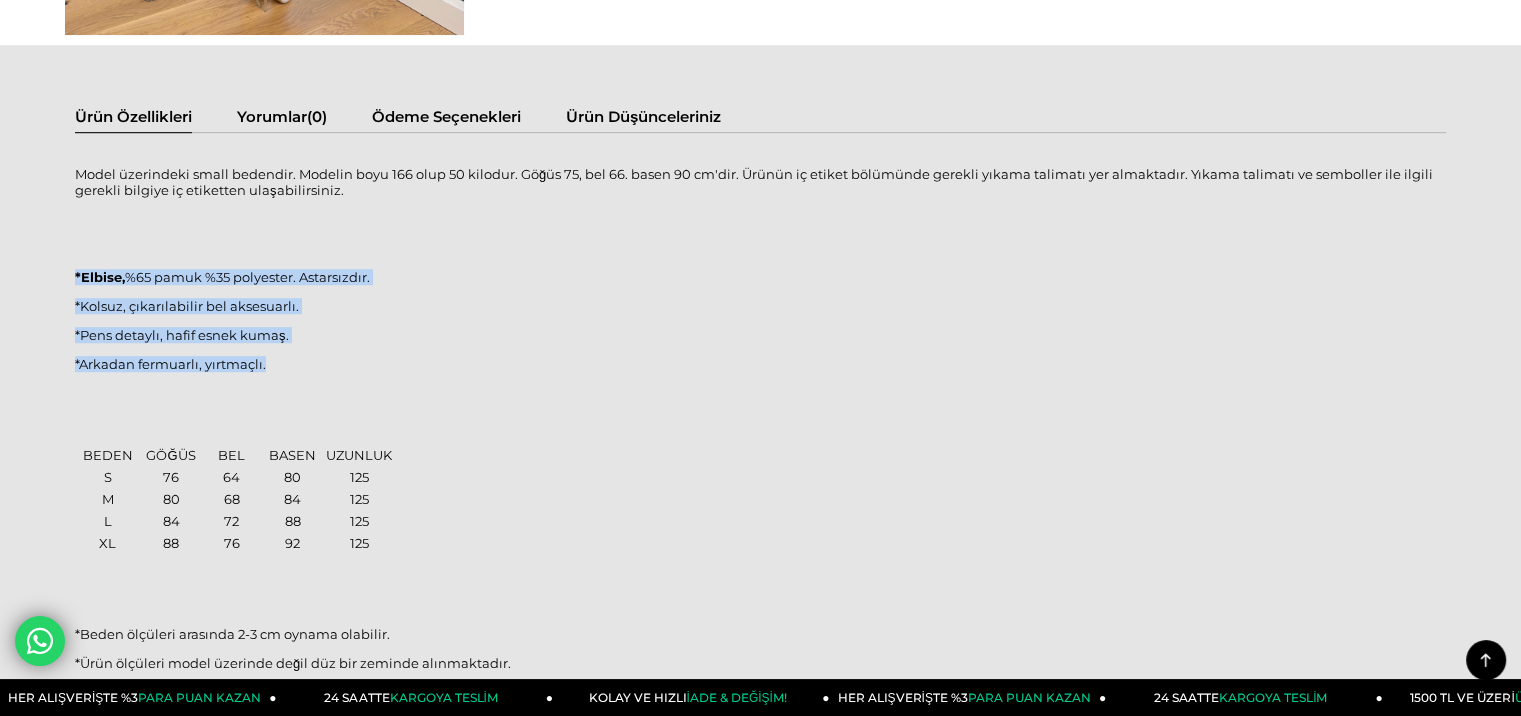 copy on "*Elbise,  %65 pamuk %35 polyester. Astarsızdır.
*Kolsuz, çıkarılabilir bel aksesuarlı.
*Pens detaylı, hafif esnek kumaş.
*Arkadan fermuarlı, yırtmaçlı." 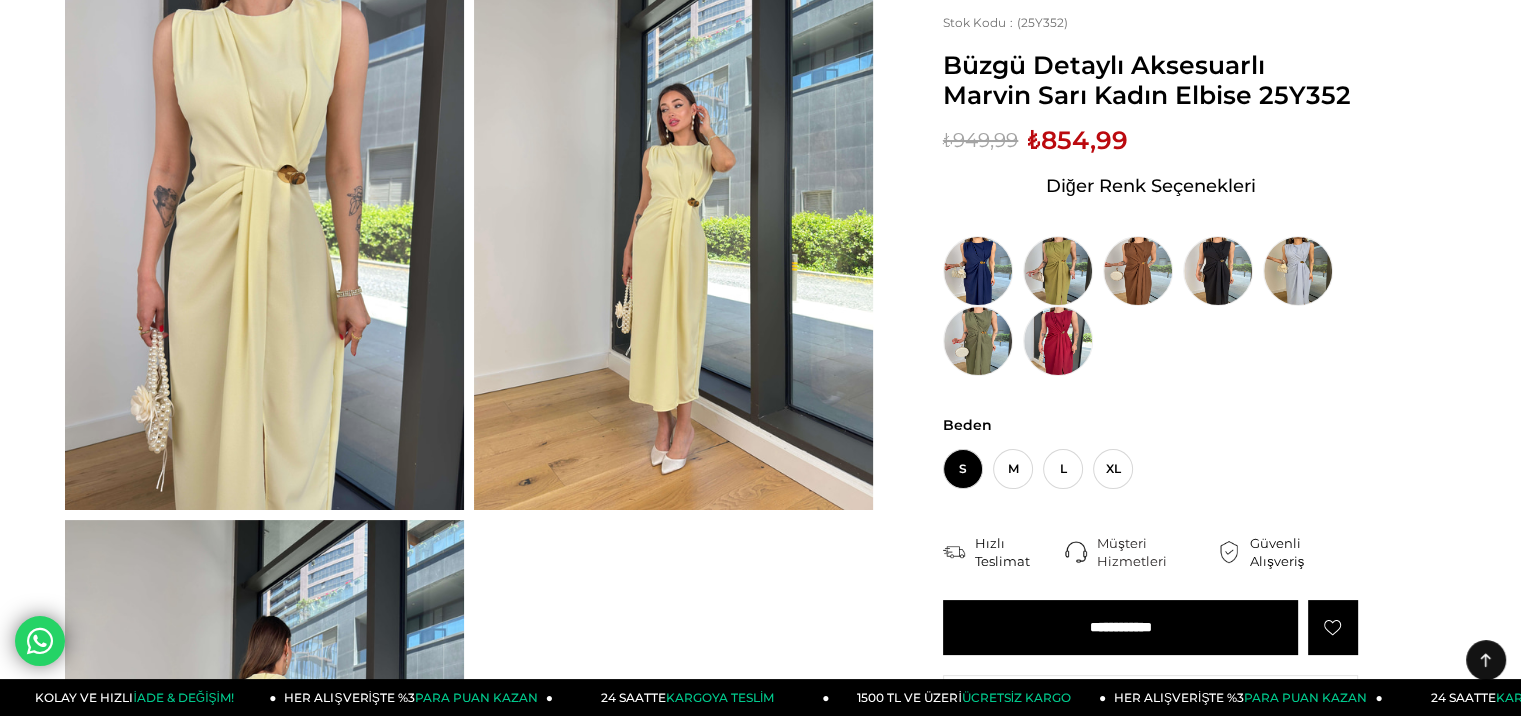 scroll, scrollTop: 0, scrollLeft: 0, axis: both 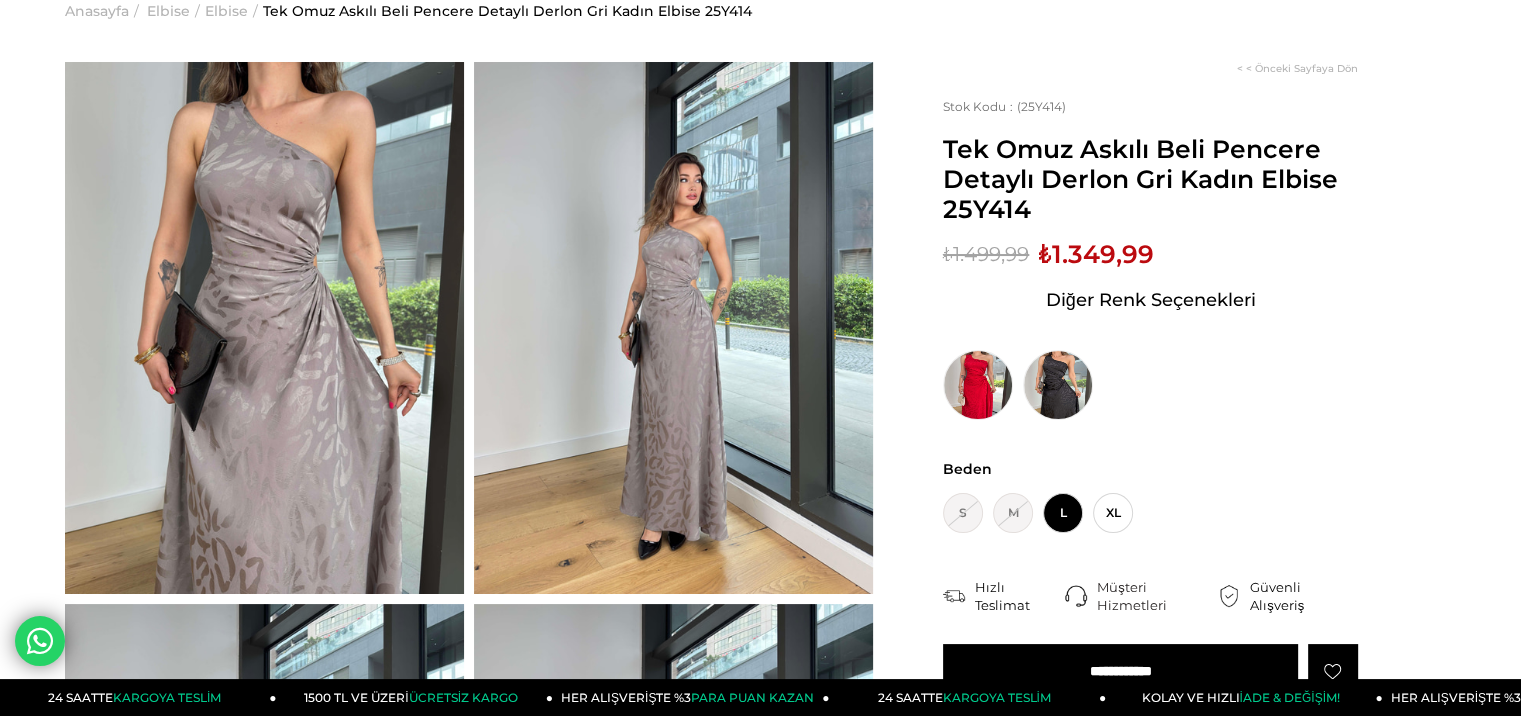 drag, startPoint x: 1342, startPoint y: 180, endPoint x: 945, endPoint y: 137, distance: 399.32193 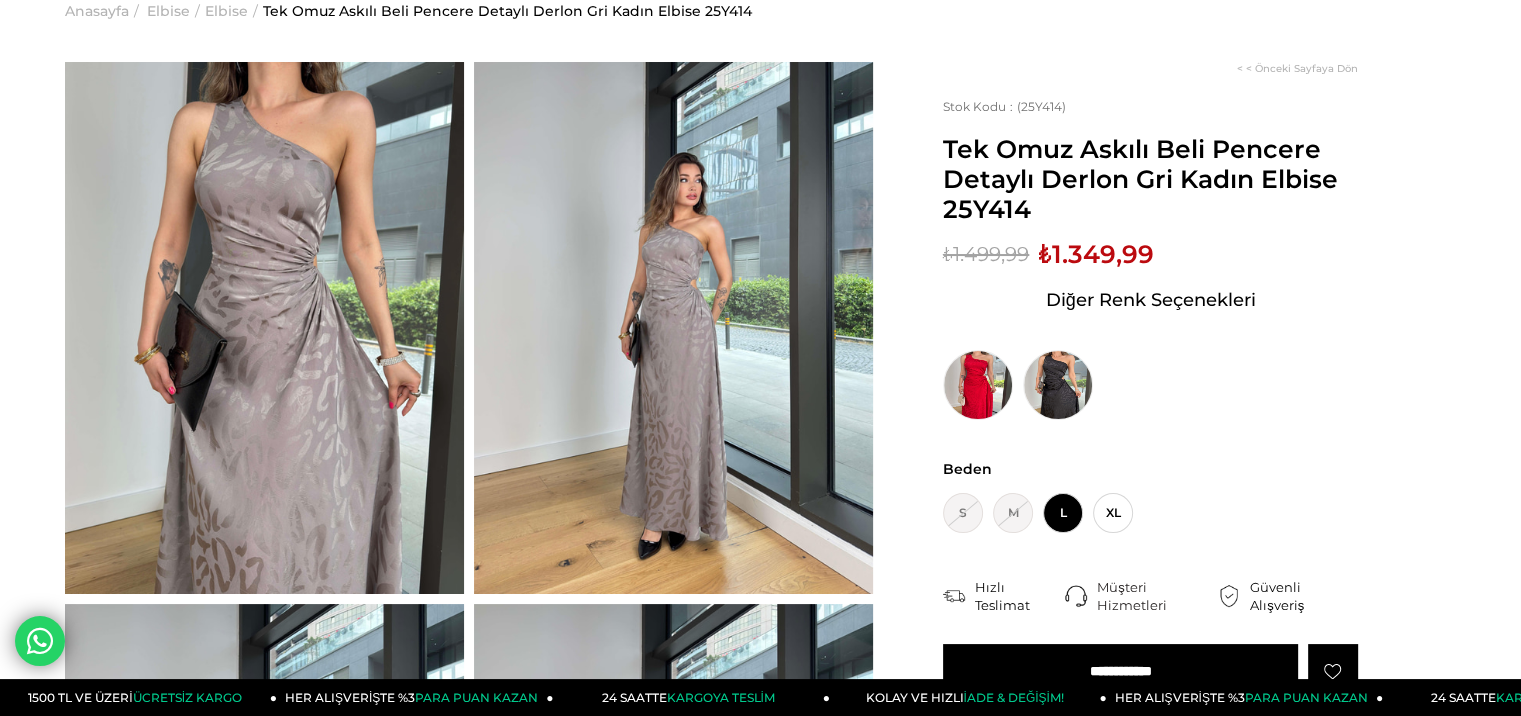 copy on "Tek Omuz Askılı Beli Pencere Detaylı Derlon Gri Kadın Elbise" 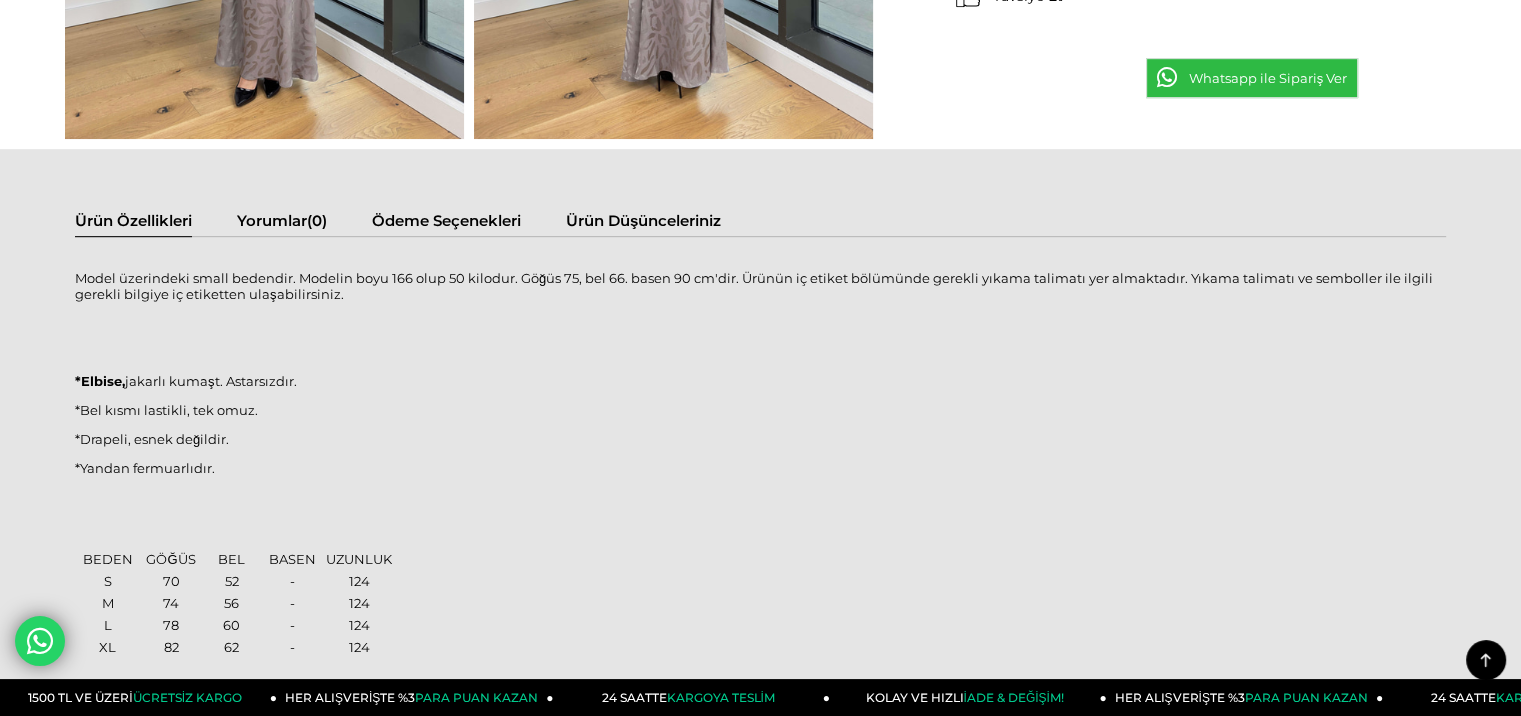 scroll, scrollTop: 1100, scrollLeft: 0, axis: vertical 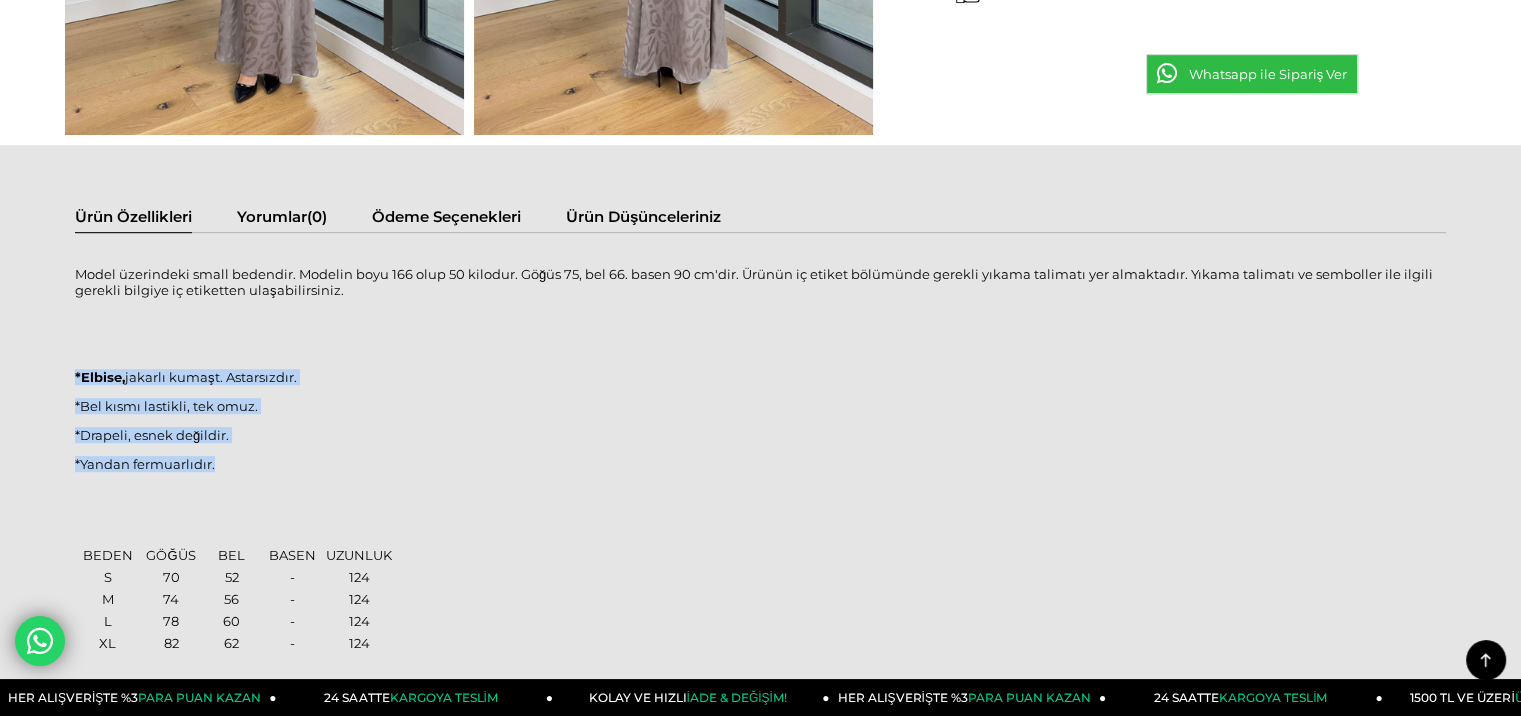 drag, startPoint x: 160, startPoint y: 451, endPoint x: 74, endPoint y: 380, distance: 111.5213 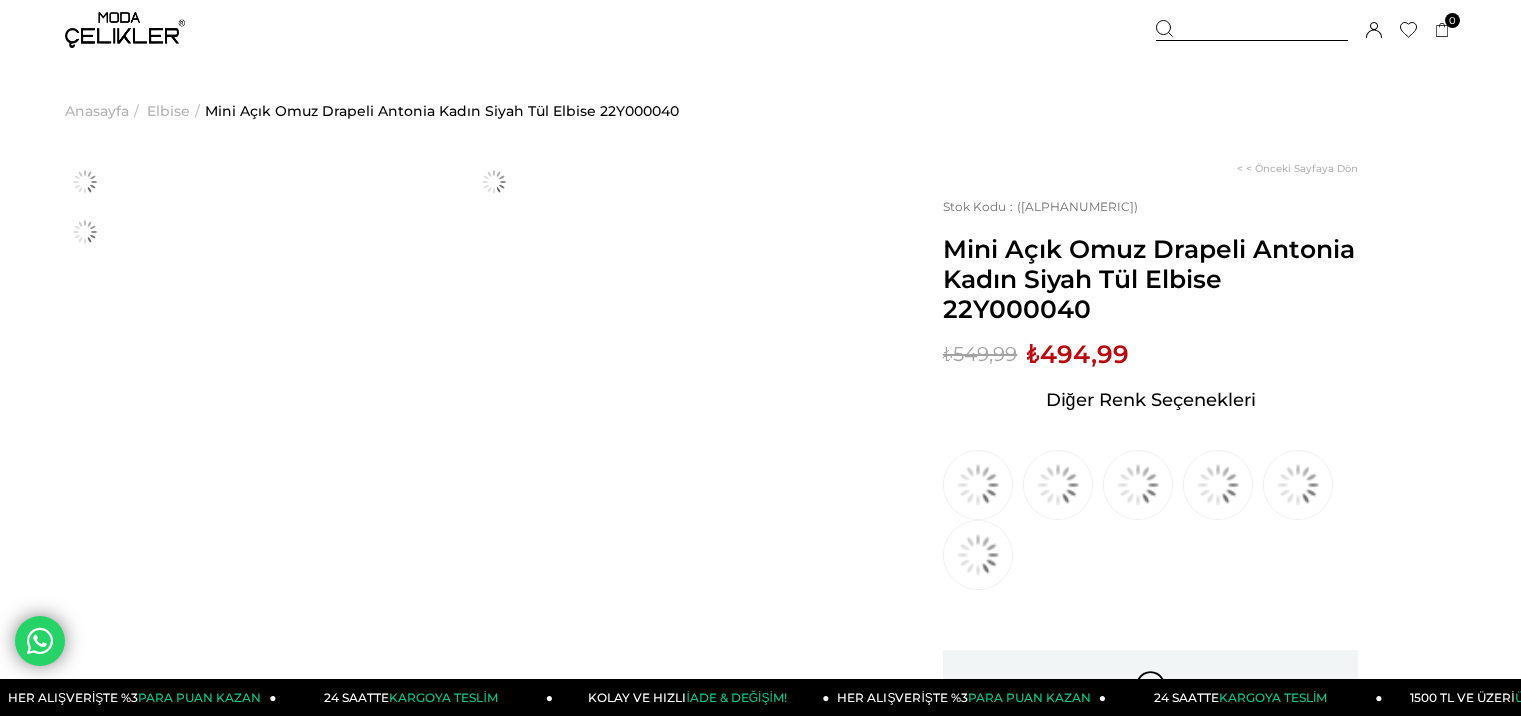 scroll, scrollTop: 0, scrollLeft: 0, axis: both 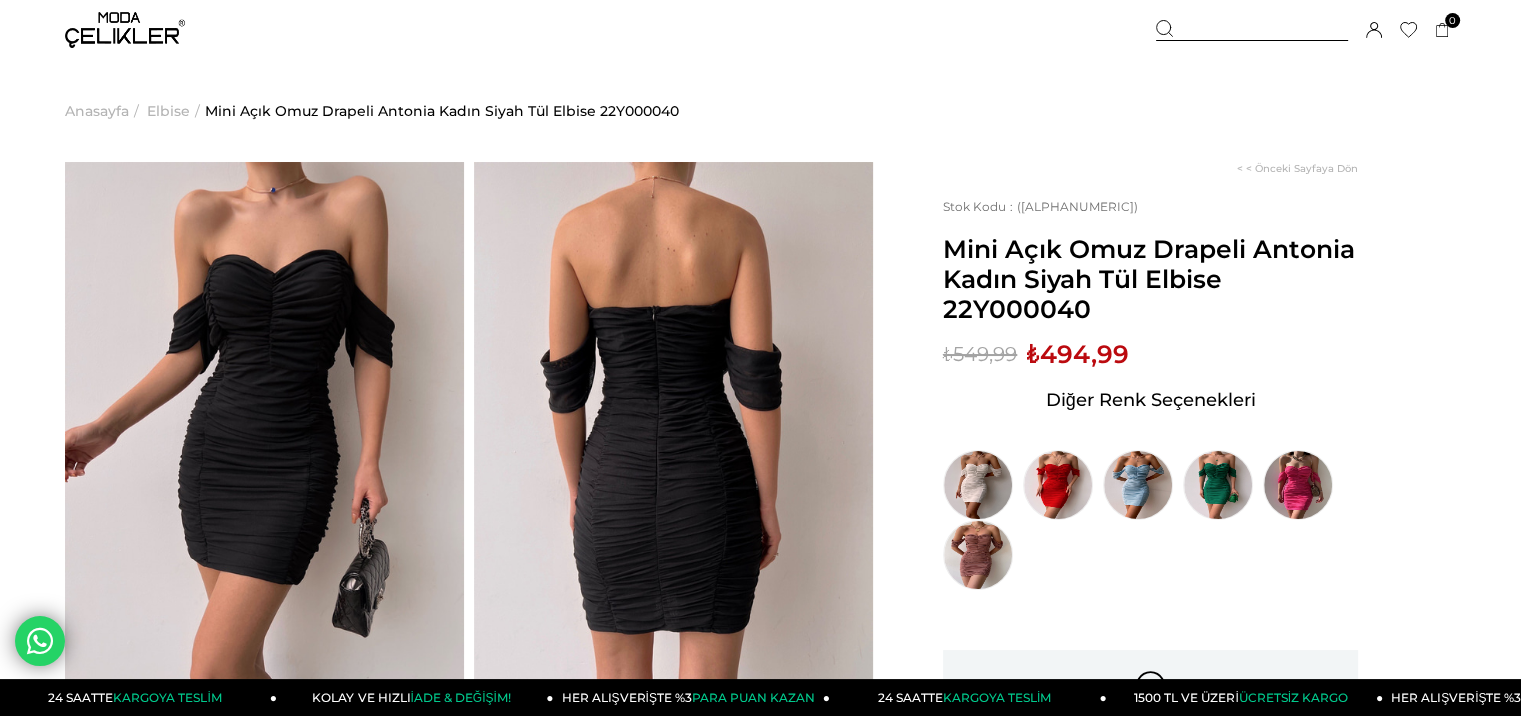 drag, startPoint x: 1234, startPoint y: 280, endPoint x: 973, endPoint y: 245, distance: 263.33627 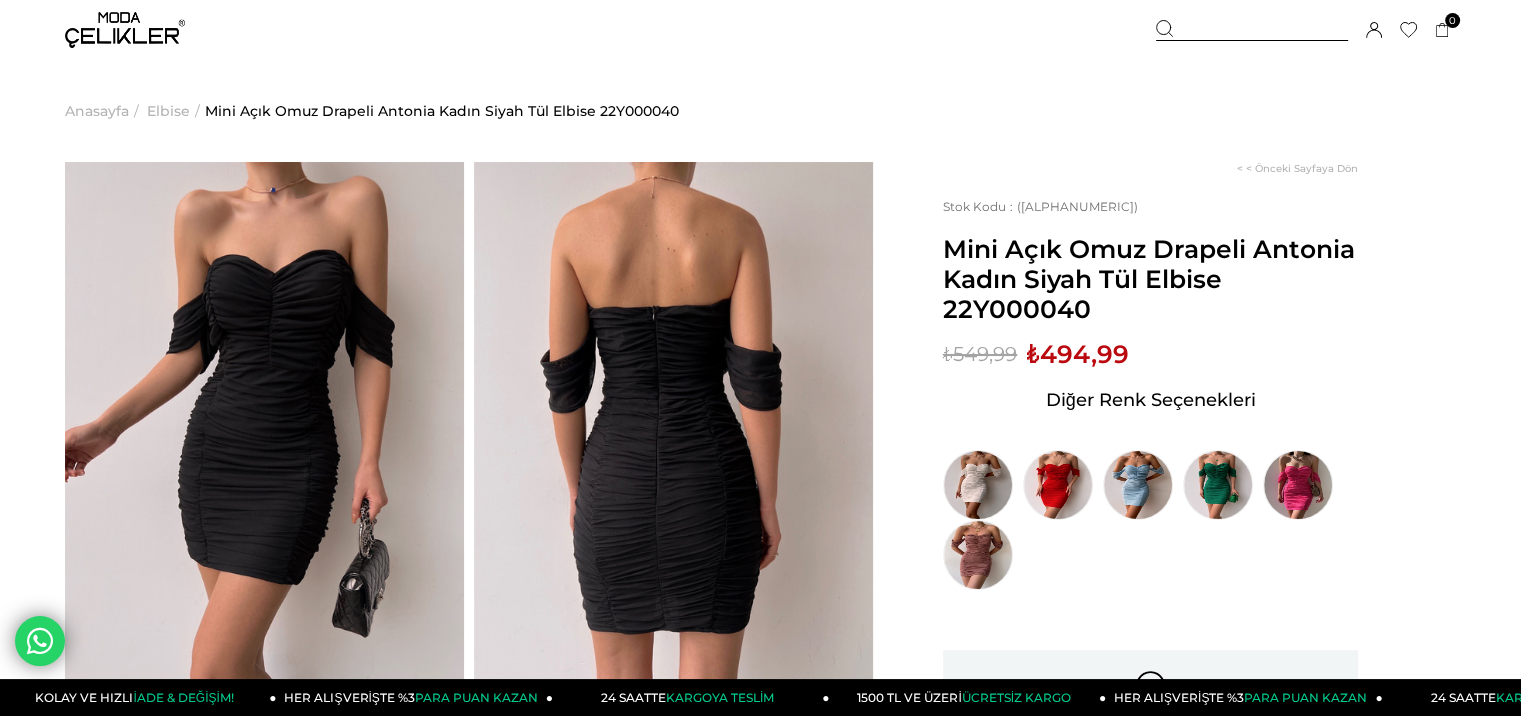 drag, startPoint x: 1235, startPoint y: 280, endPoint x: 948, endPoint y: 242, distance: 289.50476 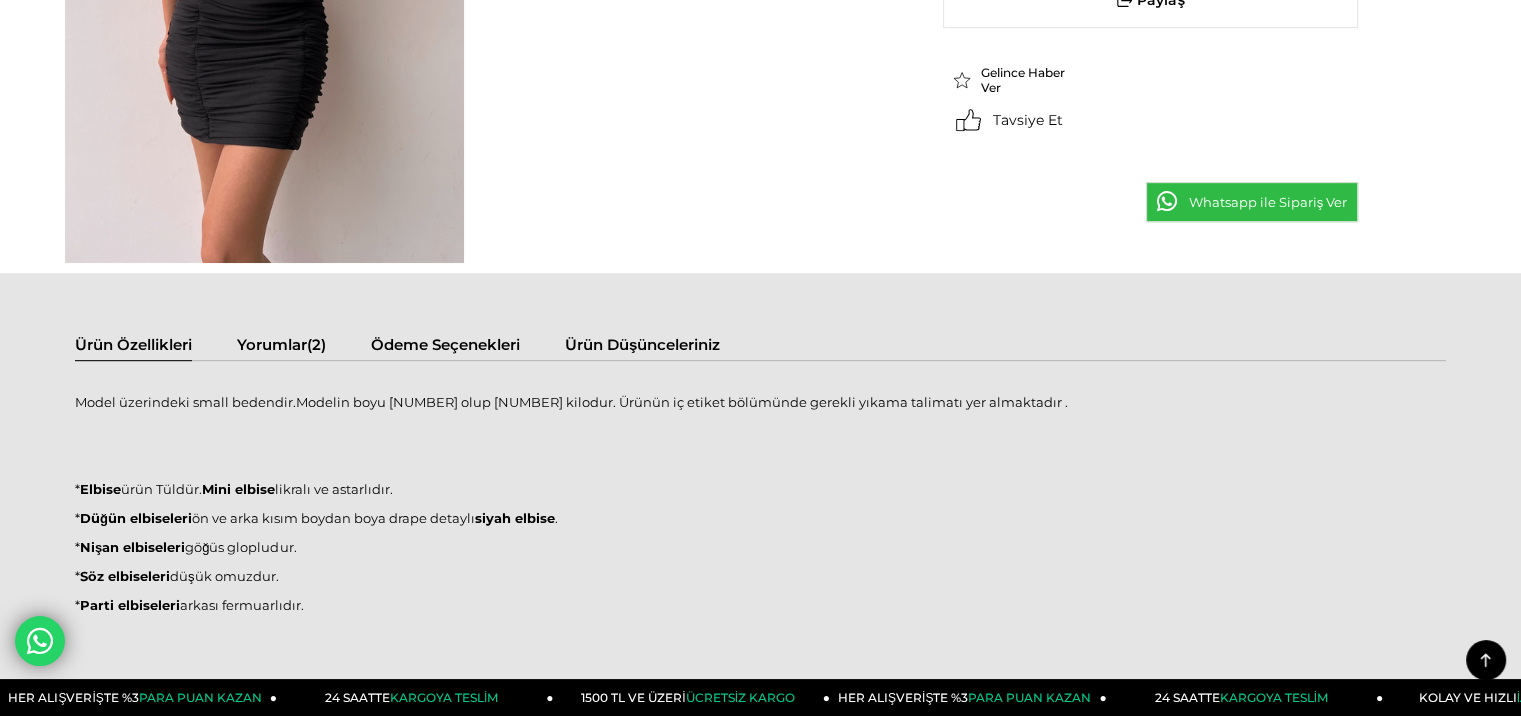 scroll, scrollTop: 1100, scrollLeft: 0, axis: vertical 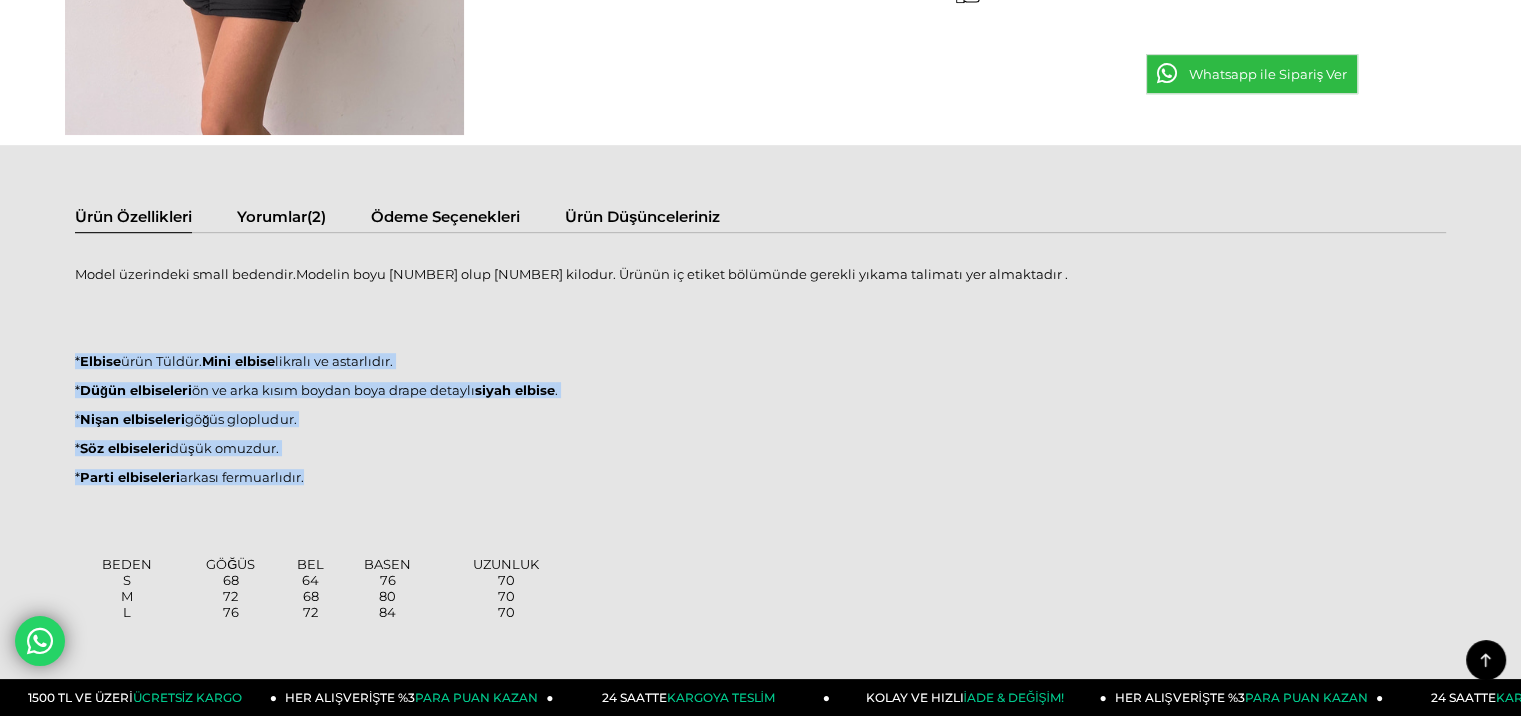 drag, startPoint x: 307, startPoint y: 473, endPoint x: 76, endPoint y: 358, distance: 258.04263 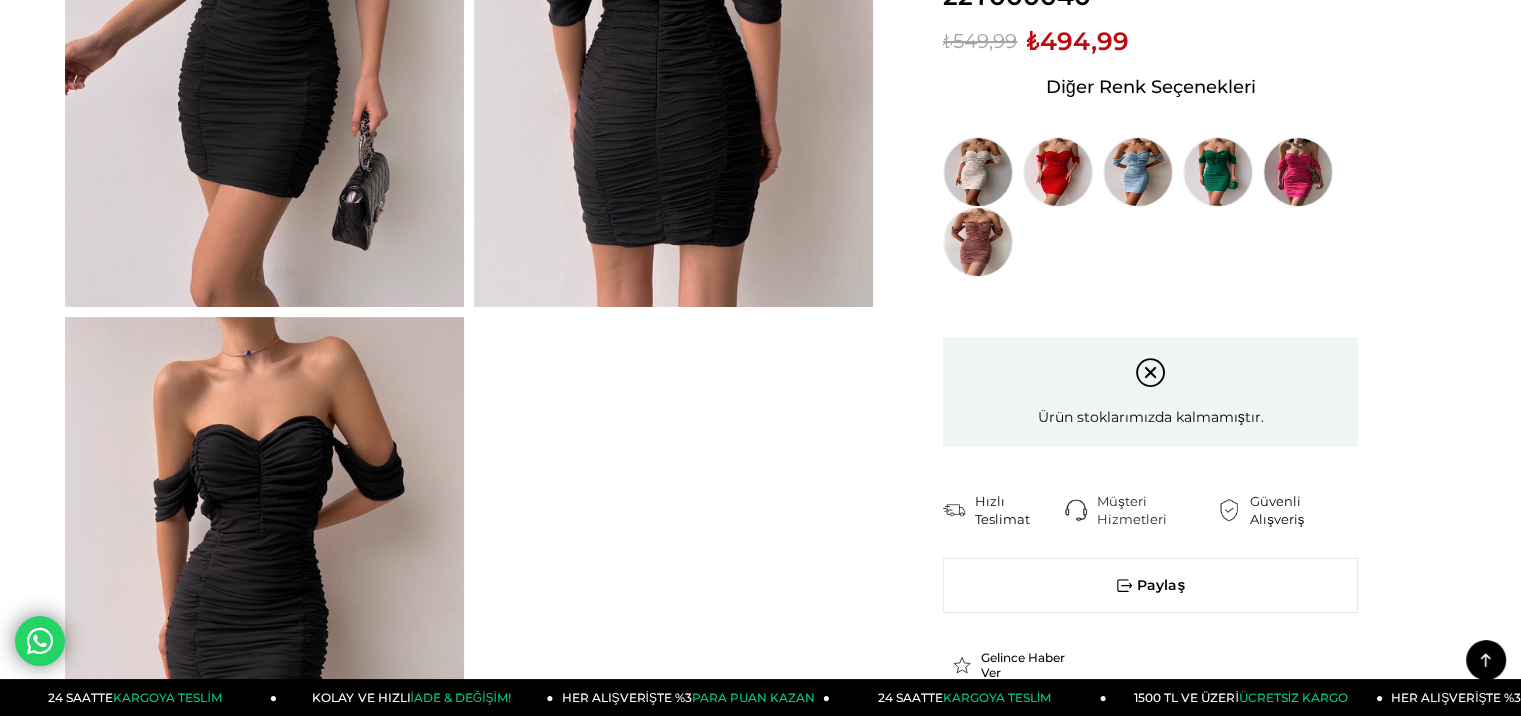 scroll, scrollTop: 200, scrollLeft: 0, axis: vertical 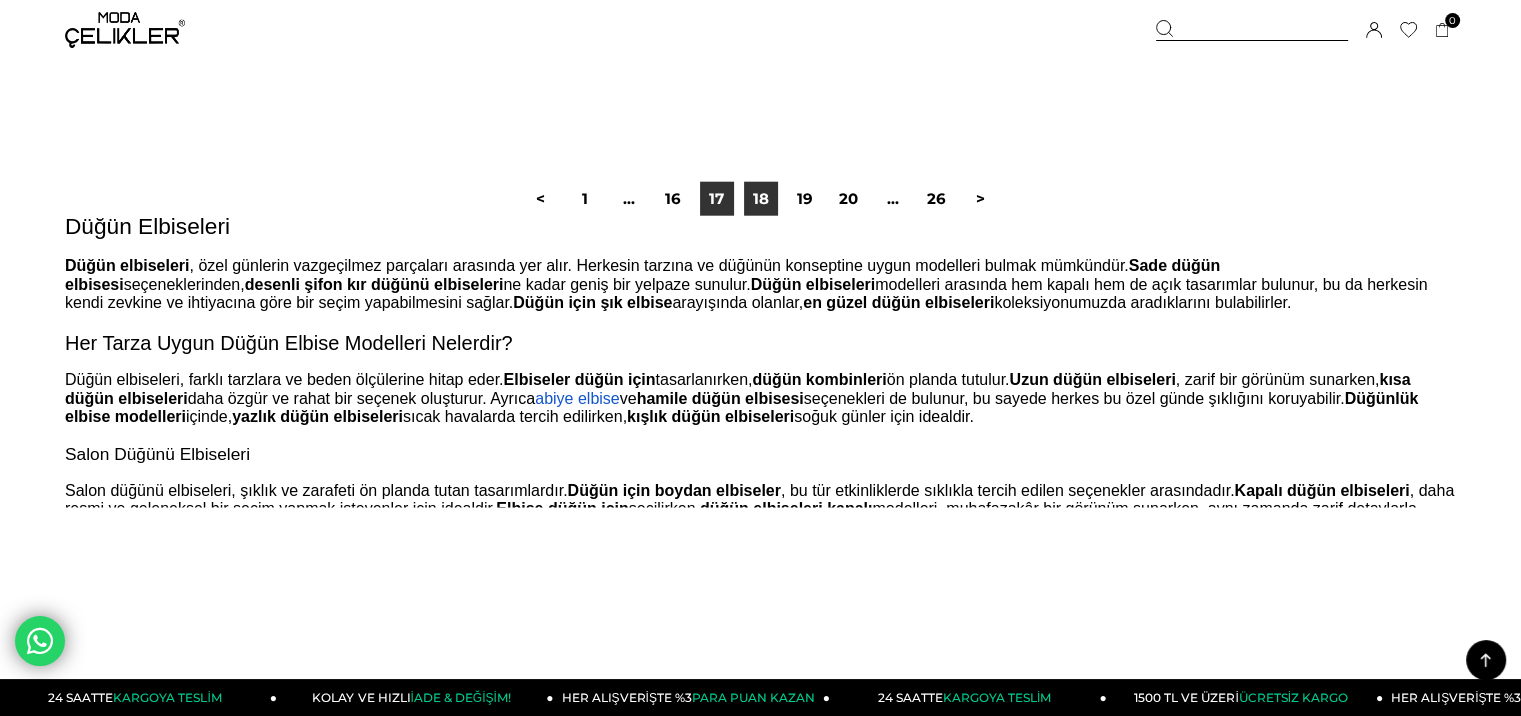 click on "17" at bounding box center [717, 199] 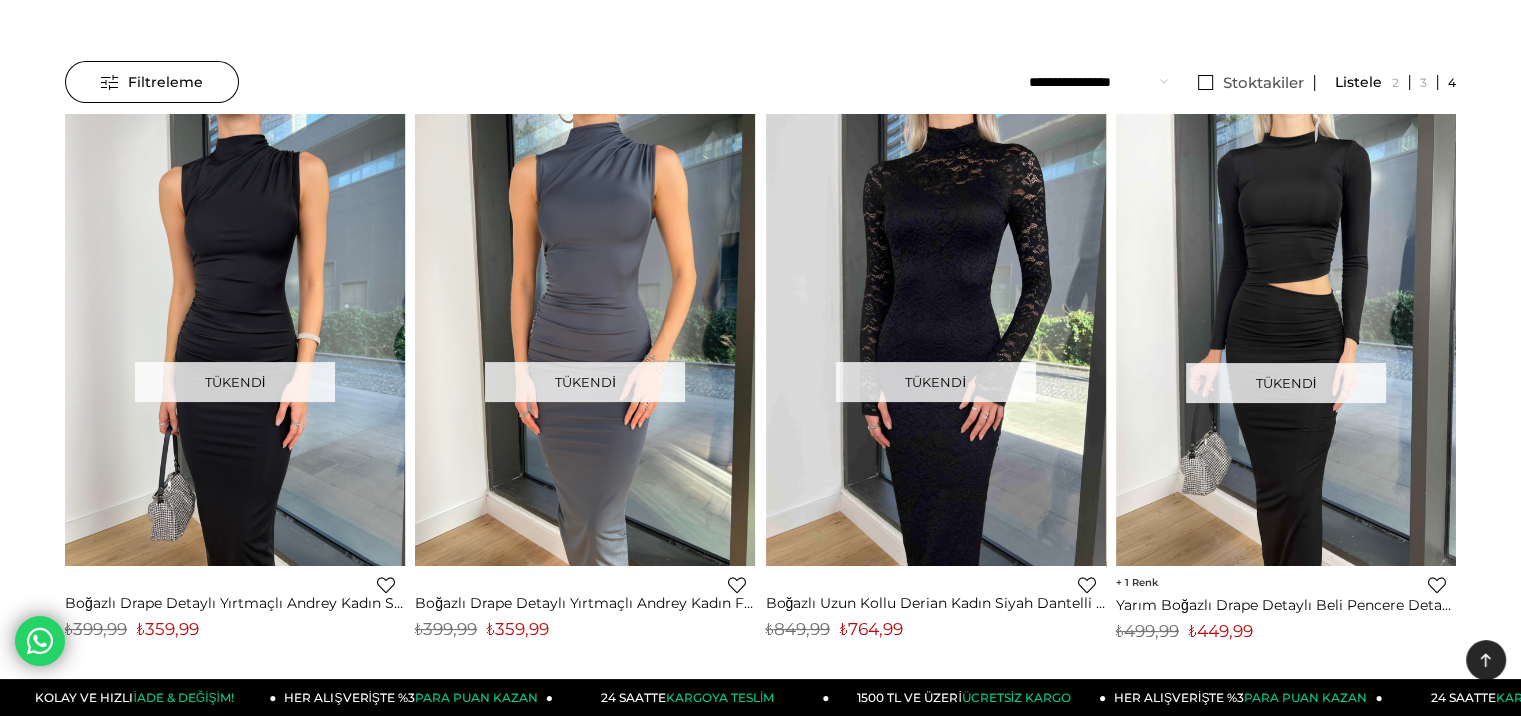 scroll, scrollTop: 0, scrollLeft: 0, axis: both 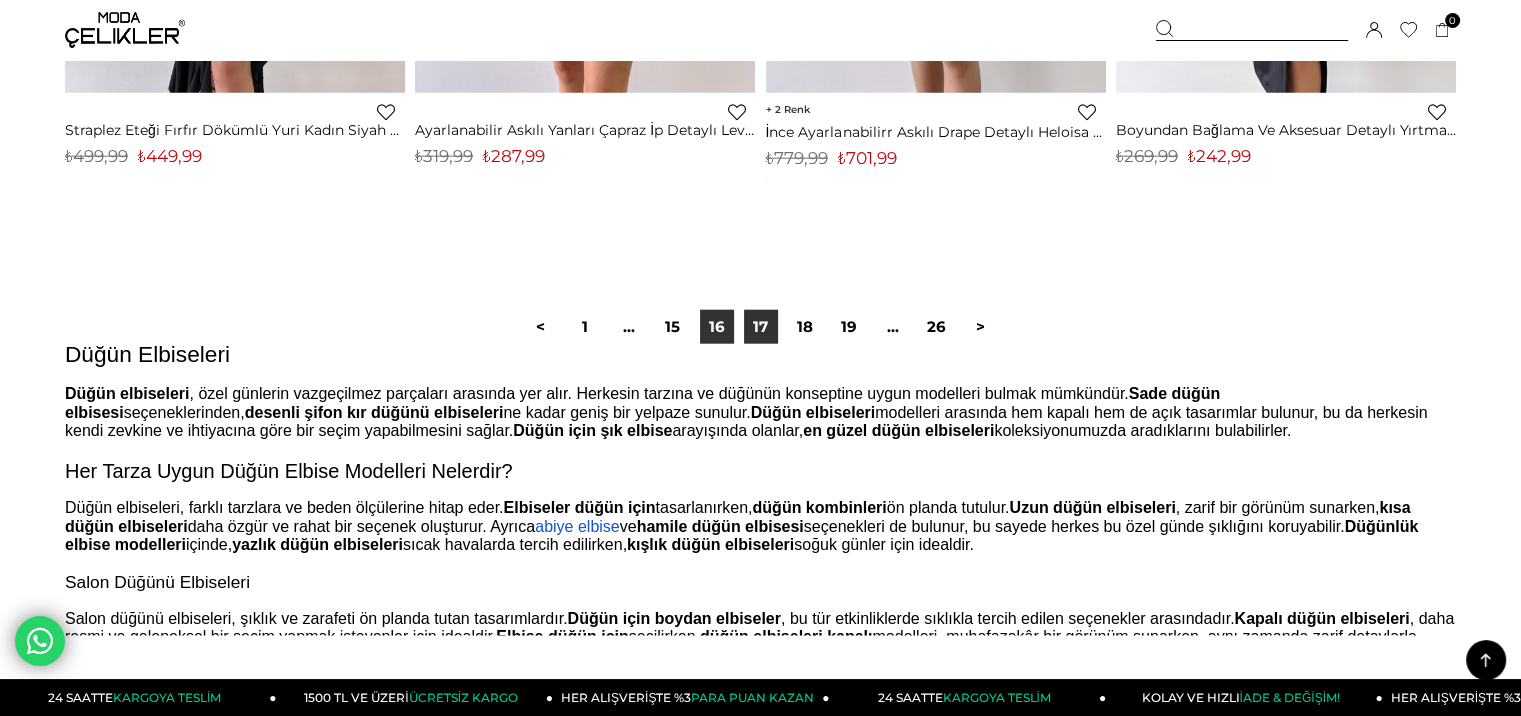 click on "16" at bounding box center [717, 327] 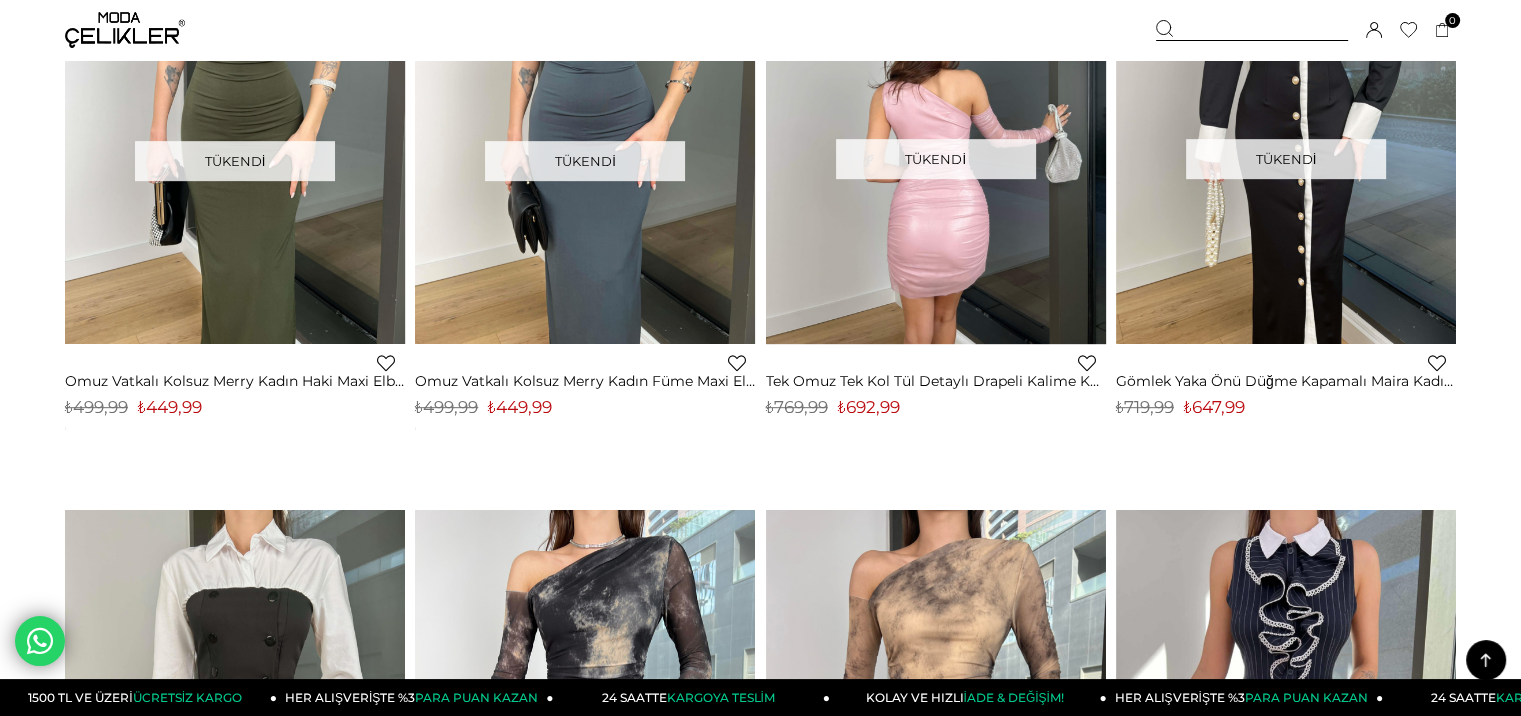 scroll, scrollTop: 1400, scrollLeft: 0, axis: vertical 